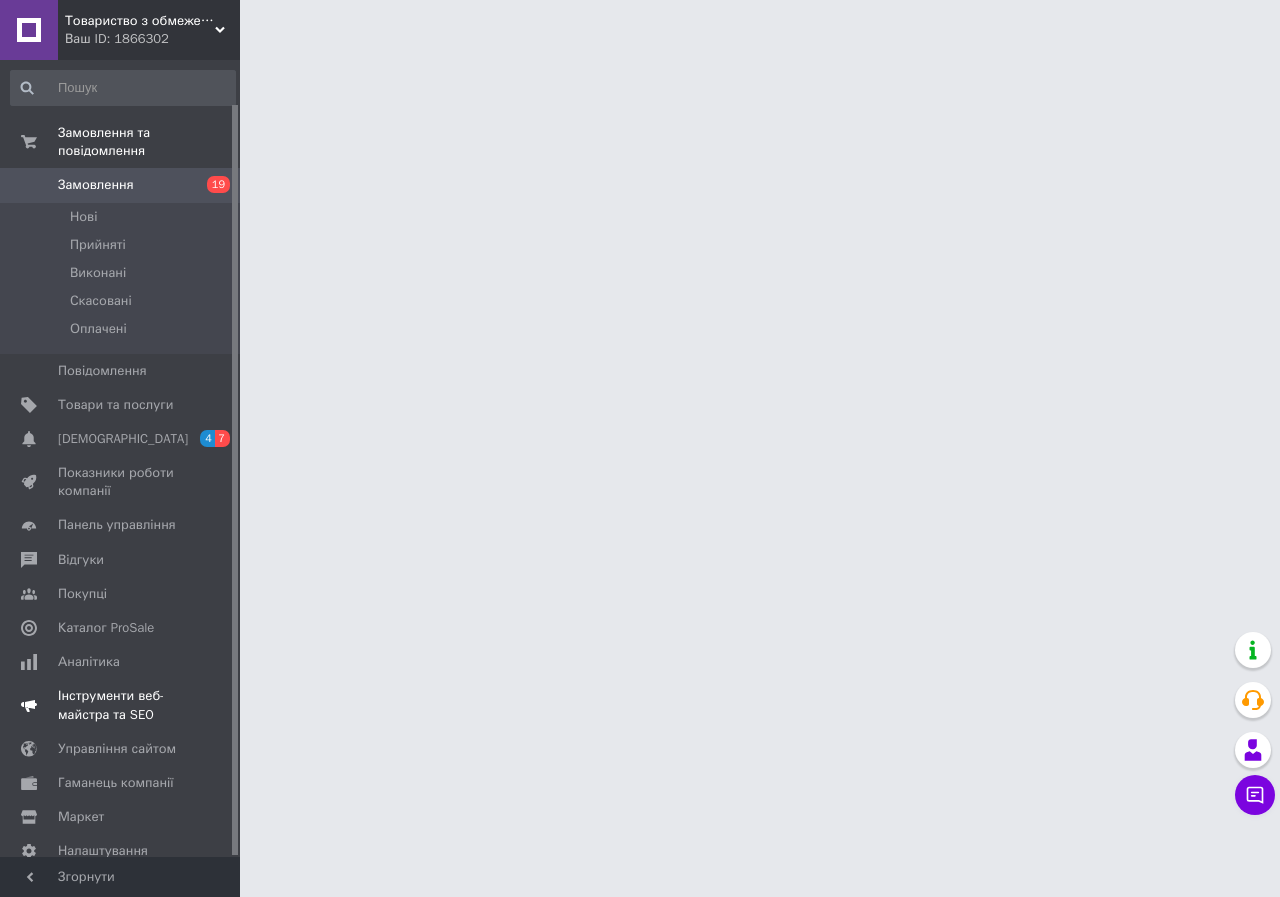scroll, scrollTop: 0, scrollLeft: 0, axis: both 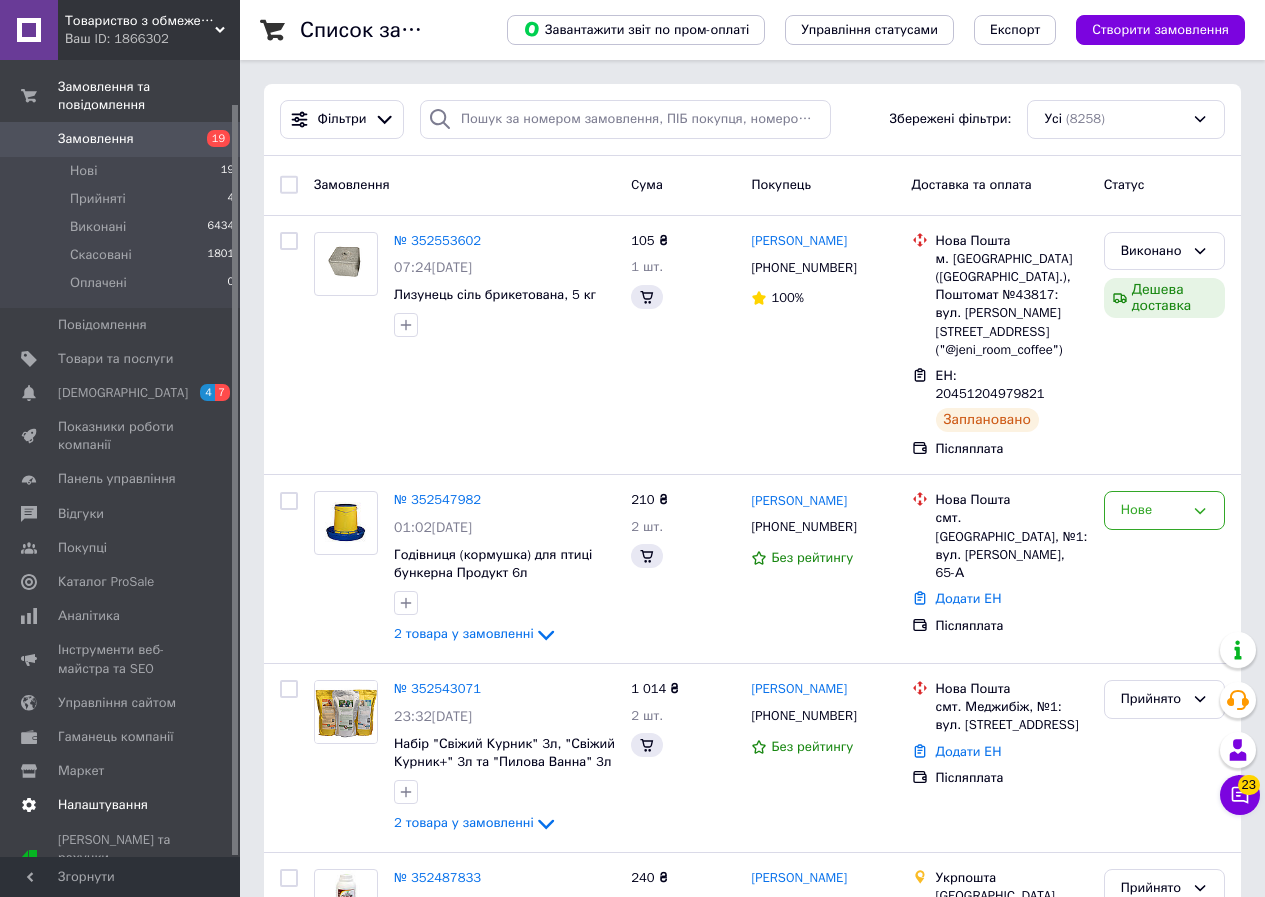 click on "Налаштування" at bounding box center (103, 805) 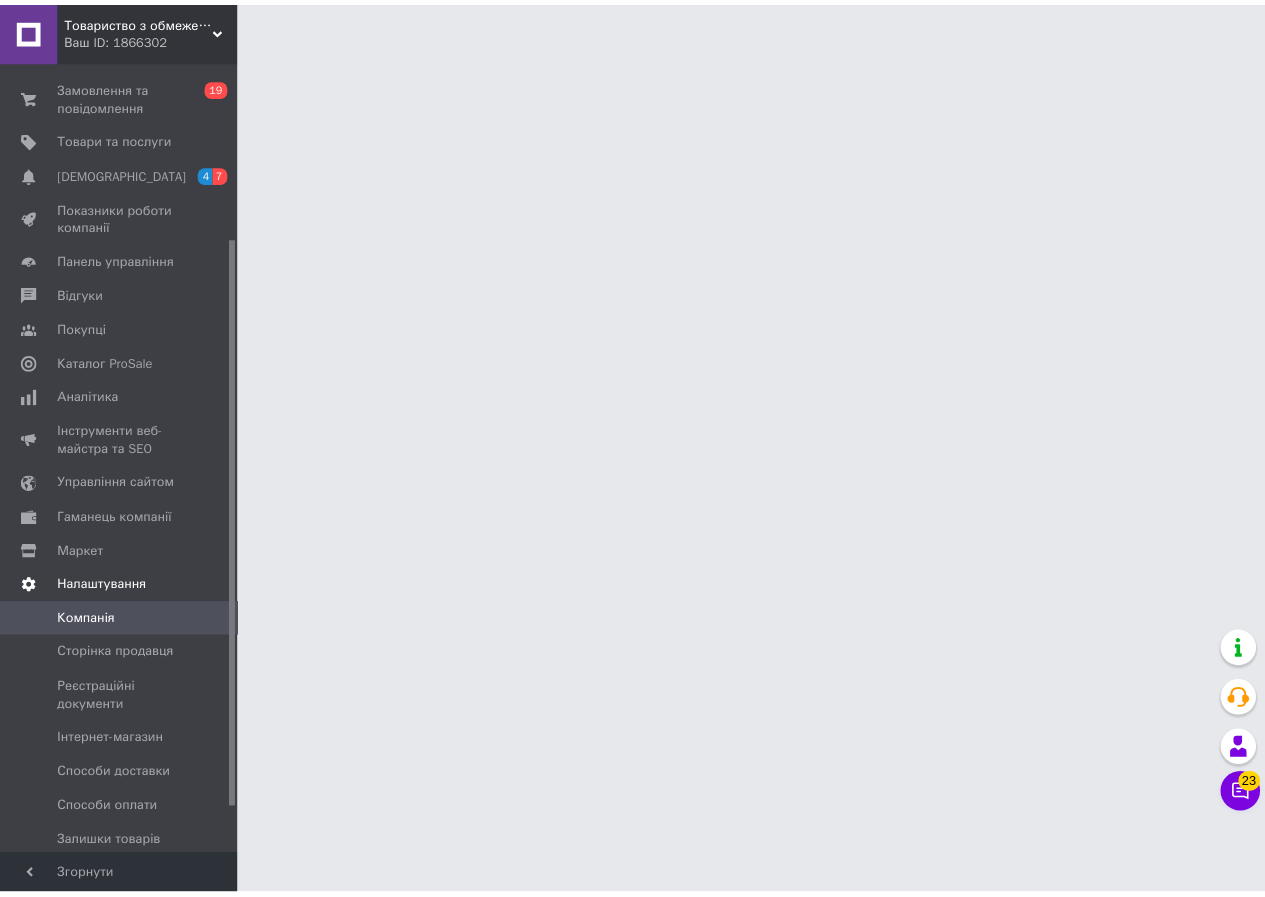 scroll, scrollTop: 246, scrollLeft: 0, axis: vertical 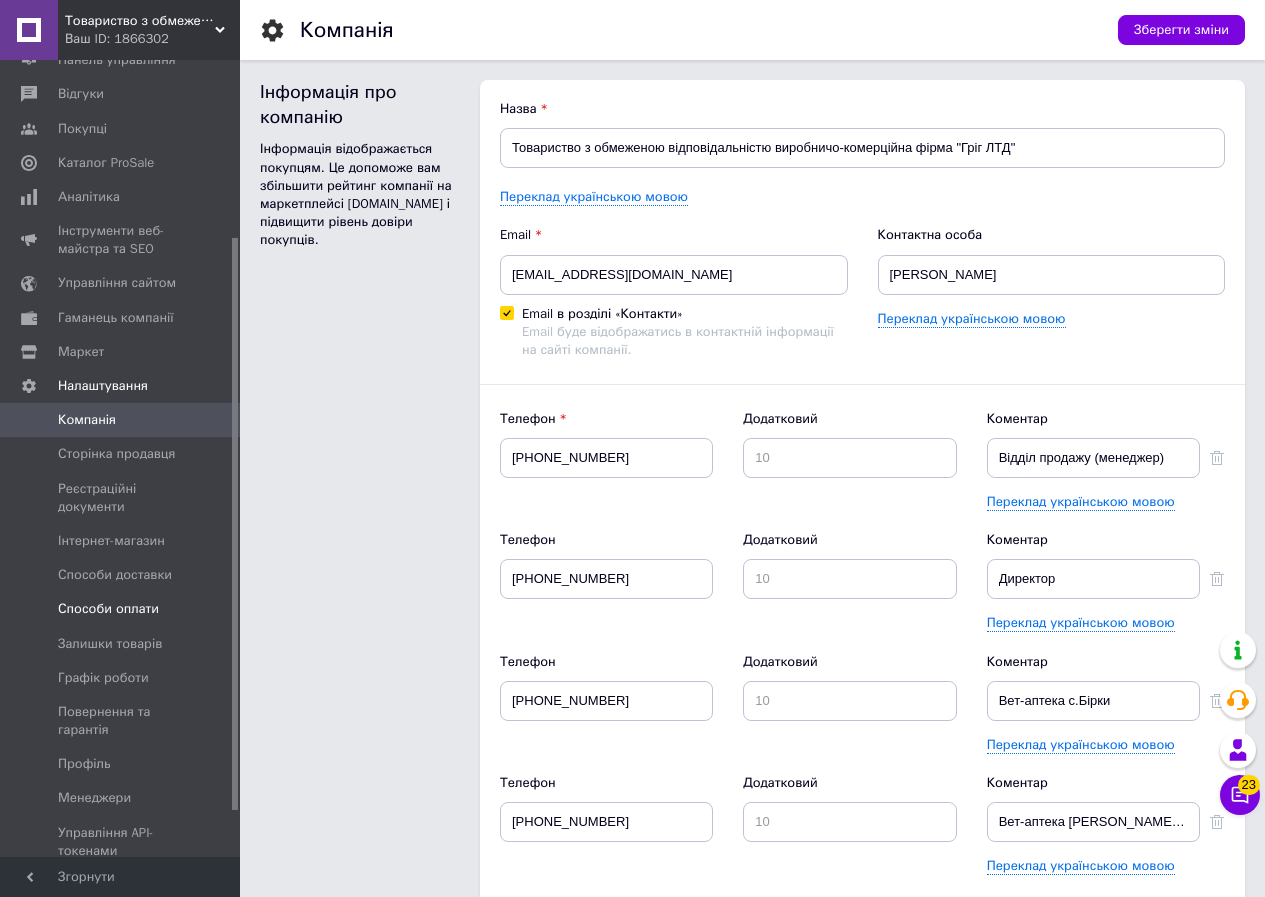 click on "Способи оплати" at bounding box center (108, 609) 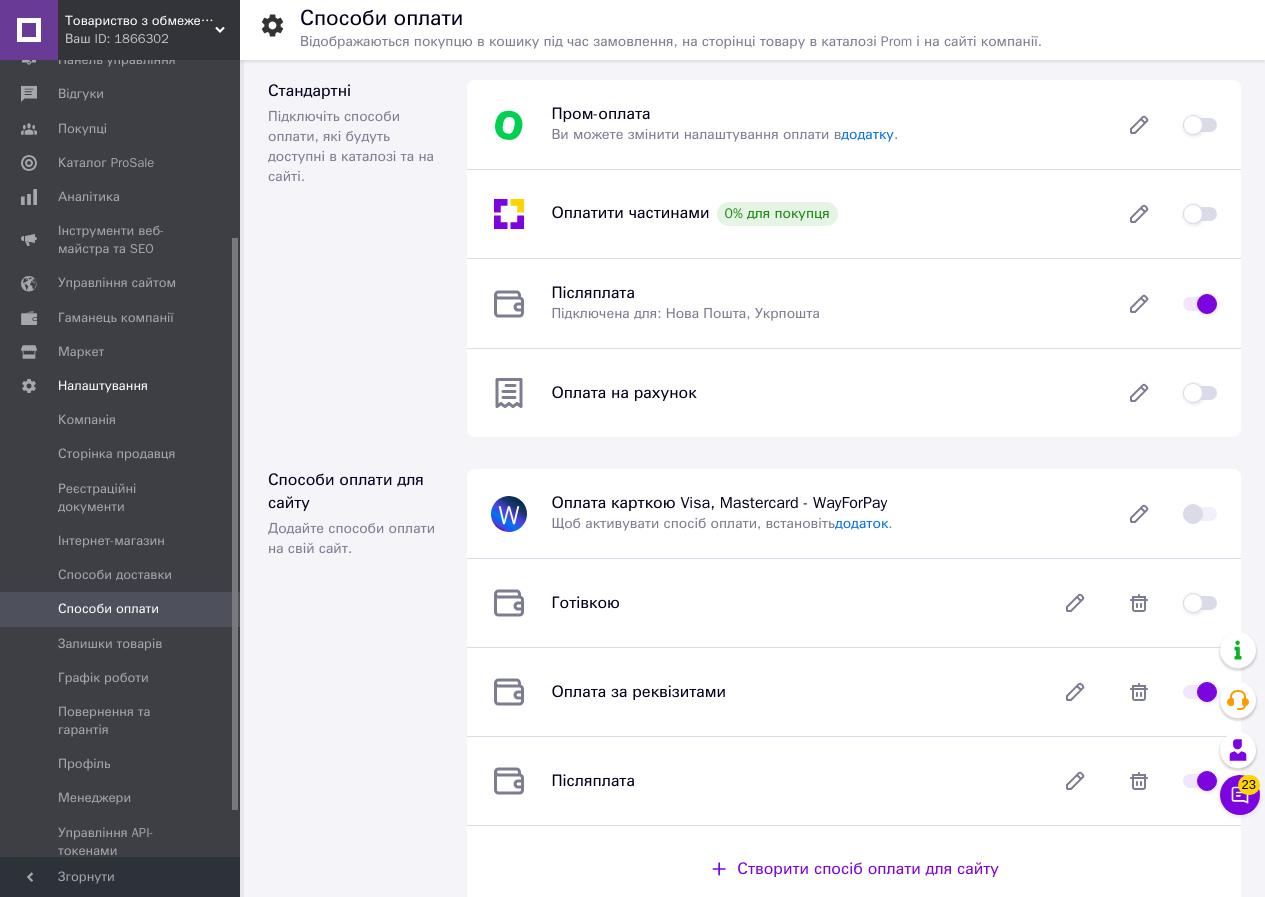 click at bounding box center (1200, 125) 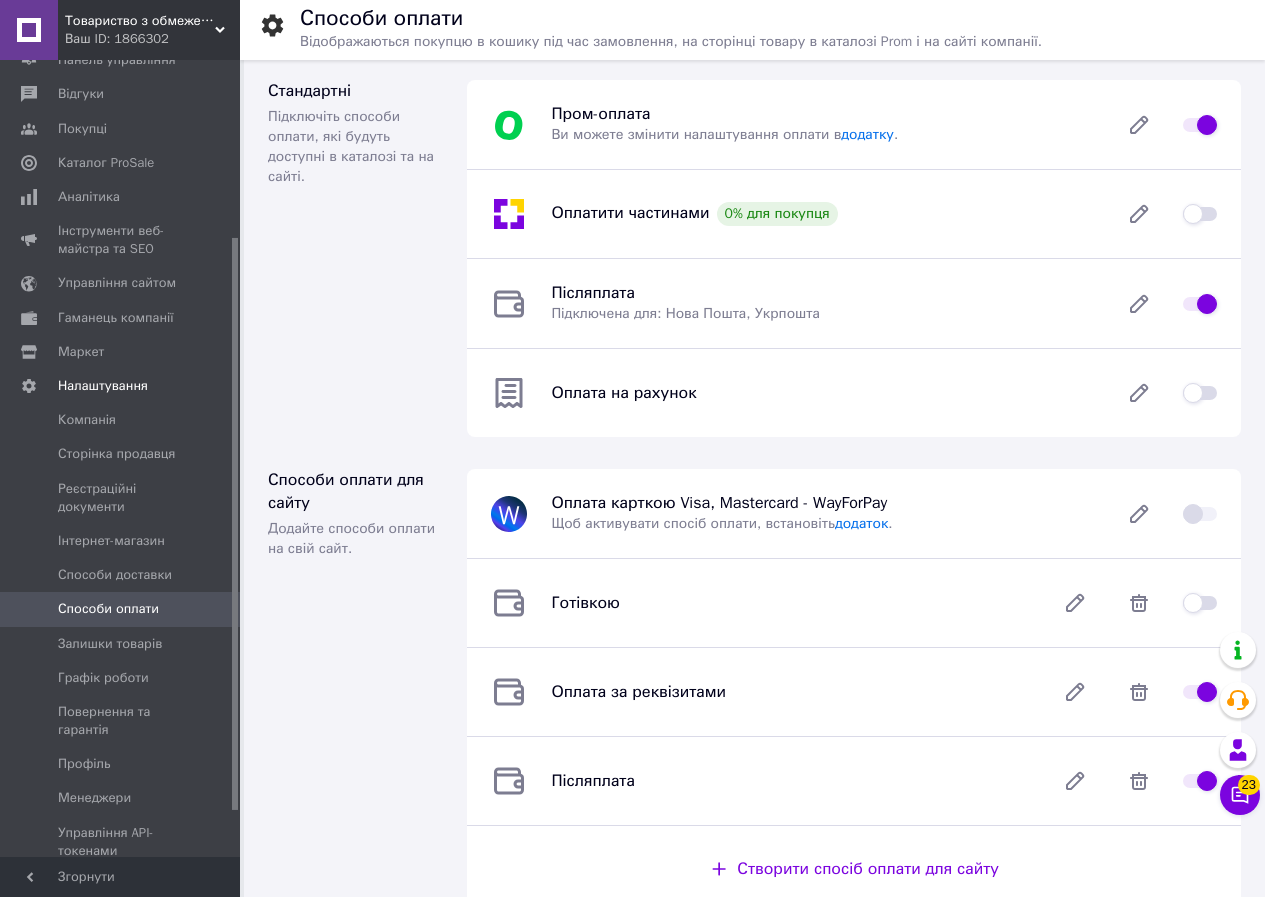 checkbox on "true" 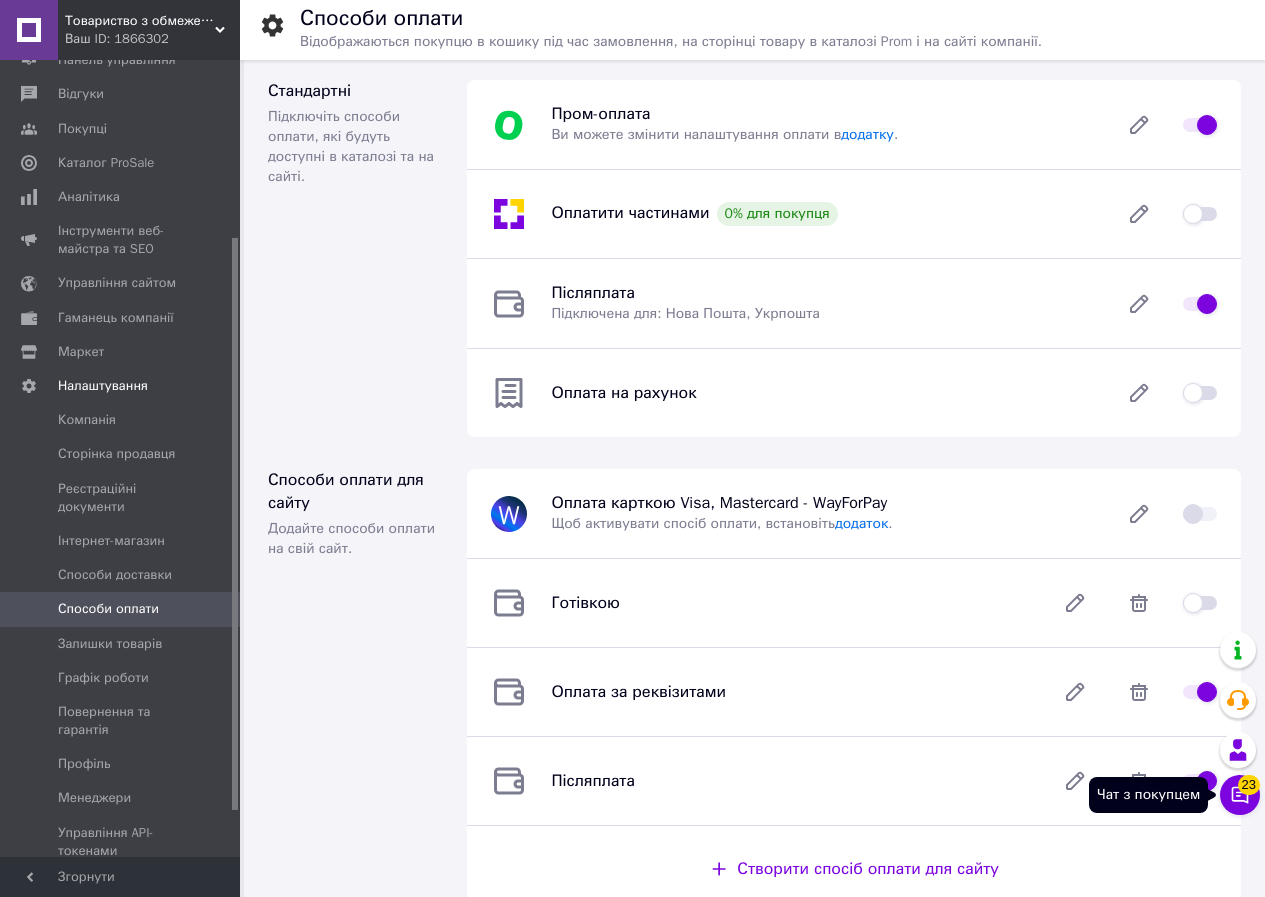 click on "23" at bounding box center (1249, 785) 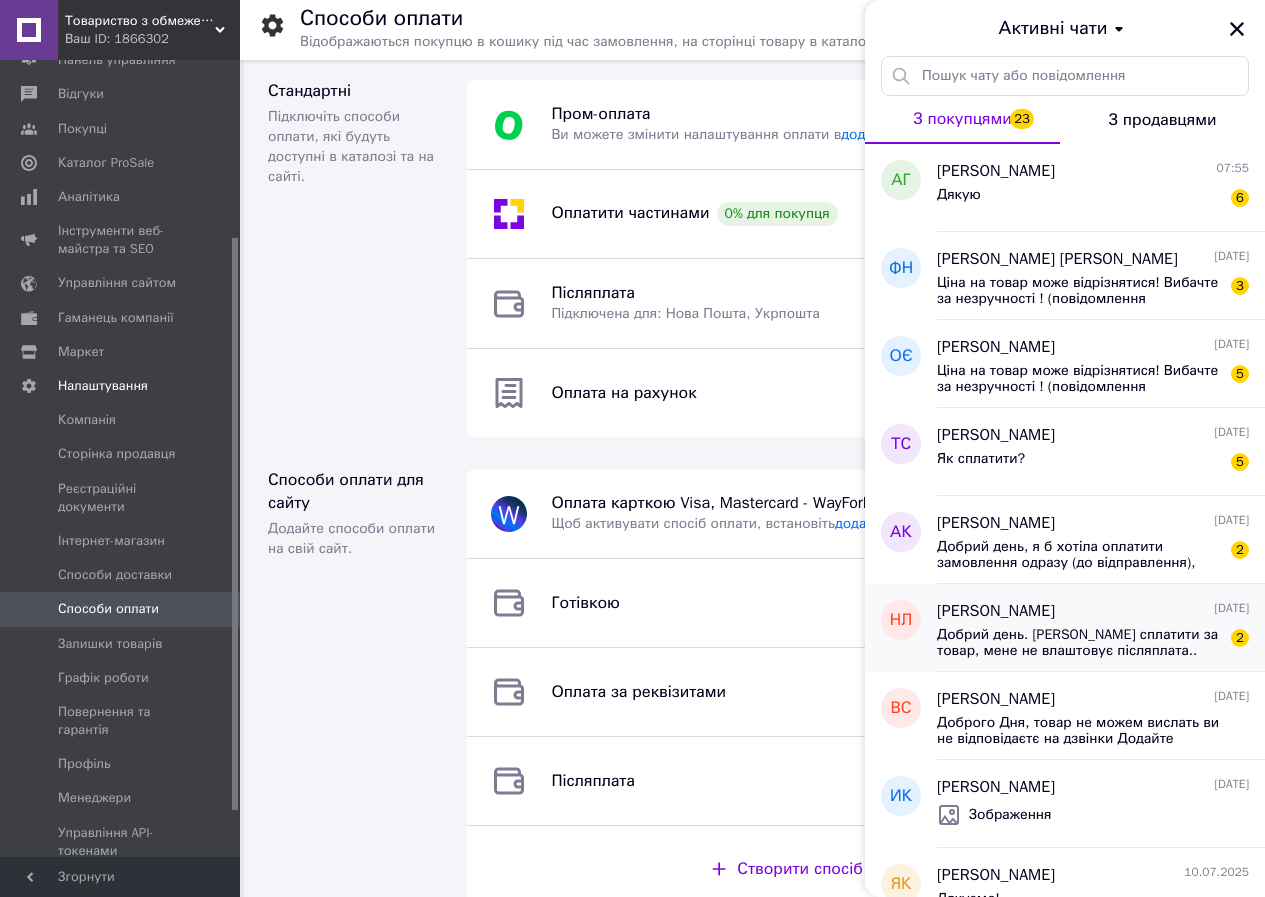 click on "Добрий день. [PERSON_NAME] сплатити за товар, мене не влаштовує післяплата.." at bounding box center (1079, 643) 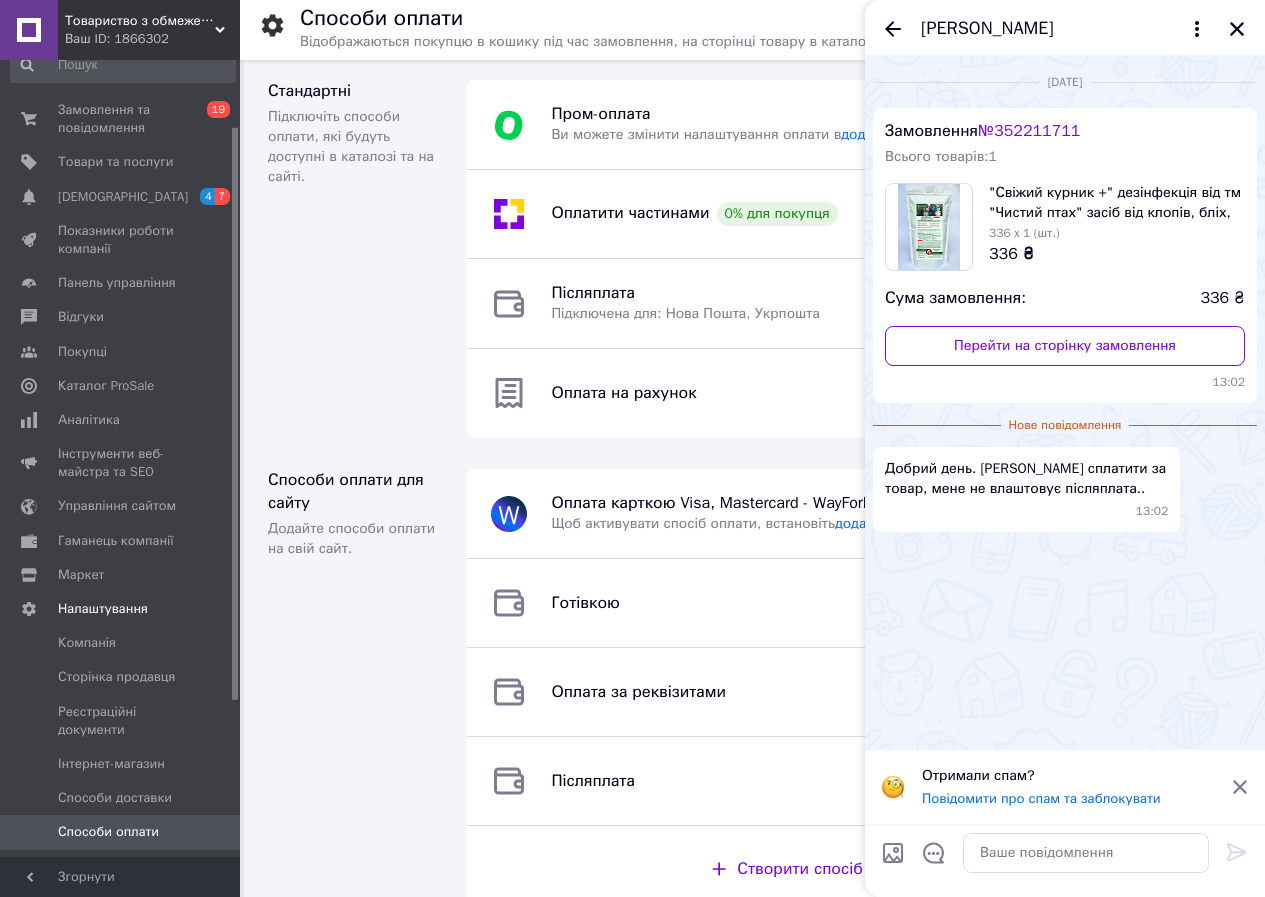 scroll, scrollTop: 0, scrollLeft: 0, axis: both 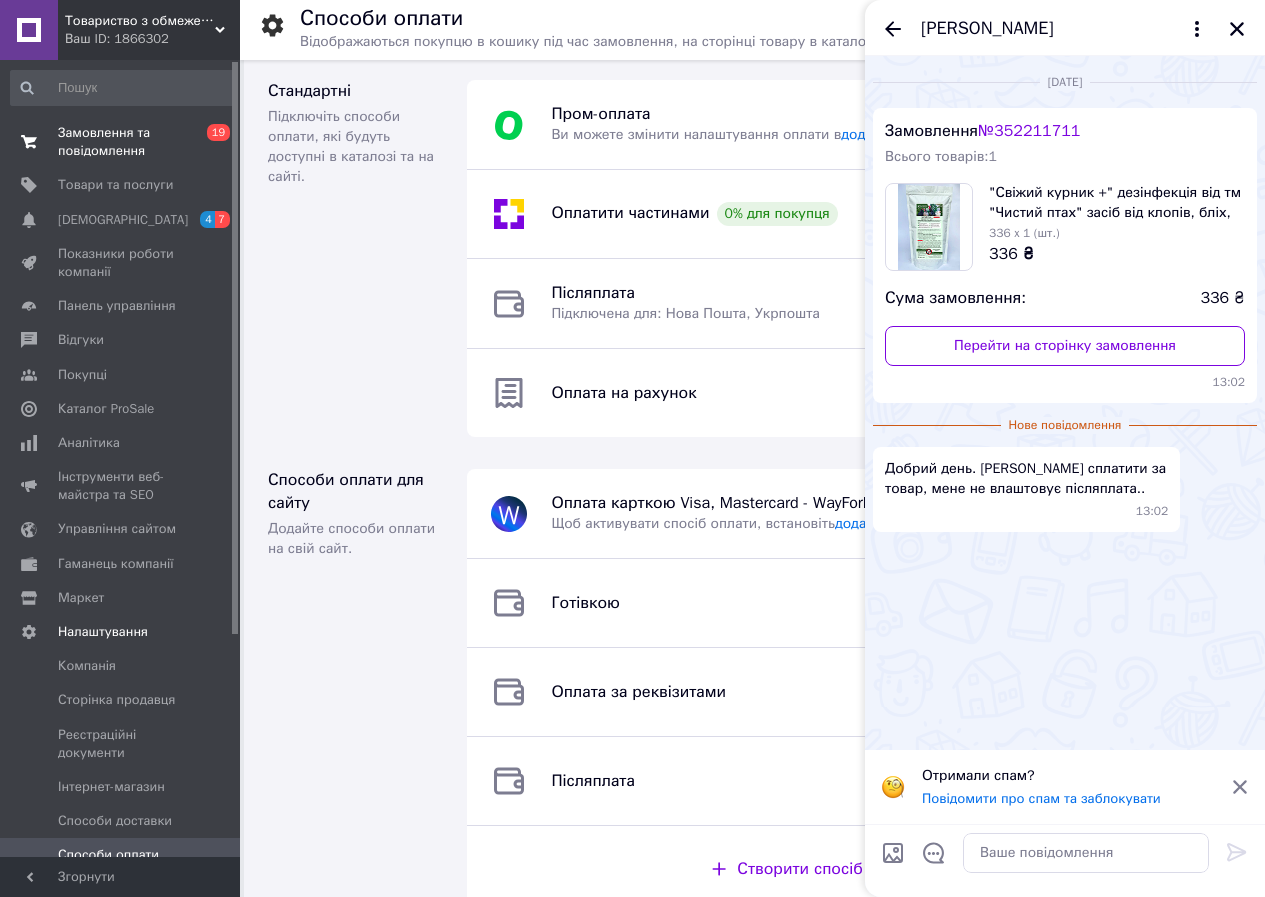 click on "Замовлення та повідомлення" at bounding box center (121, 142) 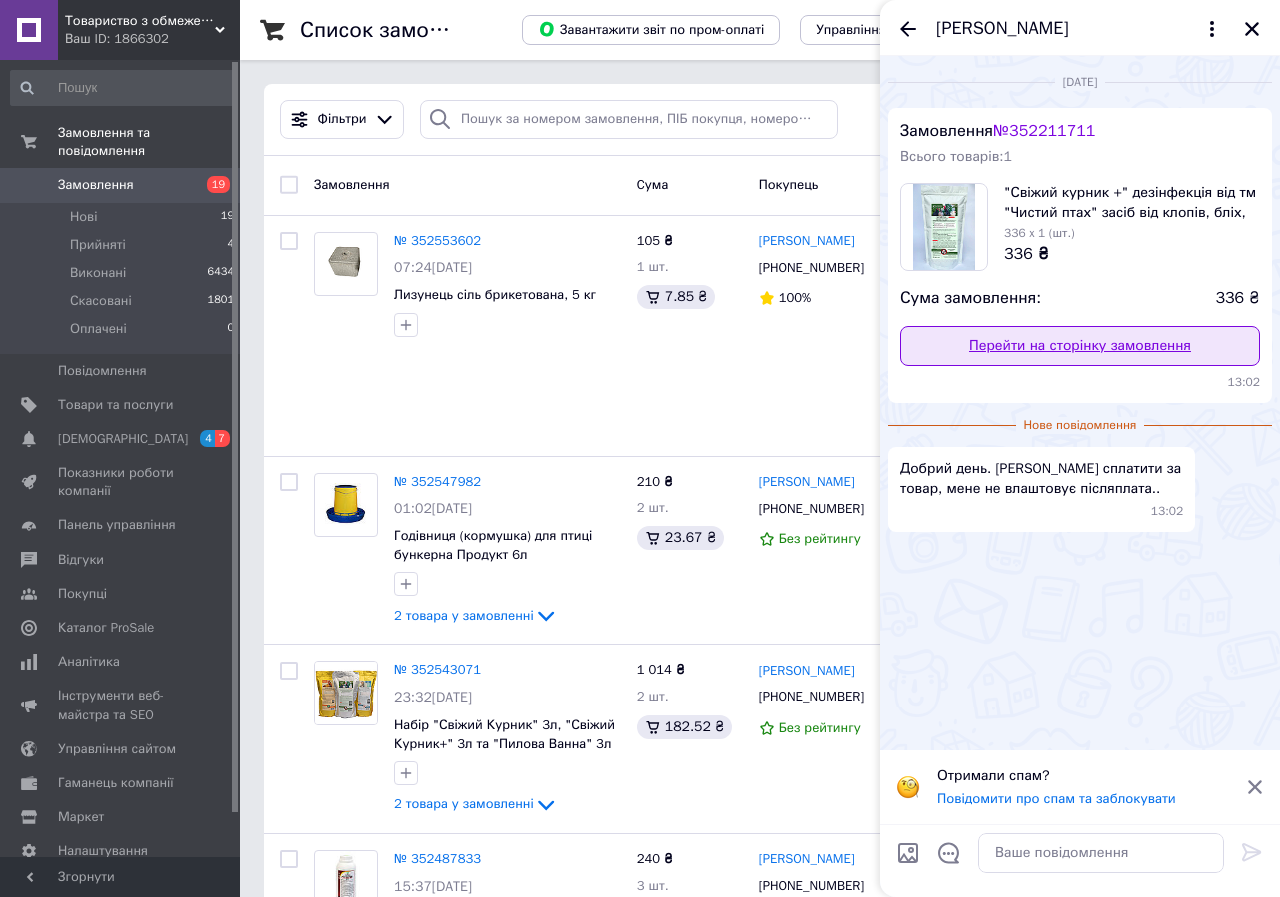 click on "Перейти на сторінку замовлення" at bounding box center (1080, 346) 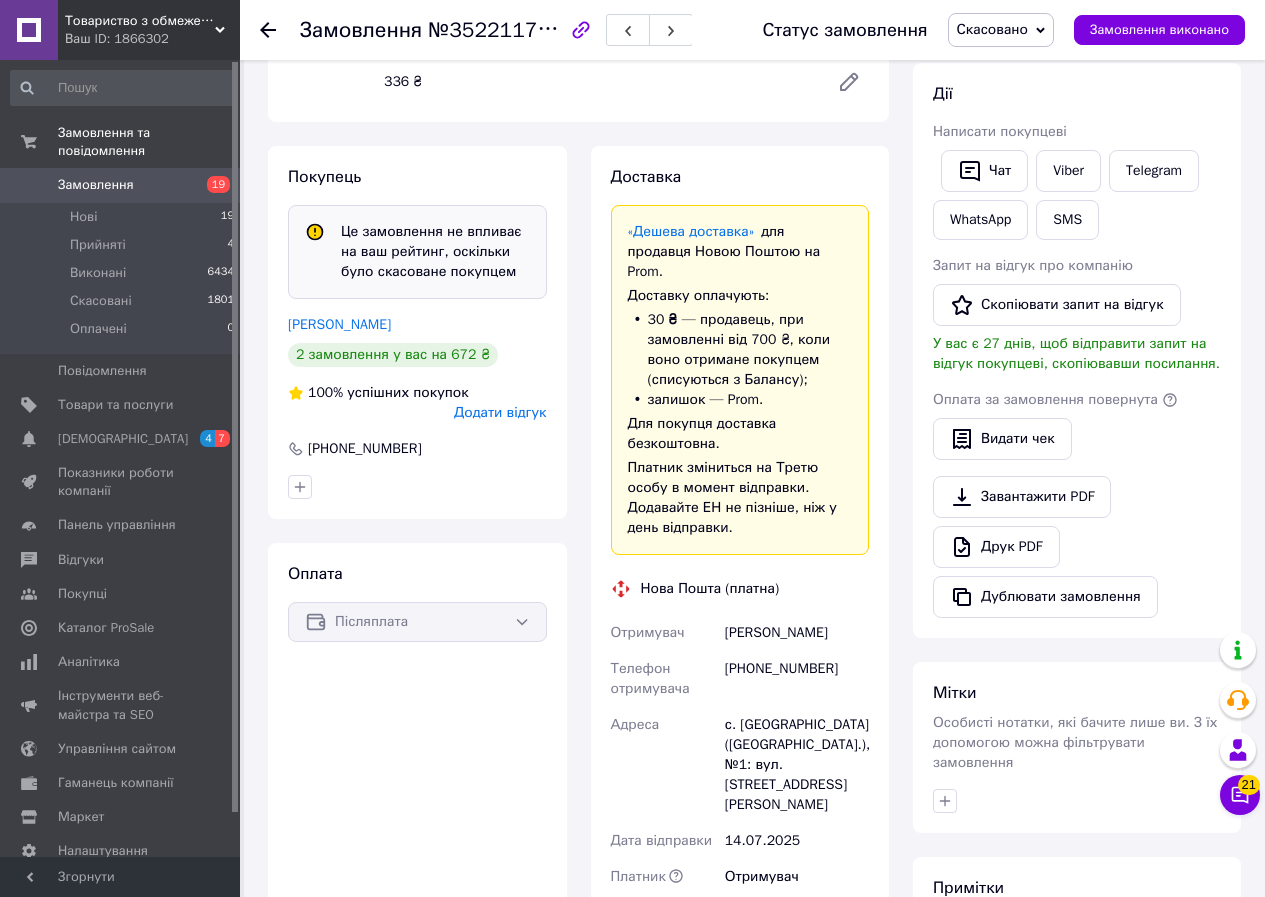 scroll, scrollTop: 400, scrollLeft: 0, axis: vertical 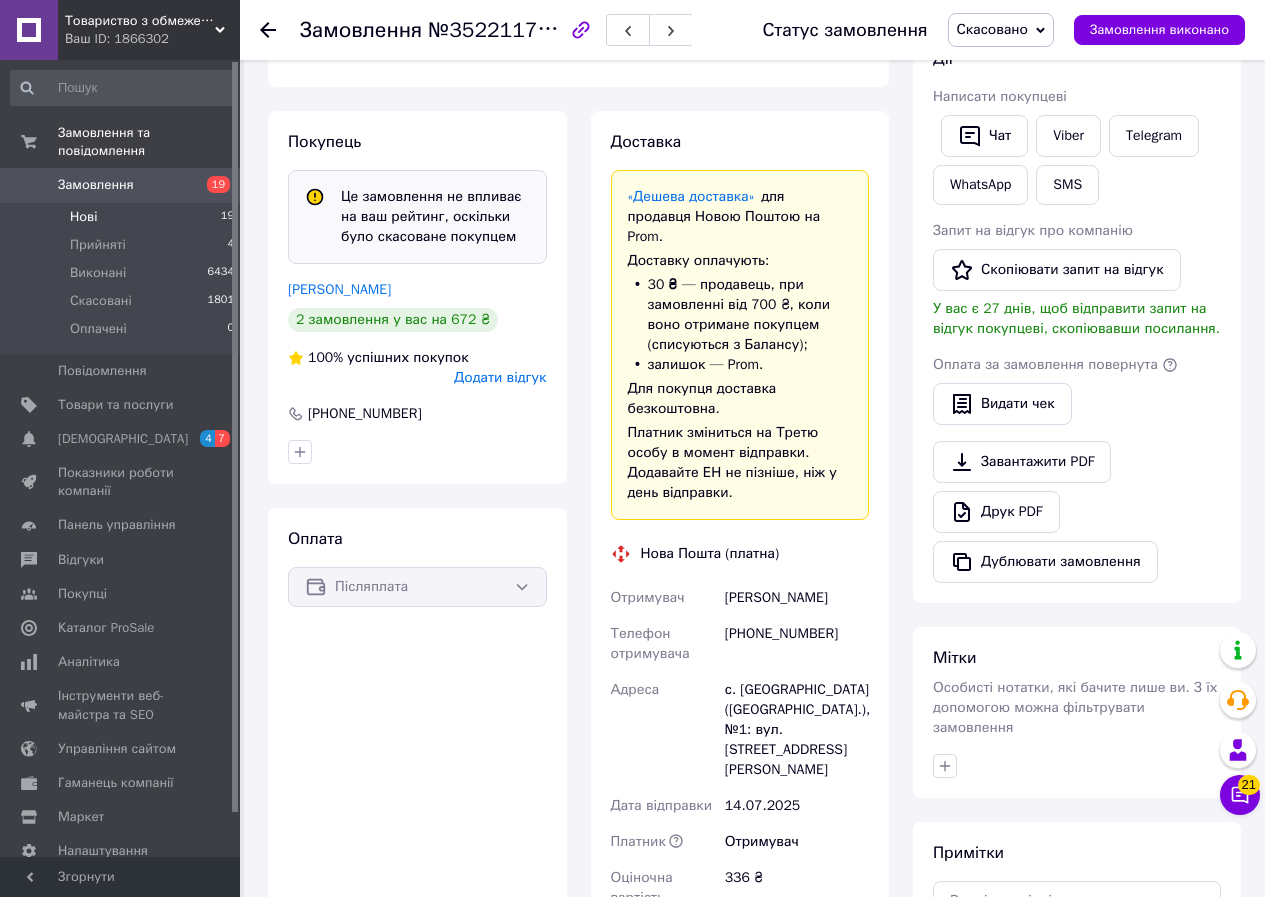 click on "Нові 19" at bounding box center [123, 217] 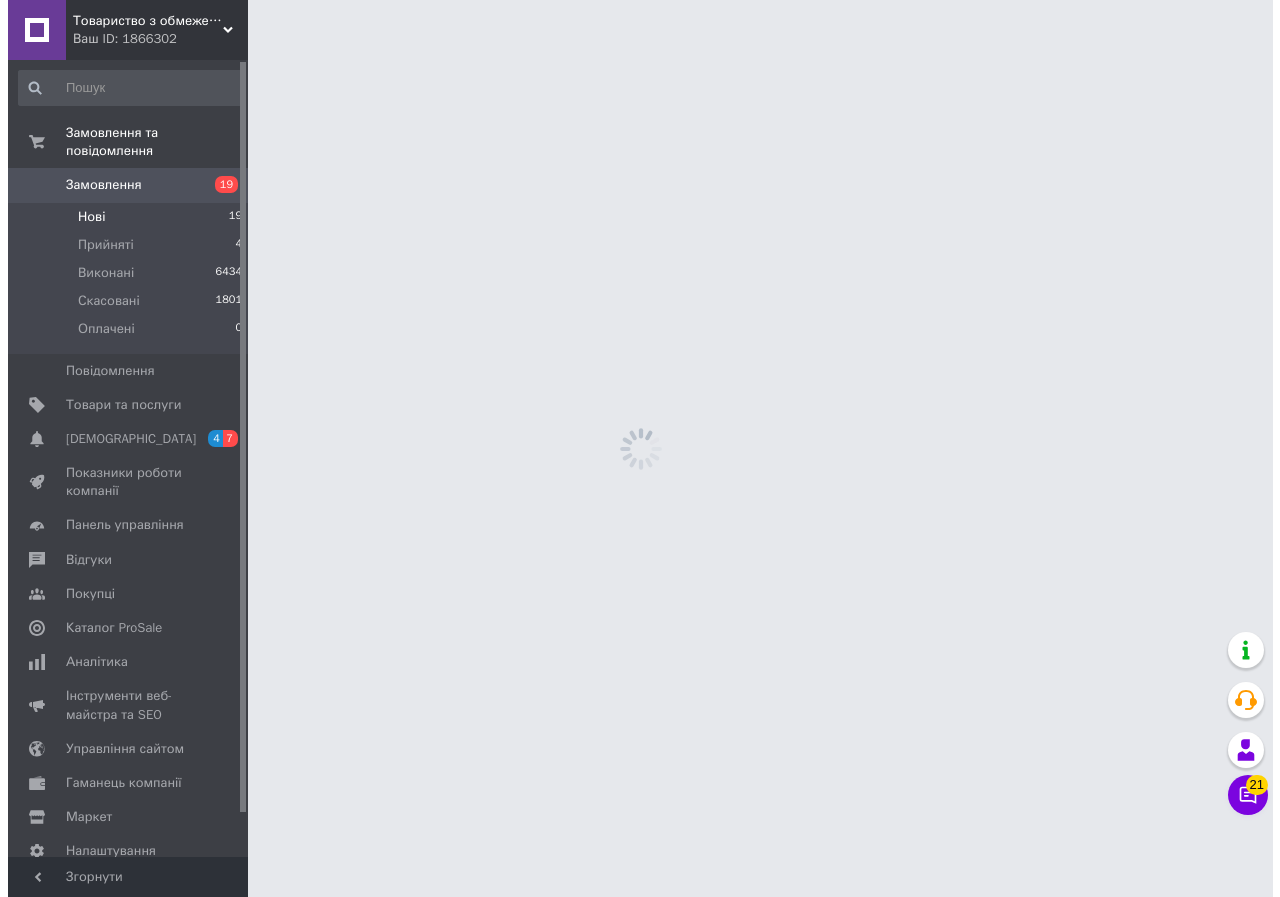 scroll, scrollTop: 0, scrollLeft: 0, axis: both 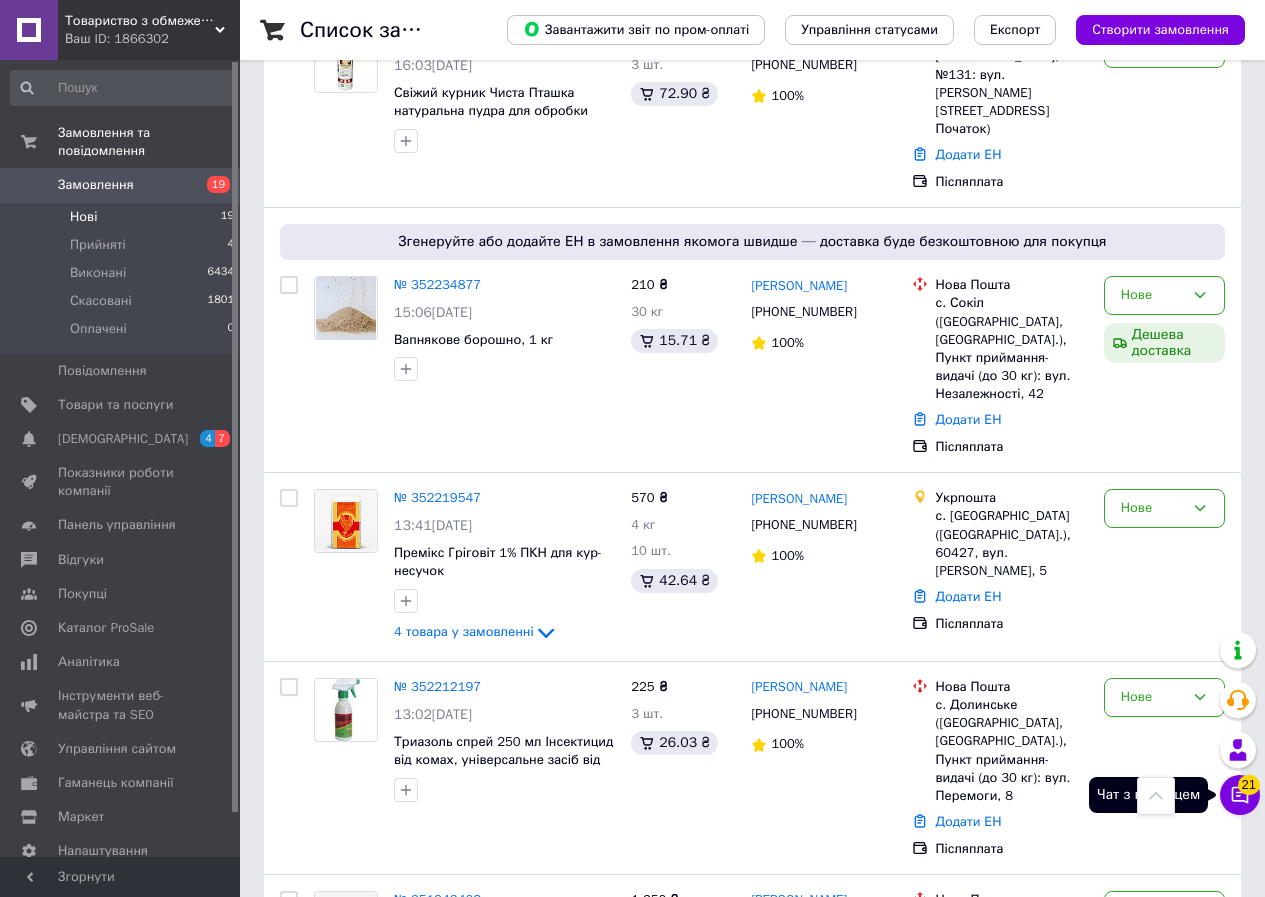 click 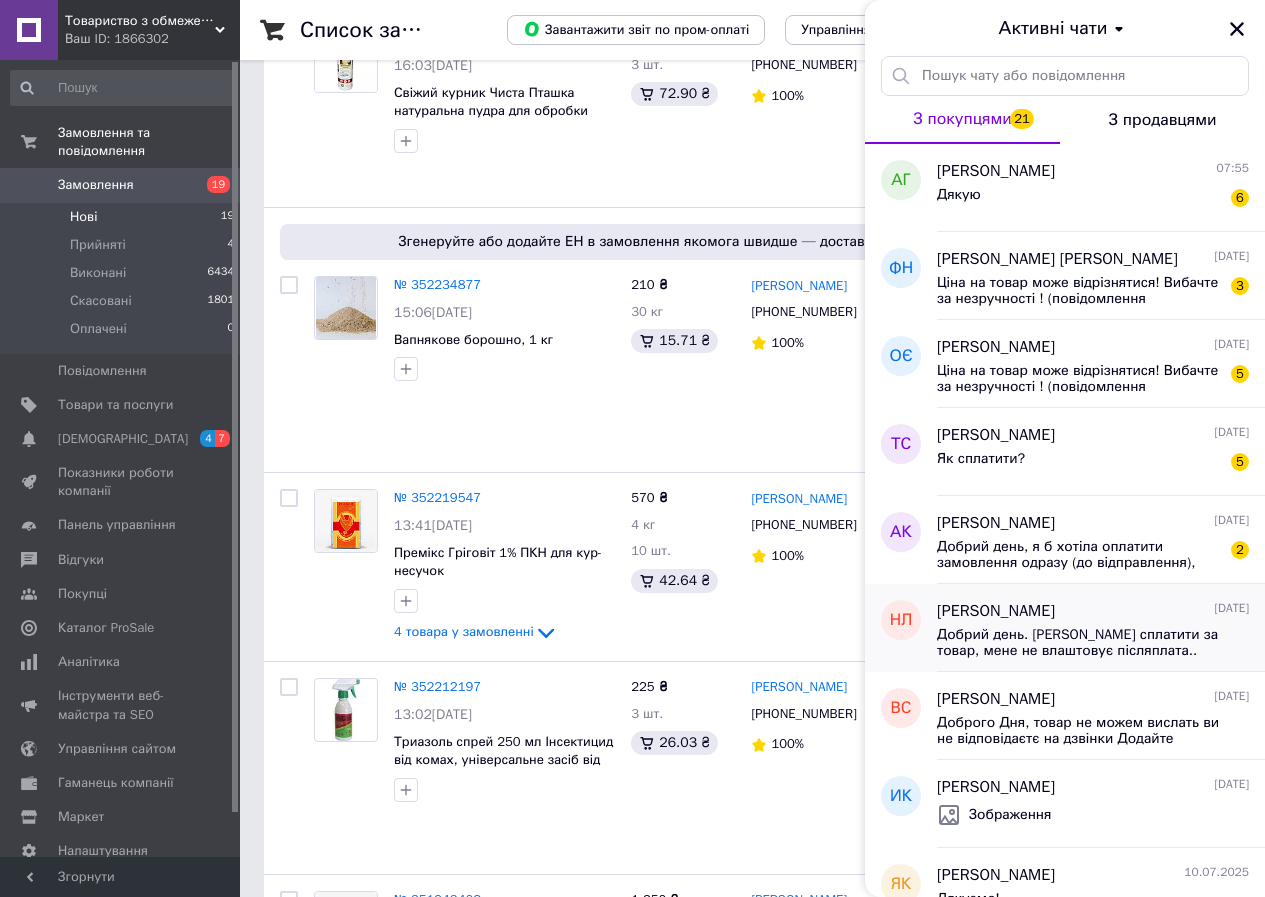 click on "[PERSON_NAME]" at bounding box center (996, 611) 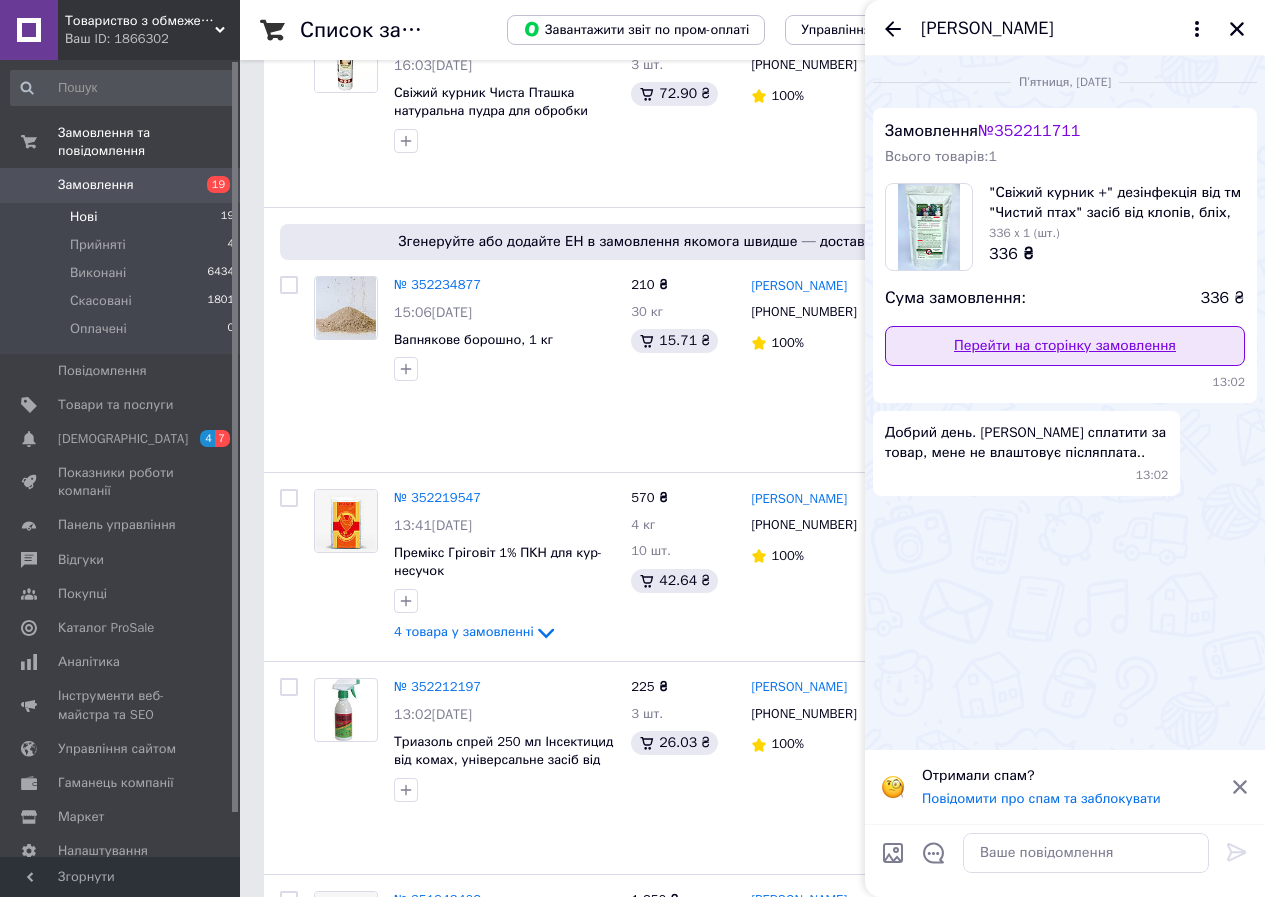 click on "Перейти на сторінку замовлення" at bounding box center (1065, 346) 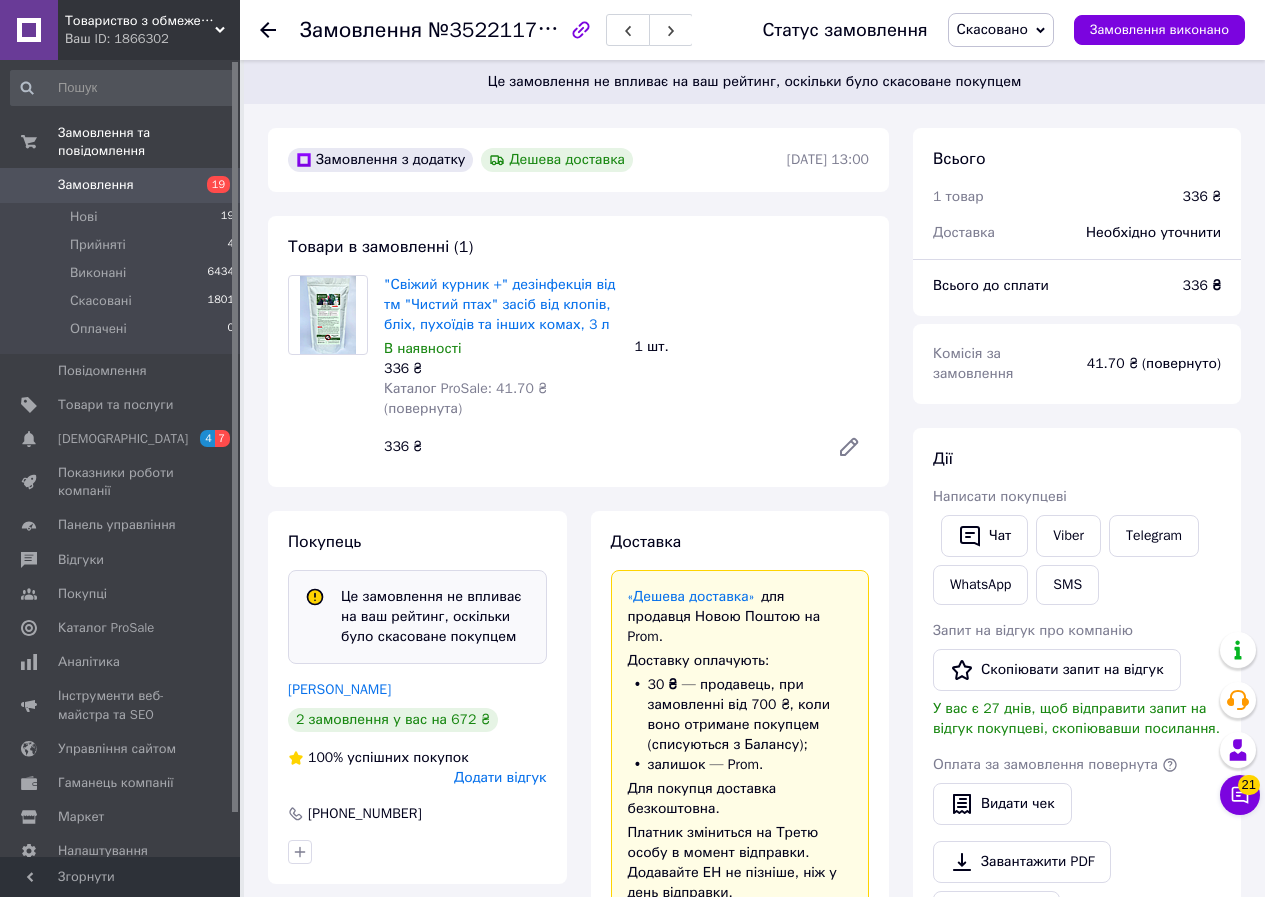 scroll, scrollTop: 300, scrollLeft: 0, axis: vertical 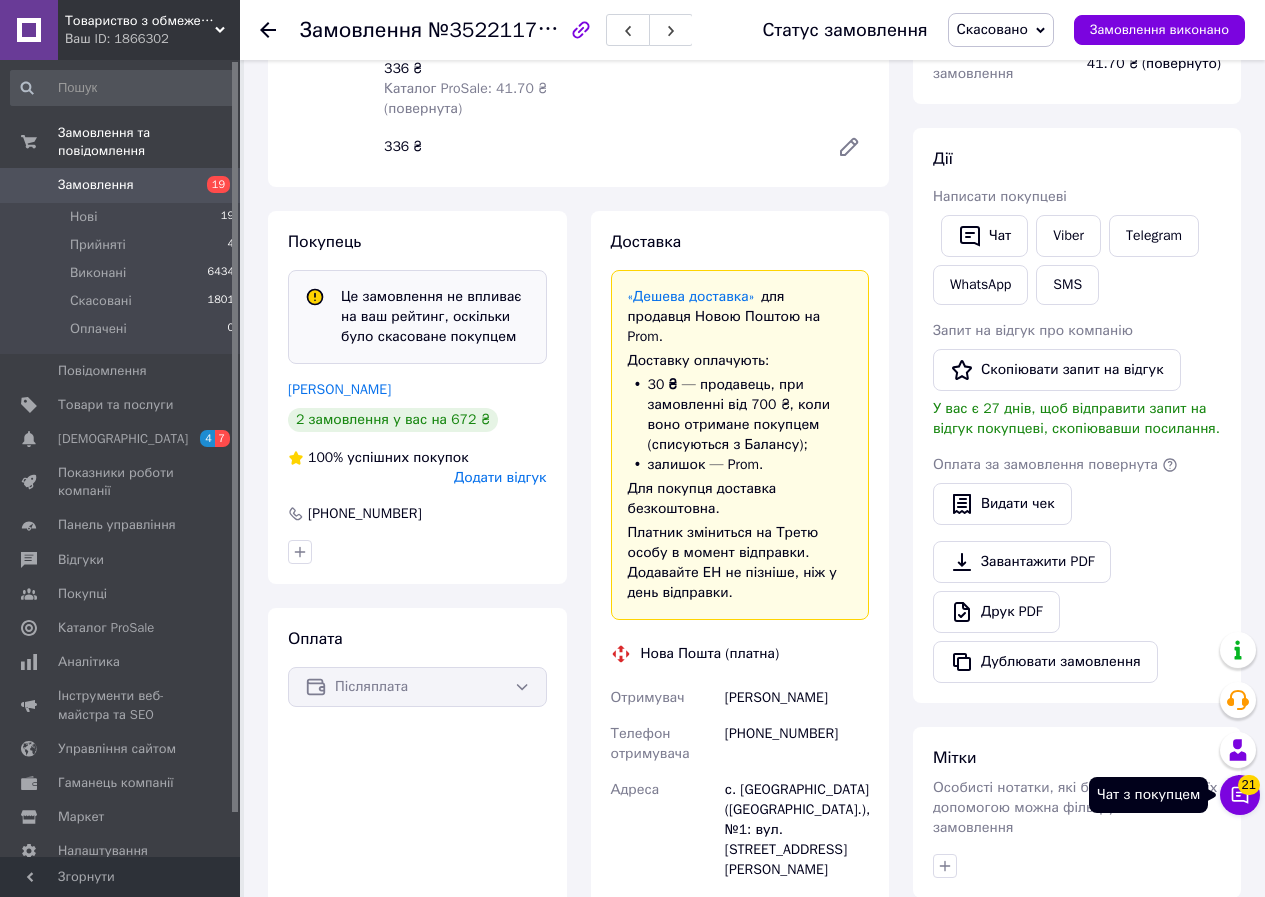 click 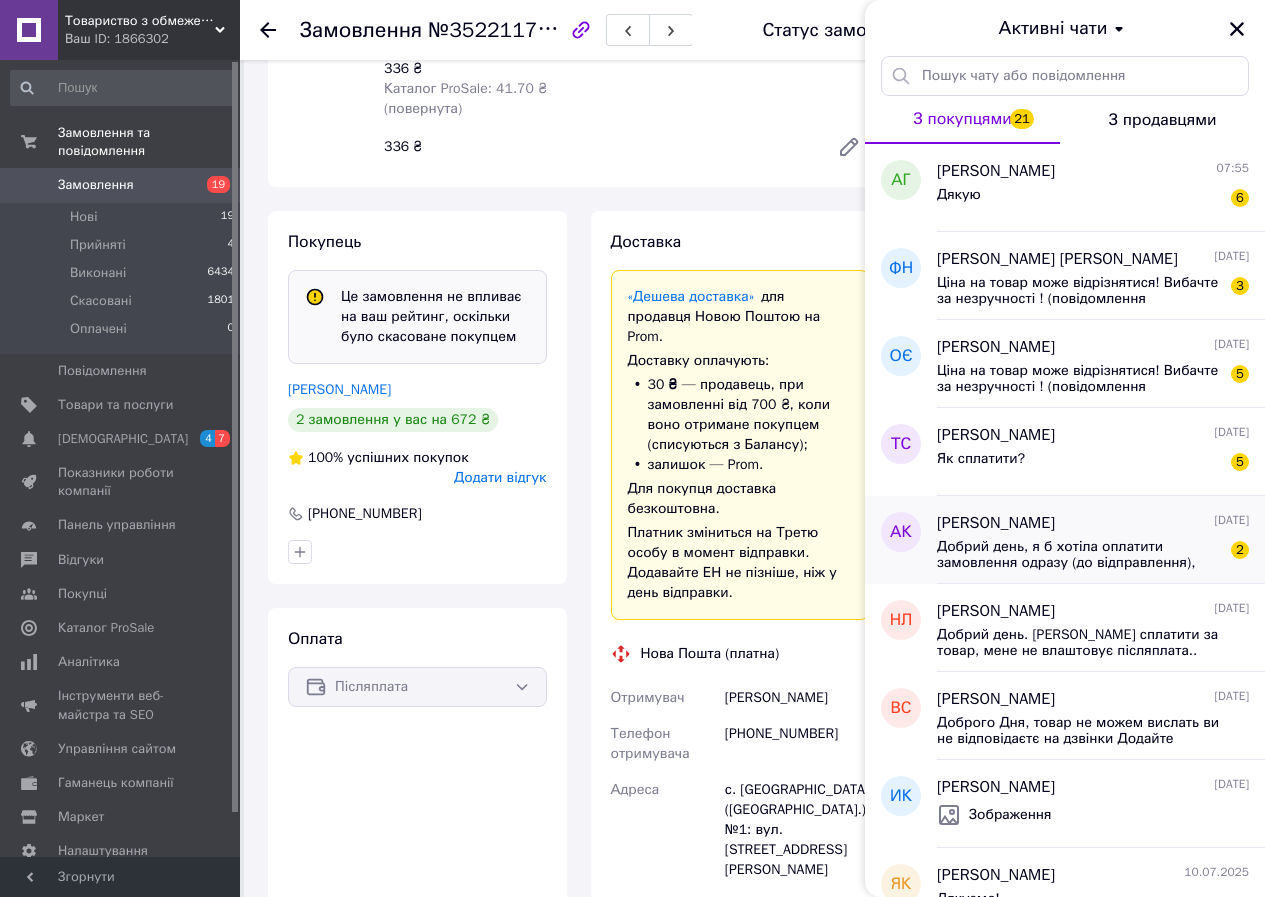 click on "Добрий день, я б хотіла оплатити замовлення одразу (до відправлення), раніше так оплачувала але тепер підтягує тільки післяплата. Чекаю на реквізити, дякую." at bounding box center (1079, 555) 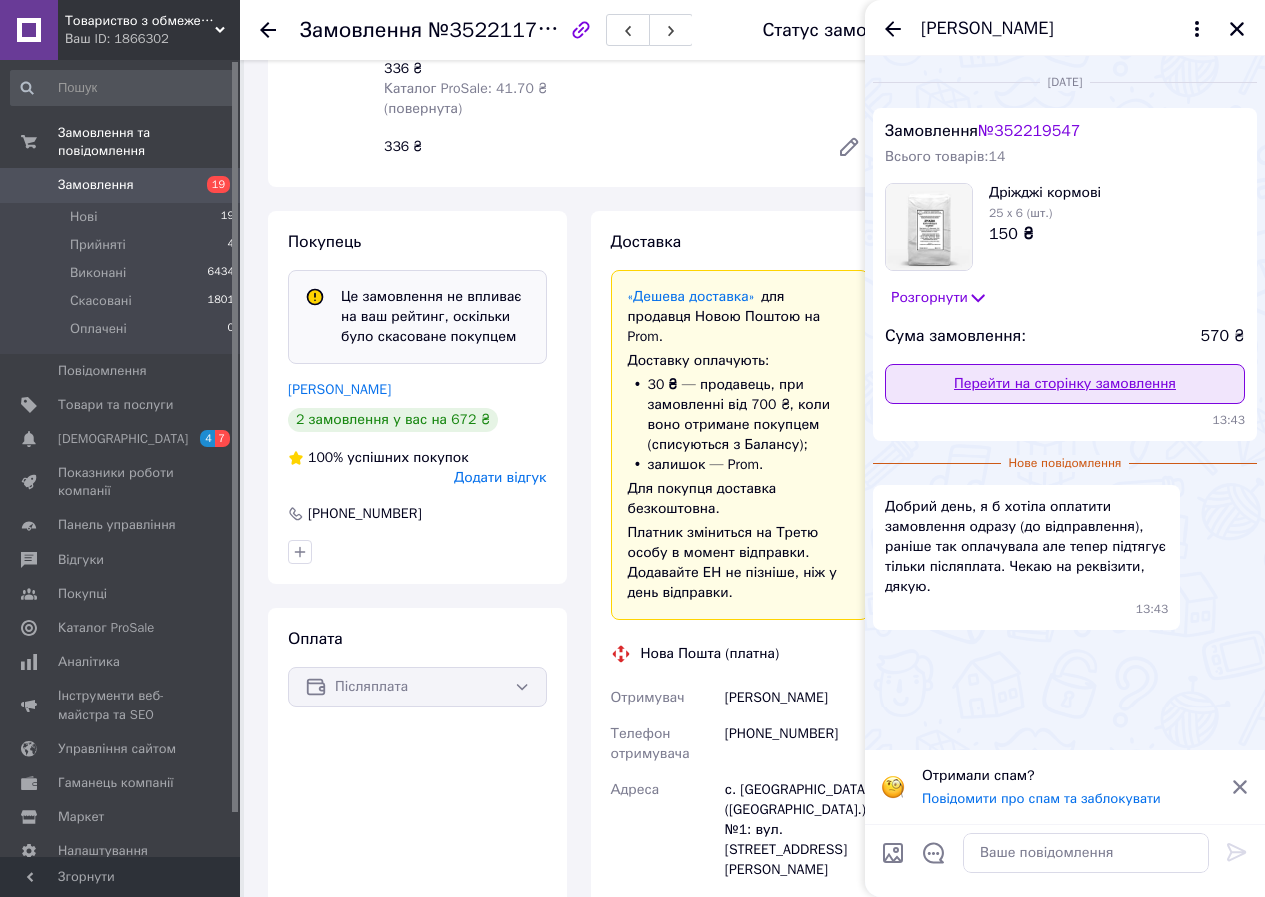 click on "Перейти на сторінку замовлення" at bounding box center (1065, 384) 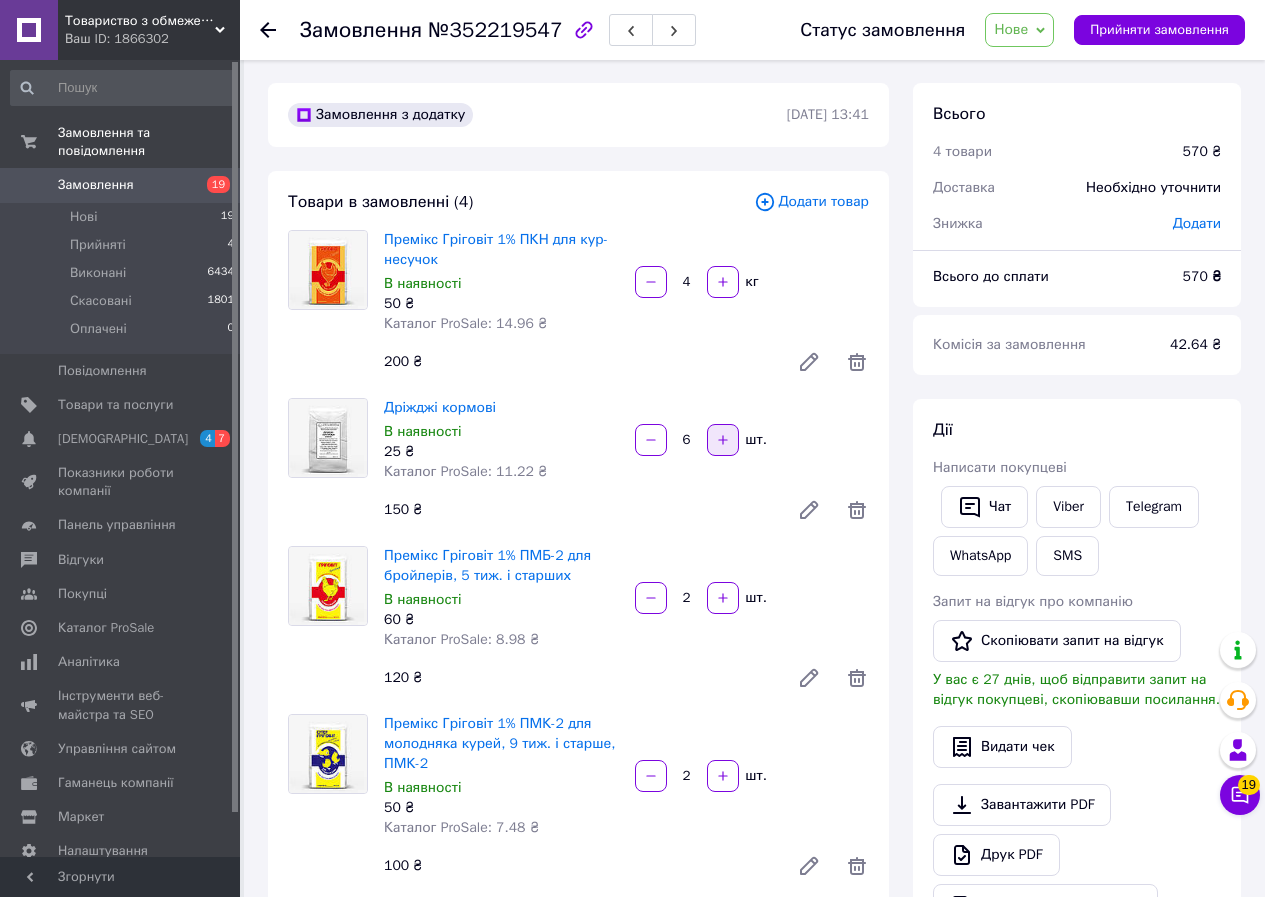 scroll, scrollTop: 0, scrollLeft: 0, axis: both 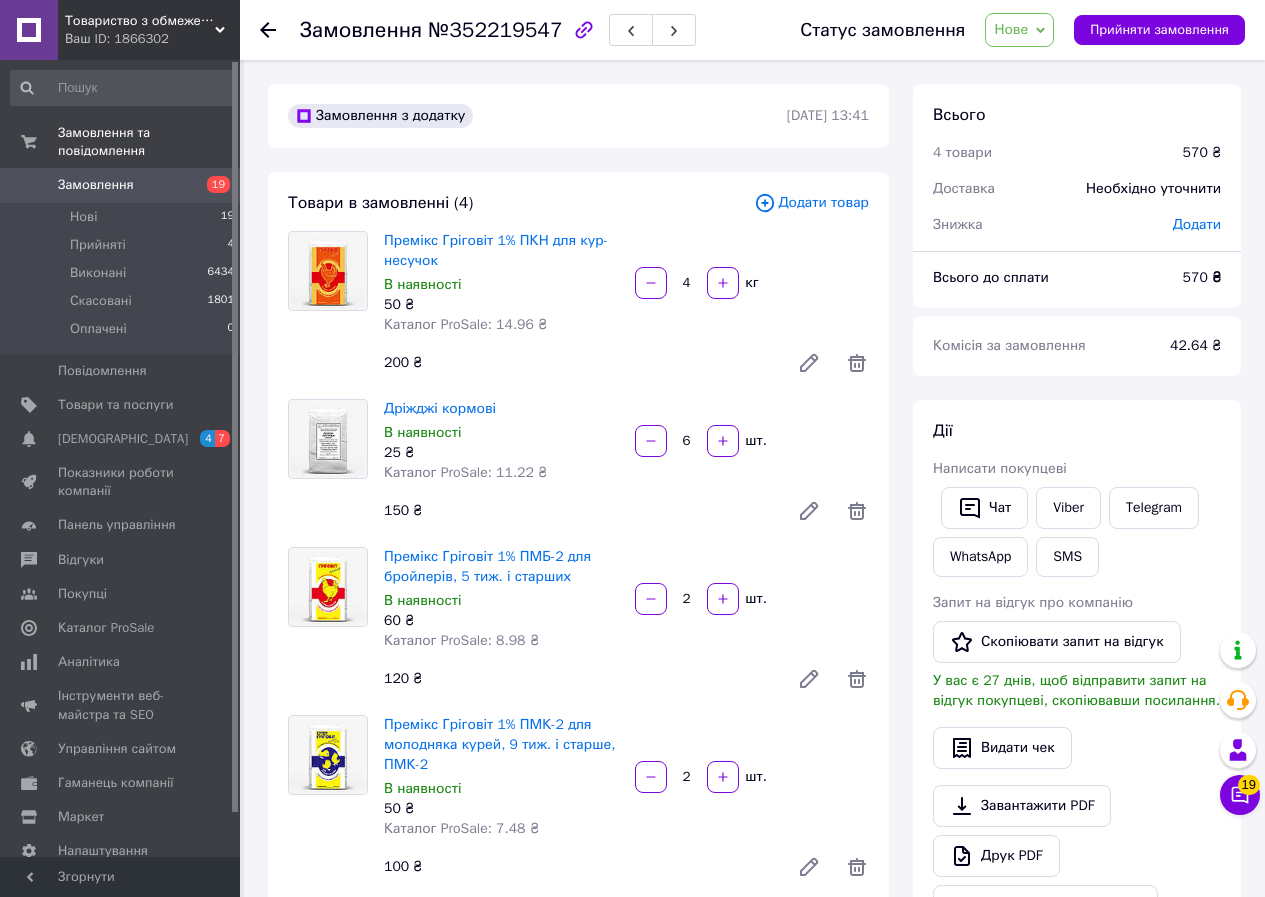 click on "Нове" at bounding box center [1019, 30] 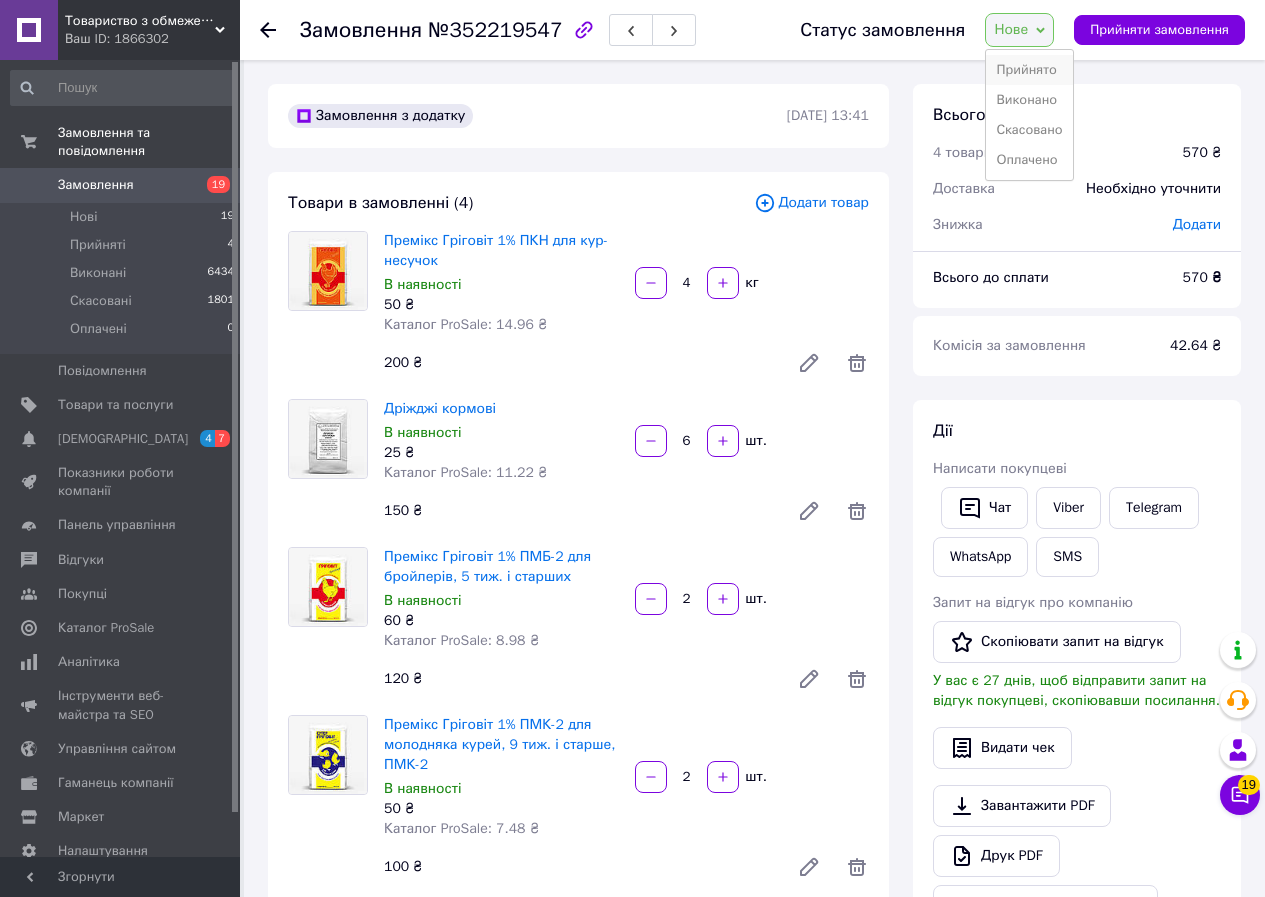 click on "Прийнято" at bounding box center [1029, 70] 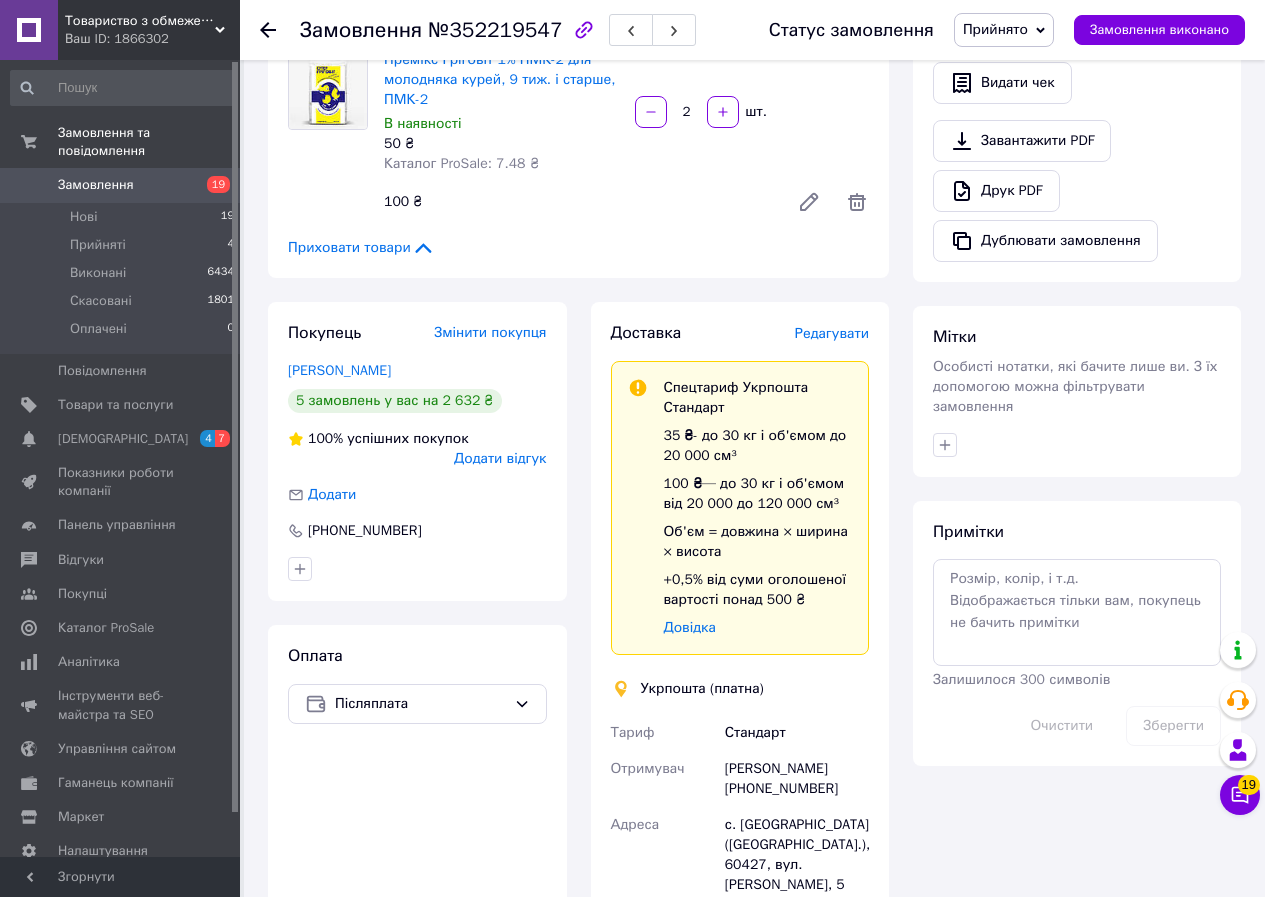 scroll, scrollTop: 700, scrollLeft: 0, axis: vertical 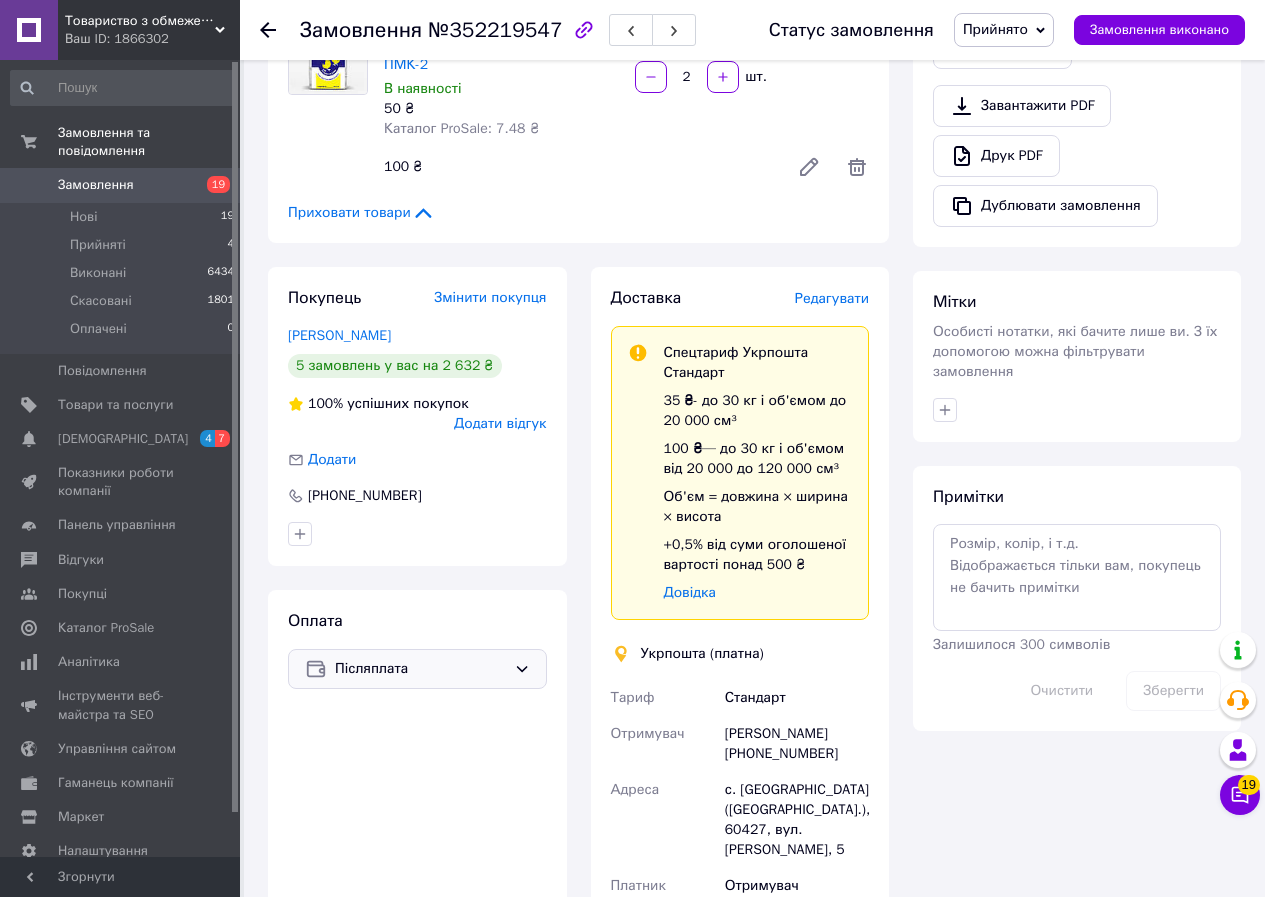 click on "Післяплата" at bounding box center [417, 669] 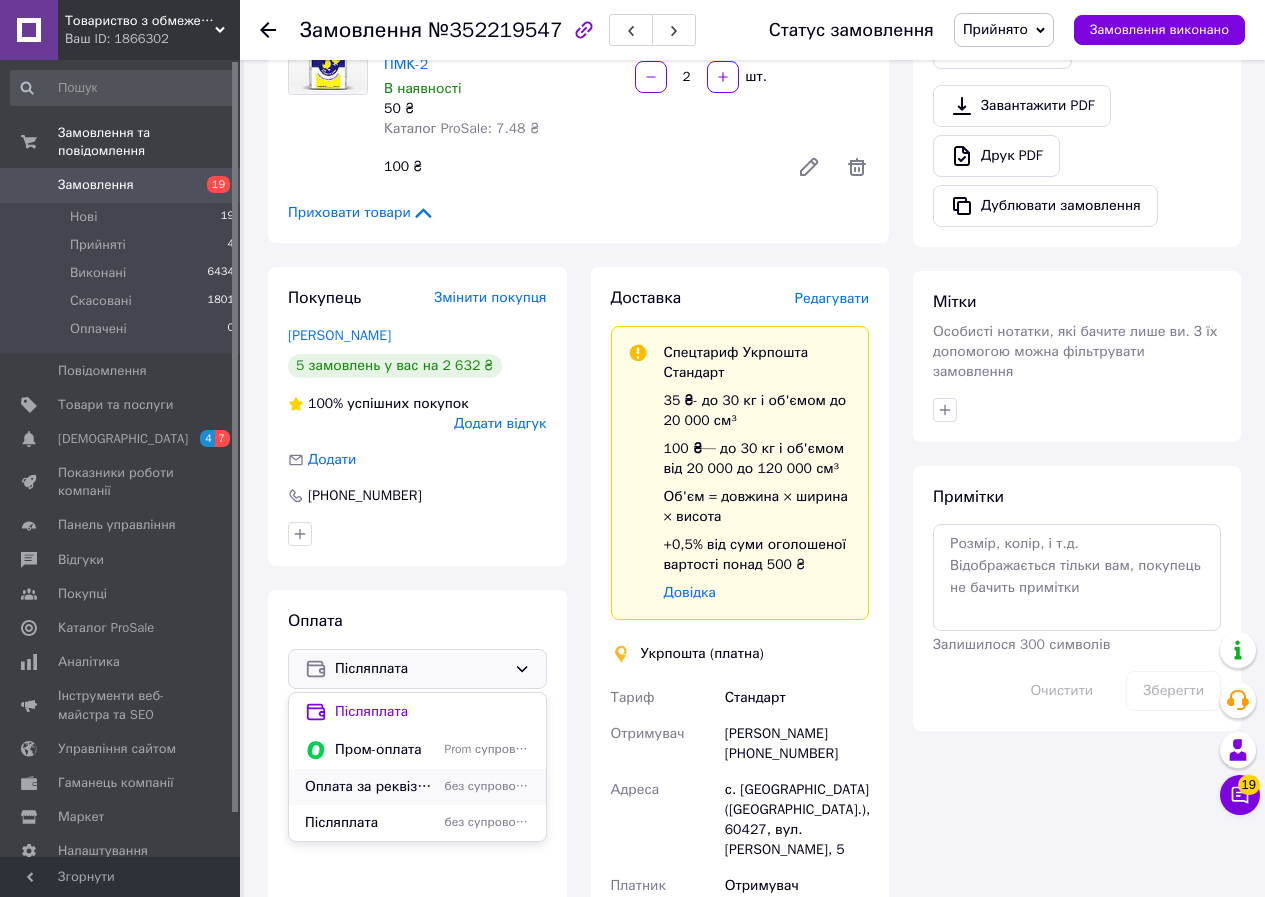 click on "Оплата за реквізитами" at bounding box center (371, 787) 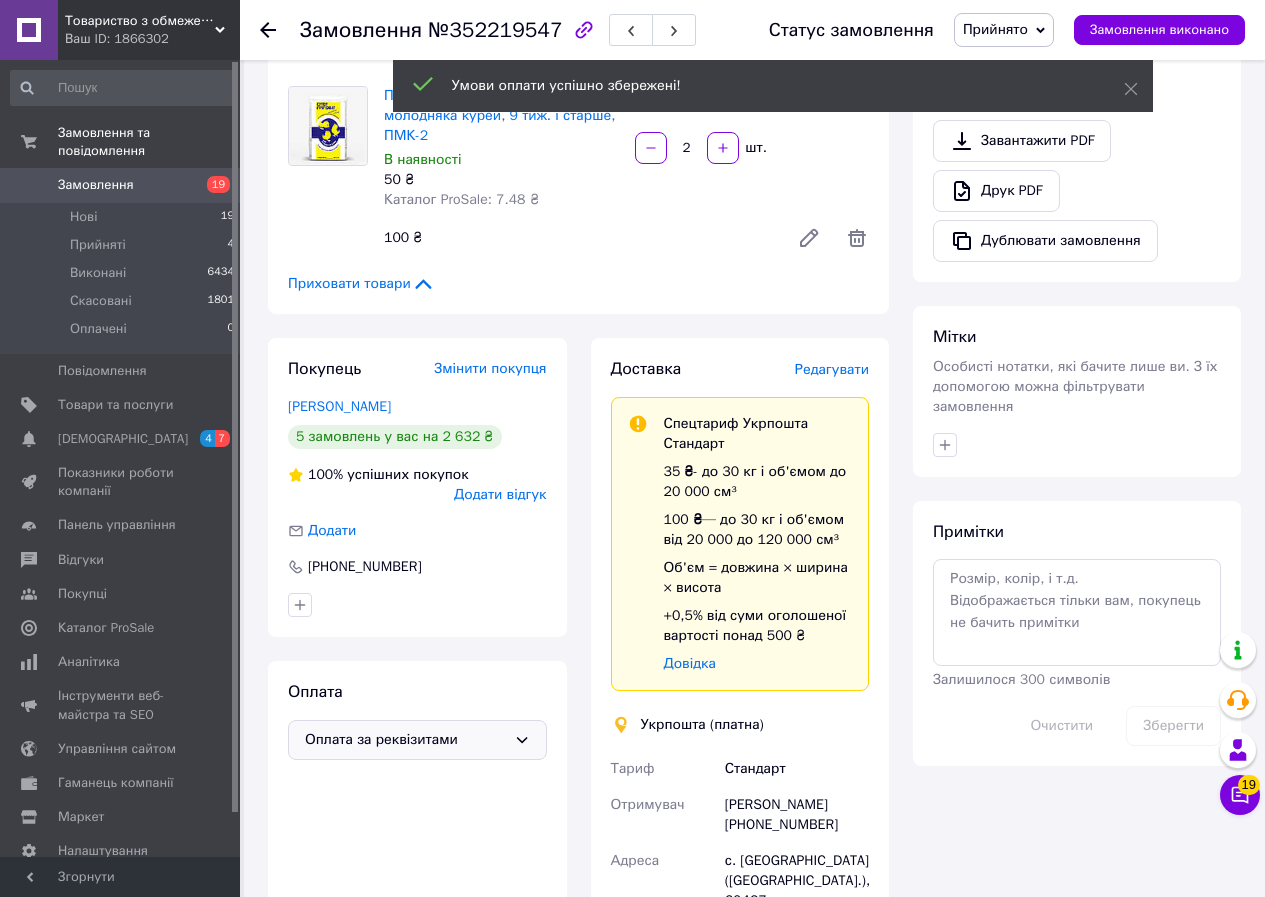 scroll, scrollTop: 400, scrollLeft: 0, axis: vertical 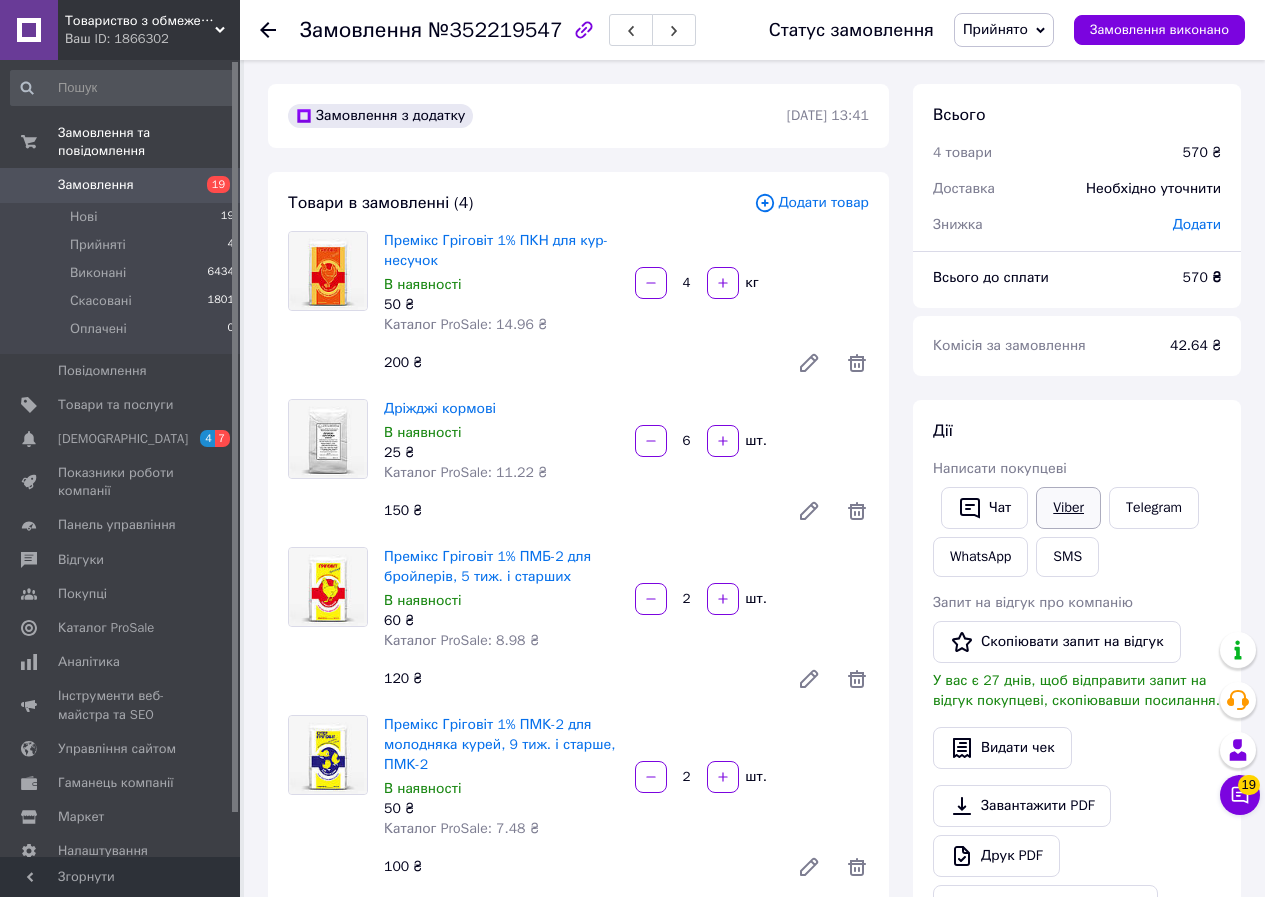 click on "Viber" at bounding box center (1068, 508) 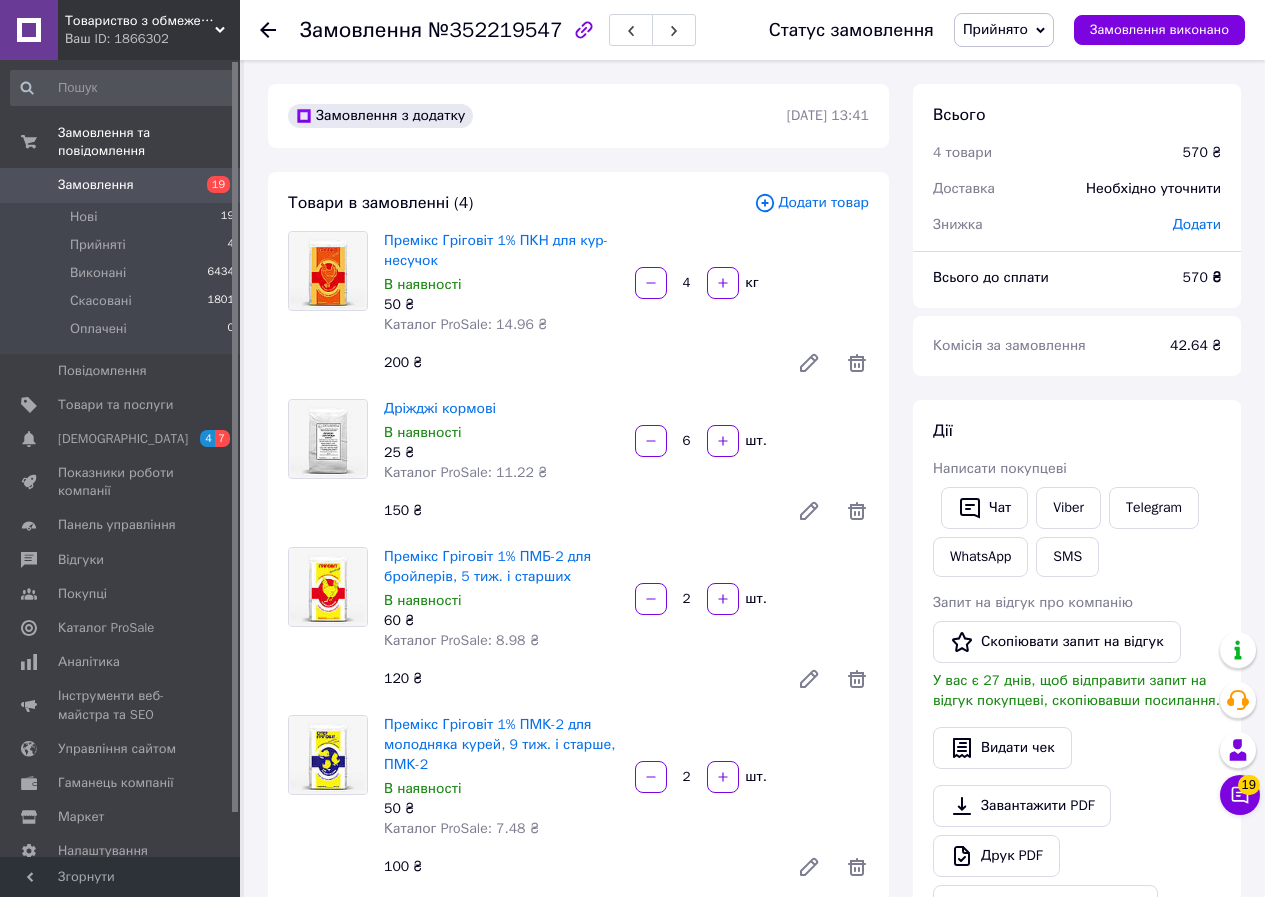 scroll, scrollTop: 100, scrollLeft: 0, axis: vertical 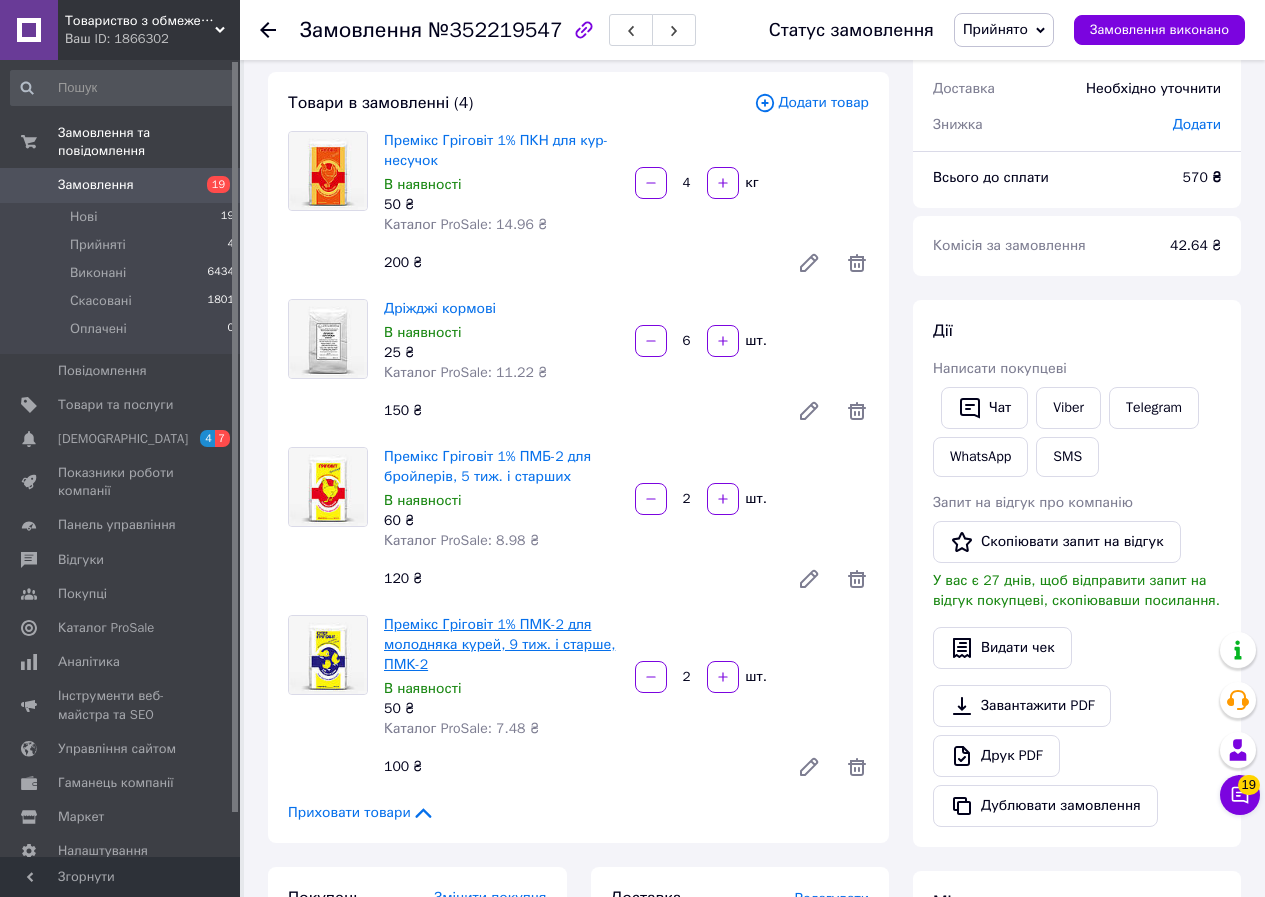 click on "Премікс Гріговіт 1% ПМК-2 для молодняка курей, 9 тиж. і старше, ПМК-2" at bounding box center (499, 644) 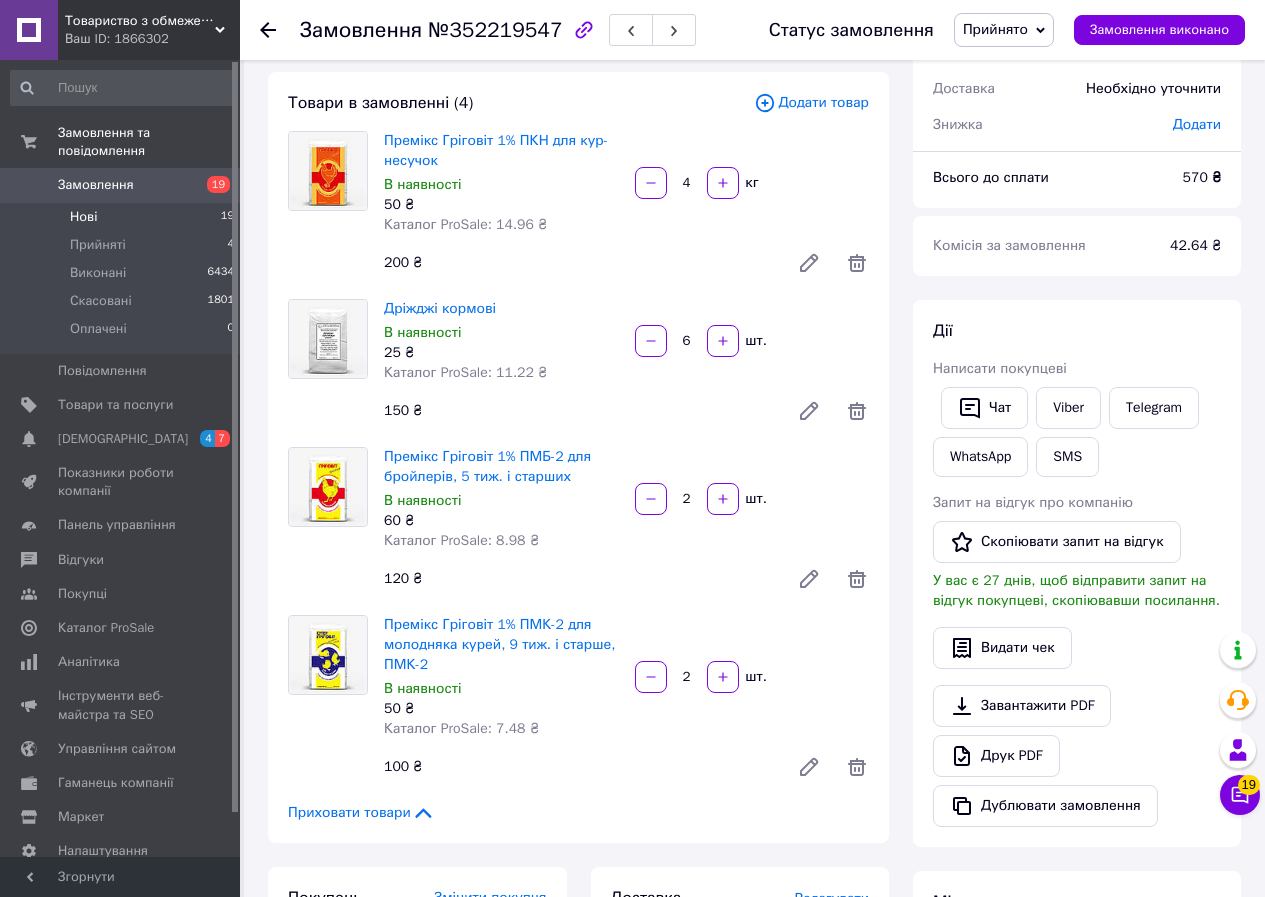 click on "Нові 19" at bounding box center (123, 217) 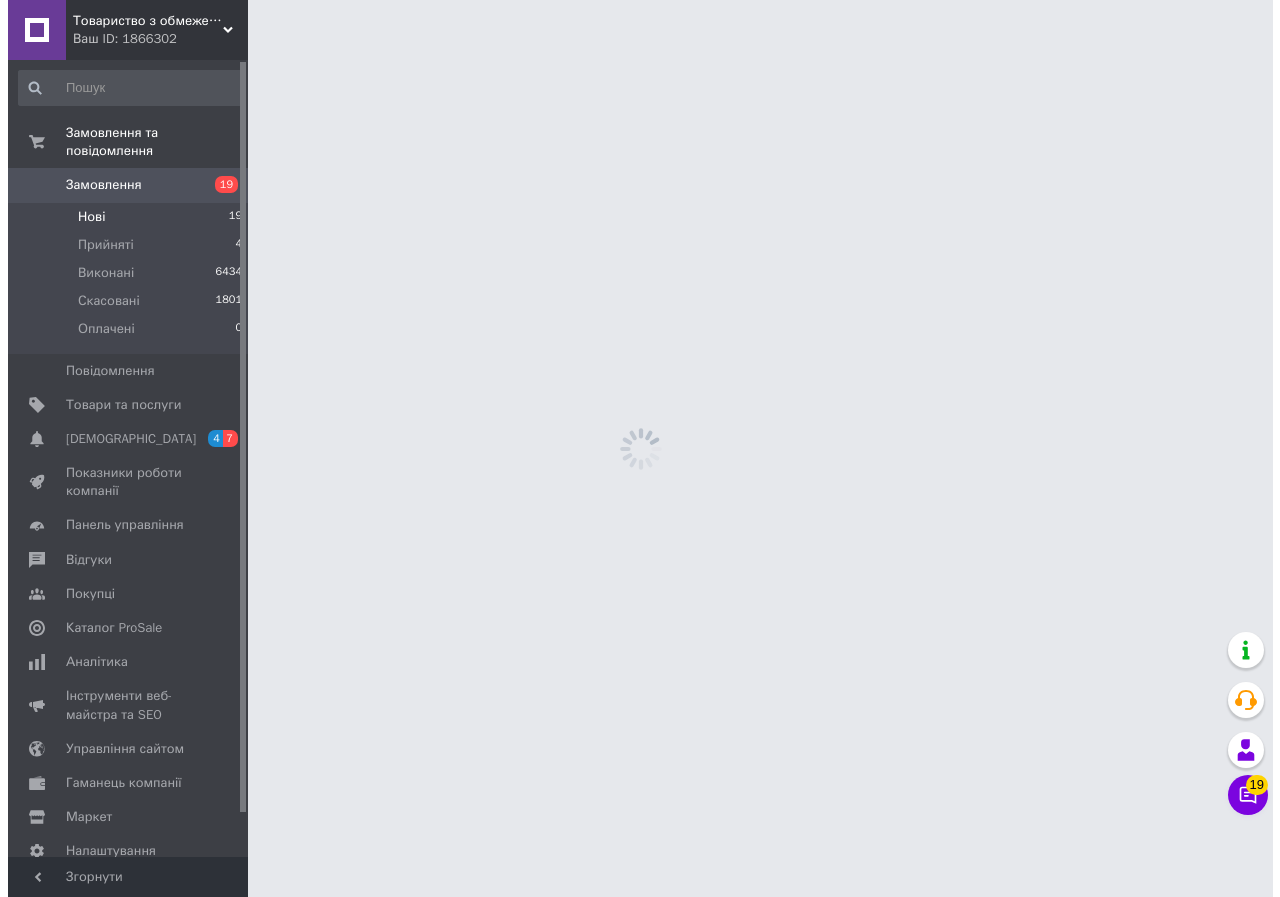 scroll, scrollTop: 0, scrollLeft: 0, axis: both 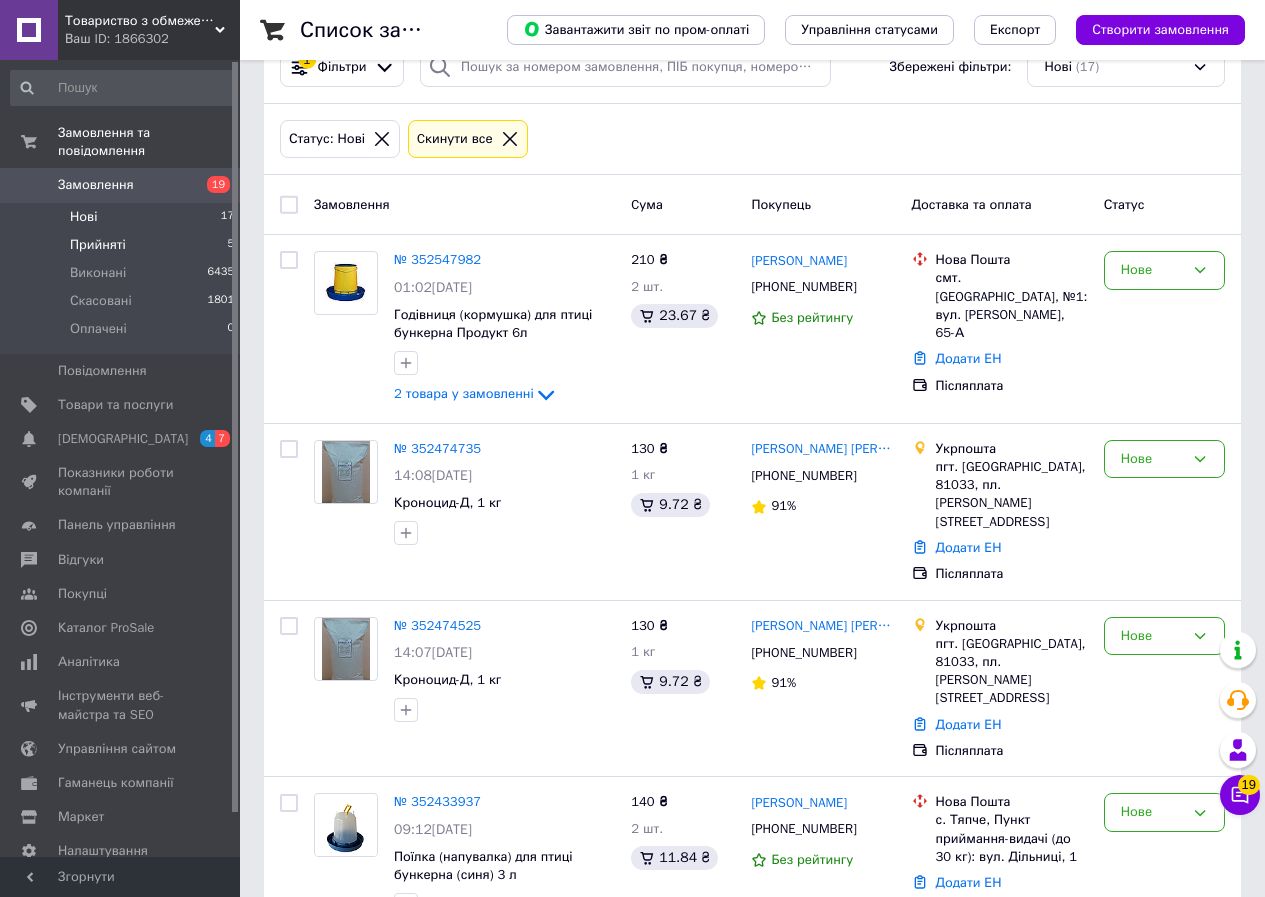 click on "Прийняті 5" at bounding box center (123, 245) 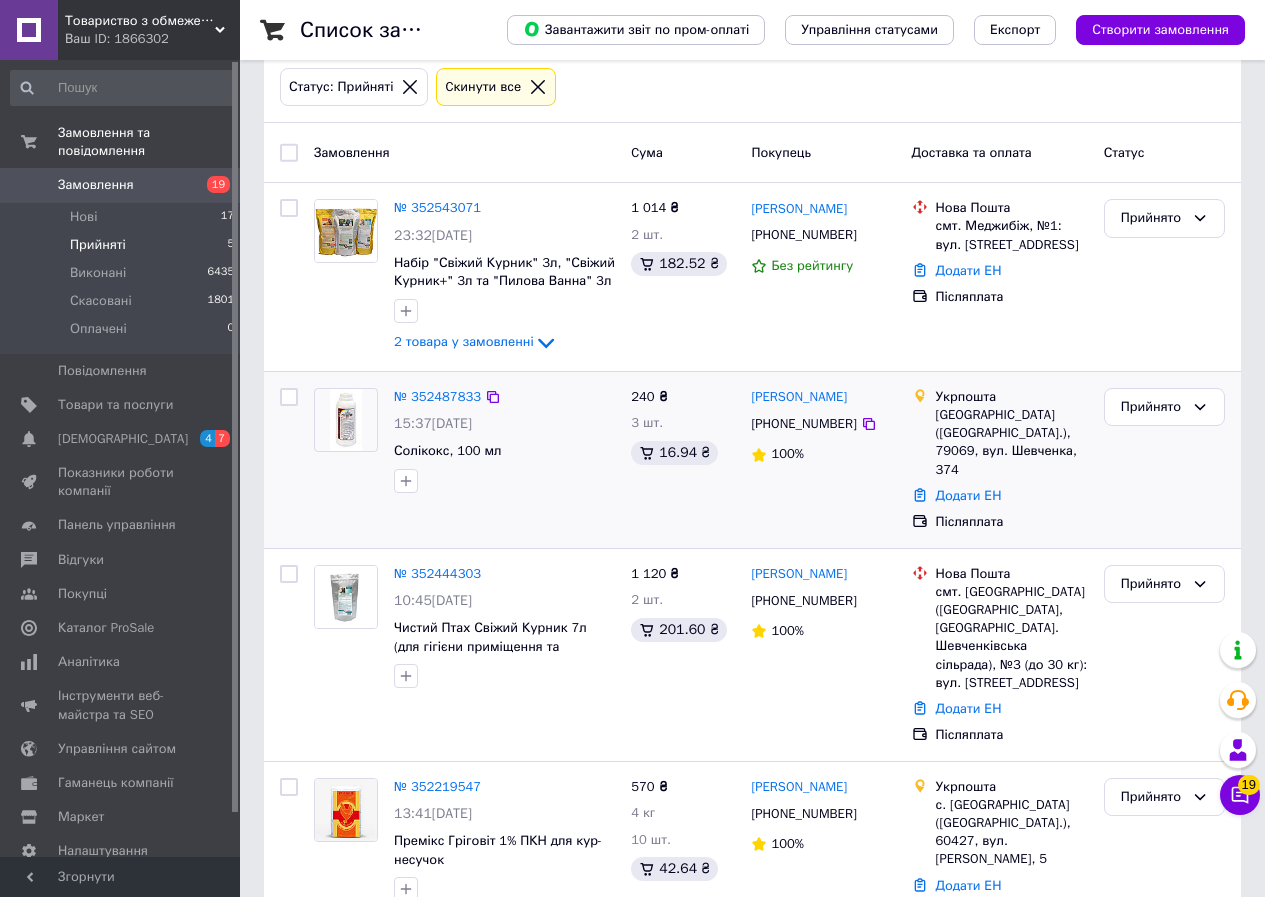 scroll, scrollTop: 0, scrollLeft: 0, axis: both 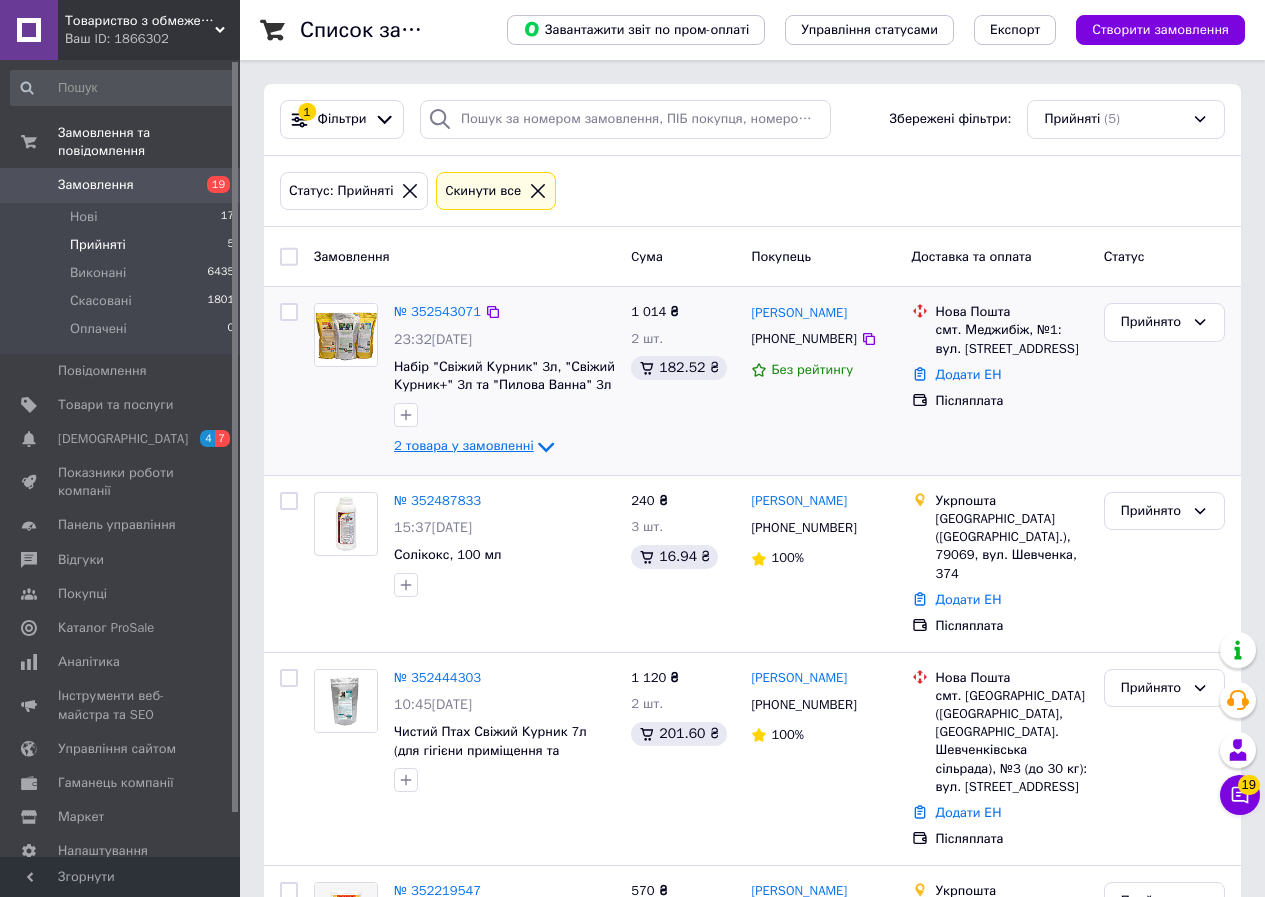 click on "2 товара у замовленні" at bounding box center [464, 446] 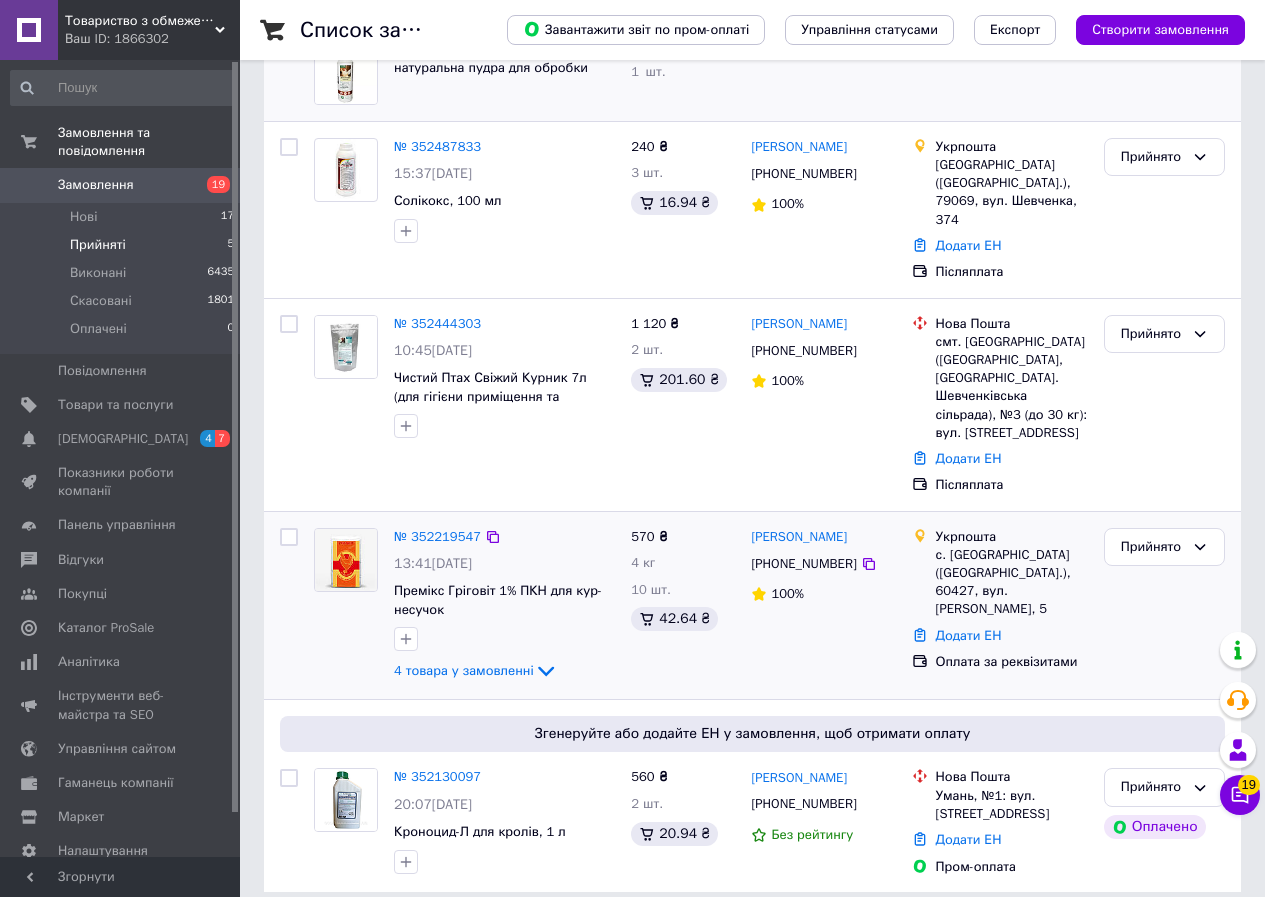 scroll, scrollTop: 515, scrollLeft: 0, axis: vertical 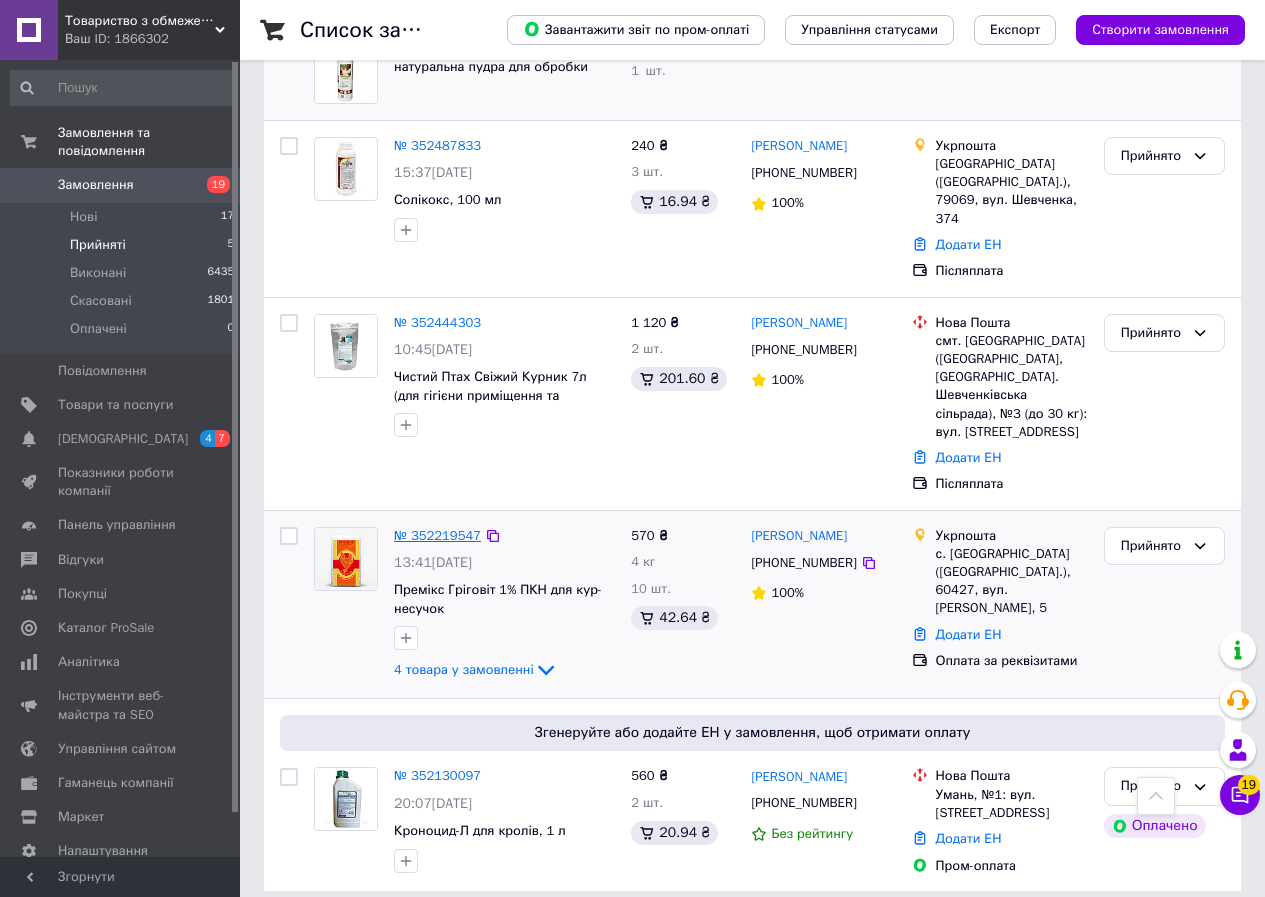 click on "№ 352219547" at bounding box center [437, 535] 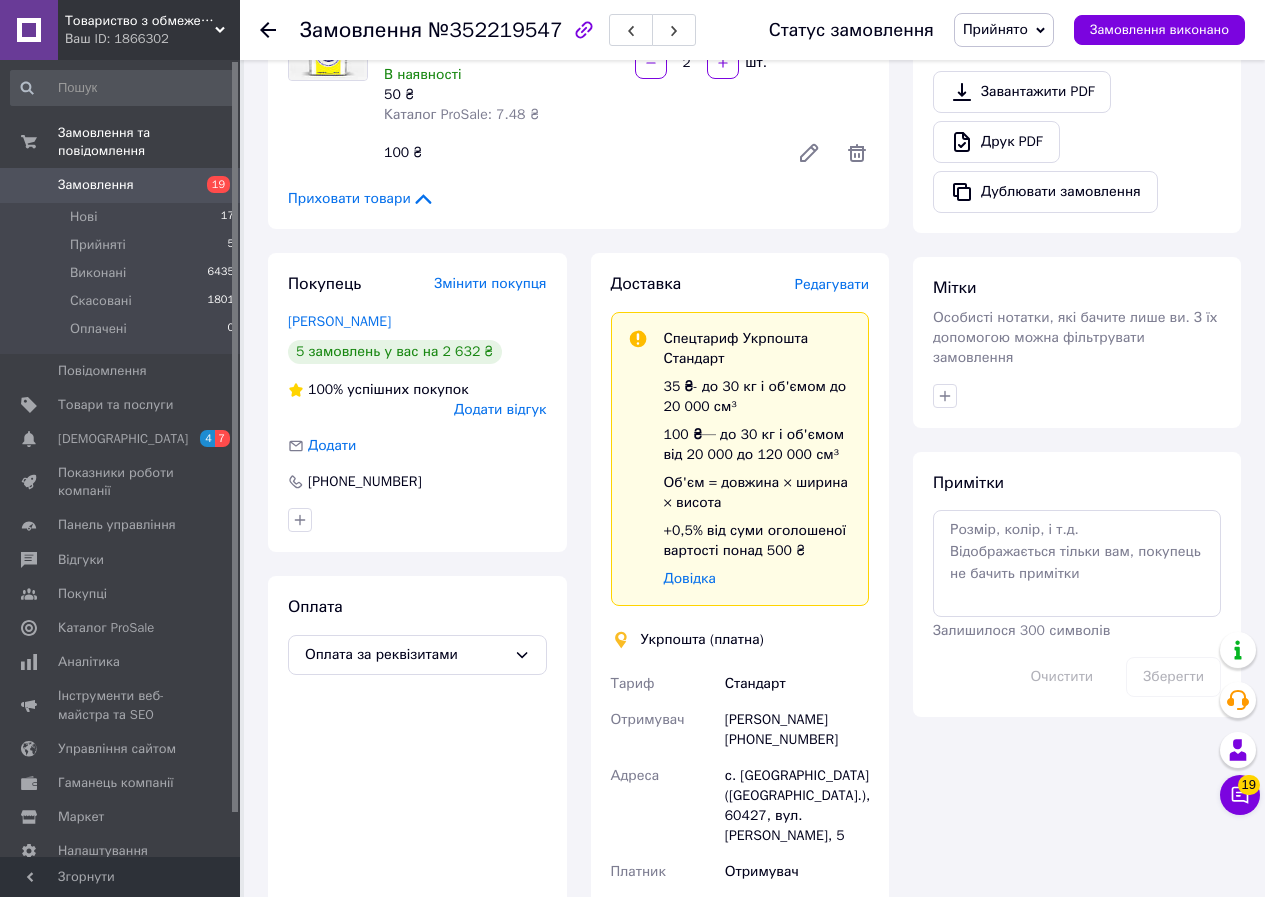 scroll, scrollTop: 715, scrollLeft: 0, axis: vertical 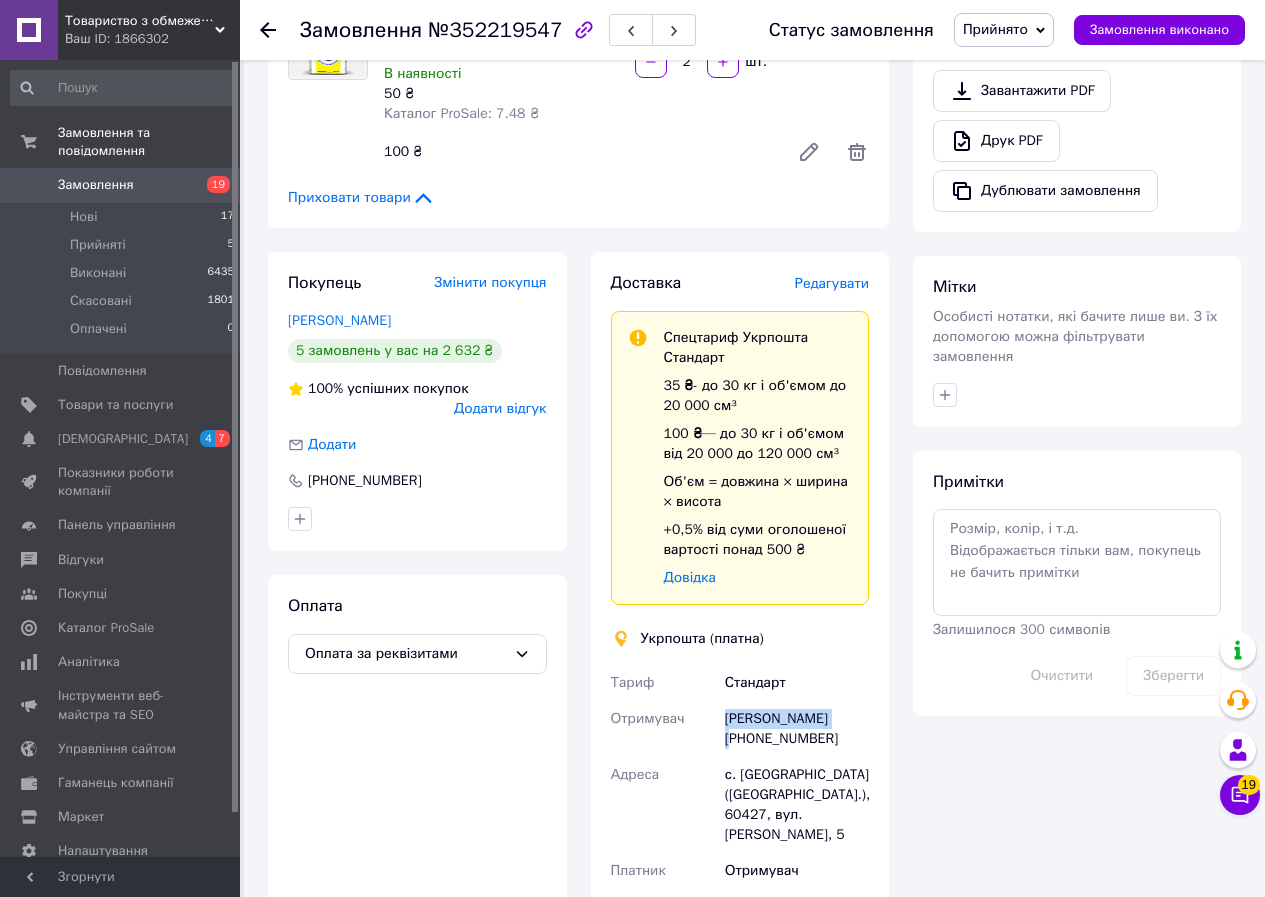 drag, startPoint x: 727, startPoint y: 717, endPoint x: 826, endPoint y: 717, distance: 99 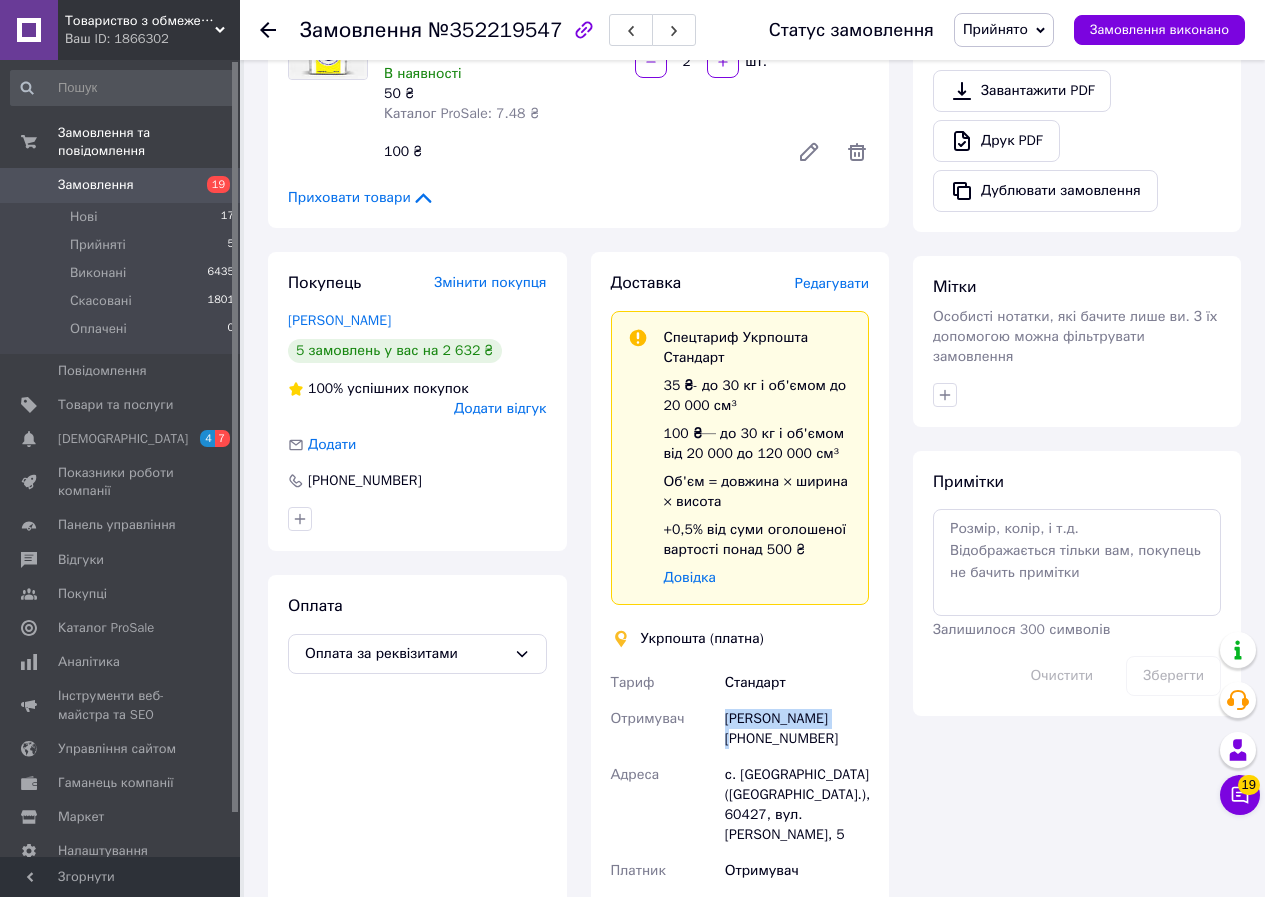 click on "Анастасія Куніш +380977436269" at bounding box center [797, 729] 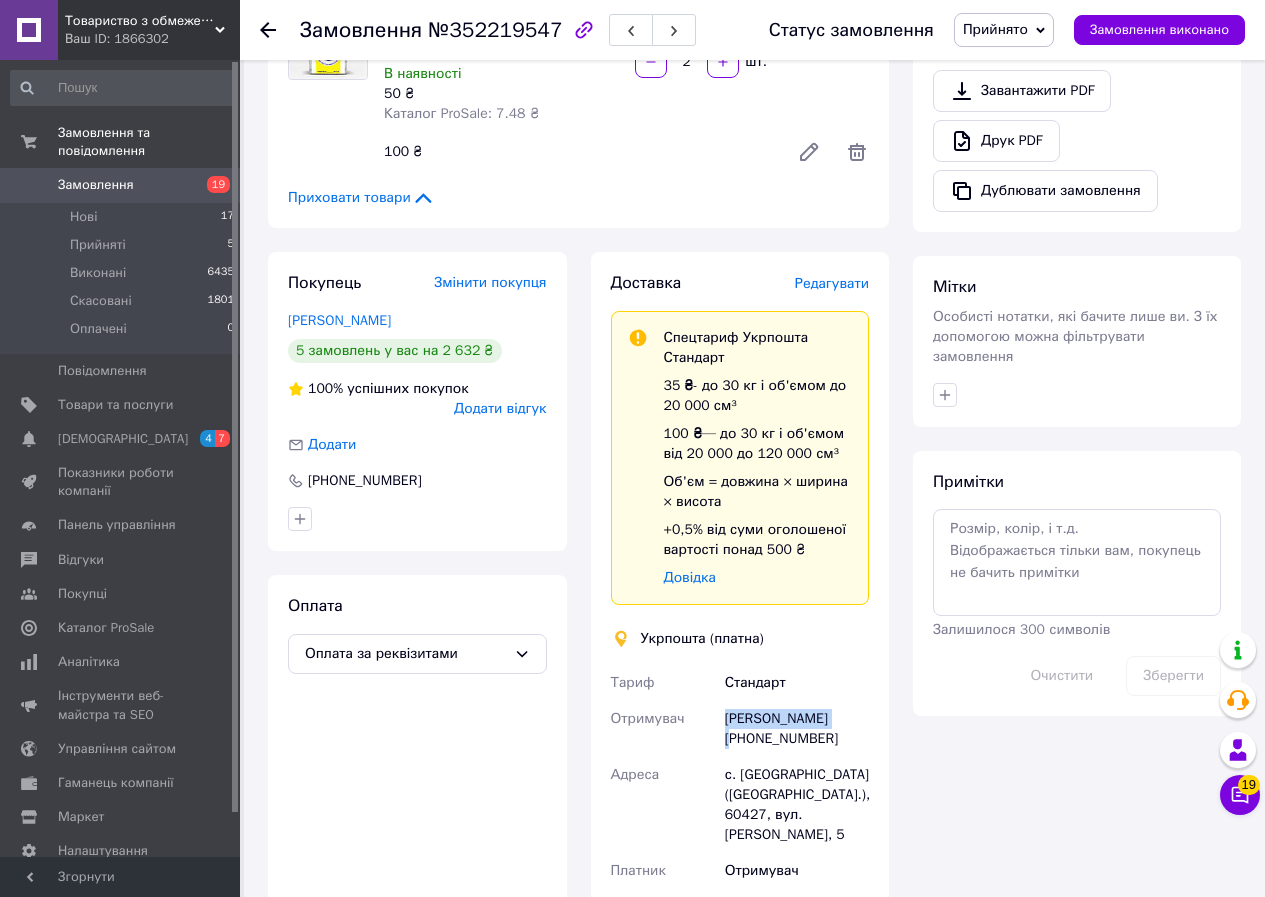 copy on "[PERSON_NAME]" 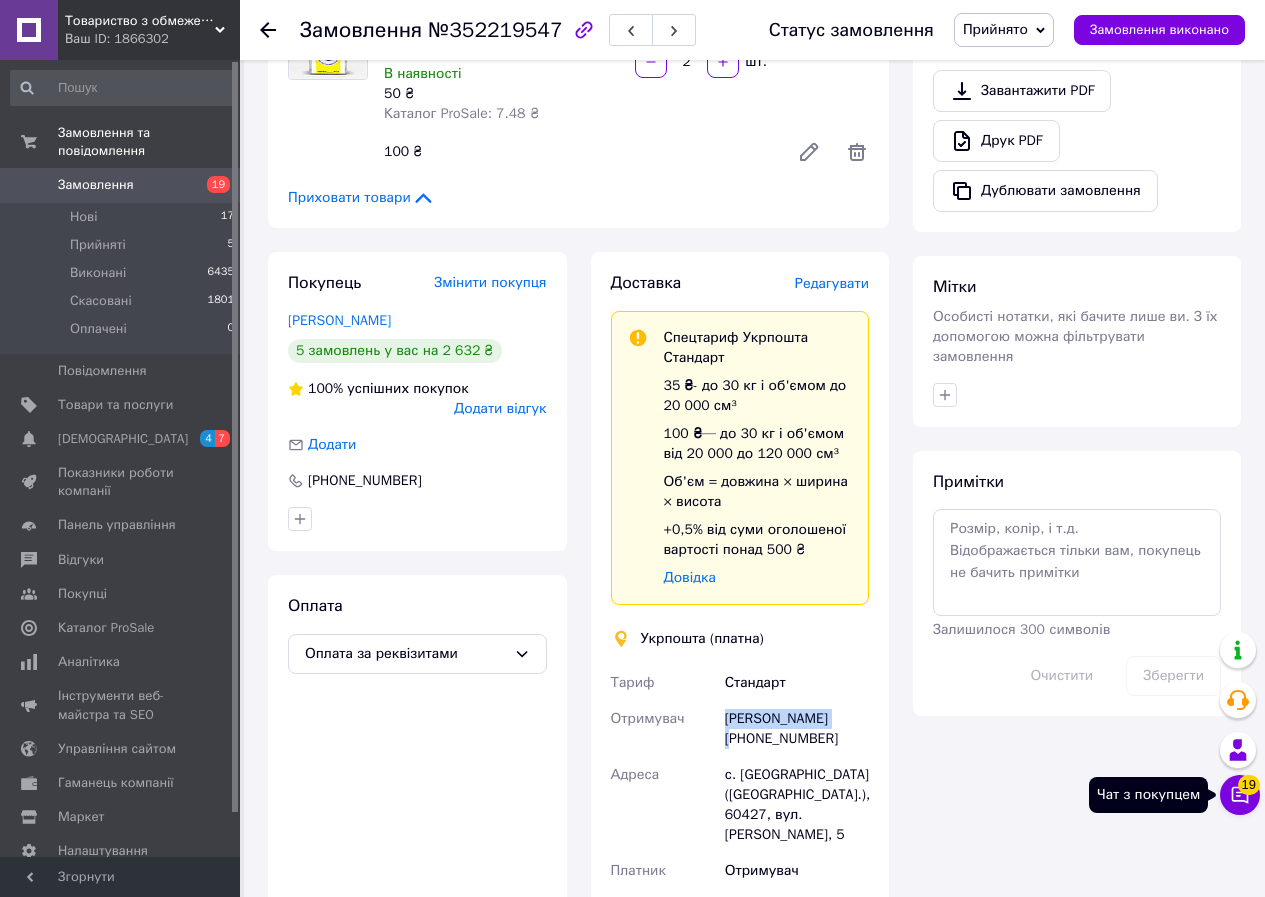 click 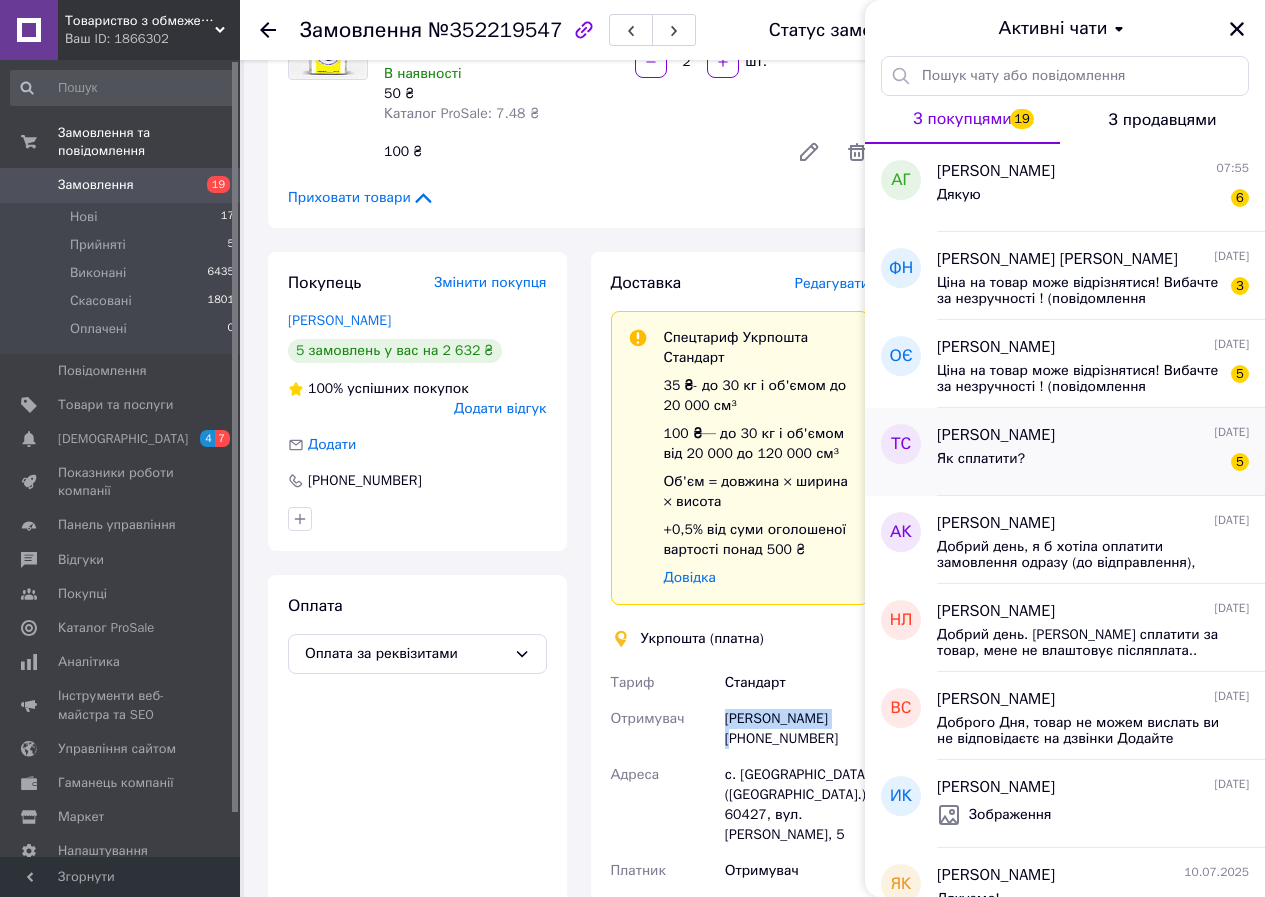 click on "Як сплатити? 5" at bounding box center (1093, 463) 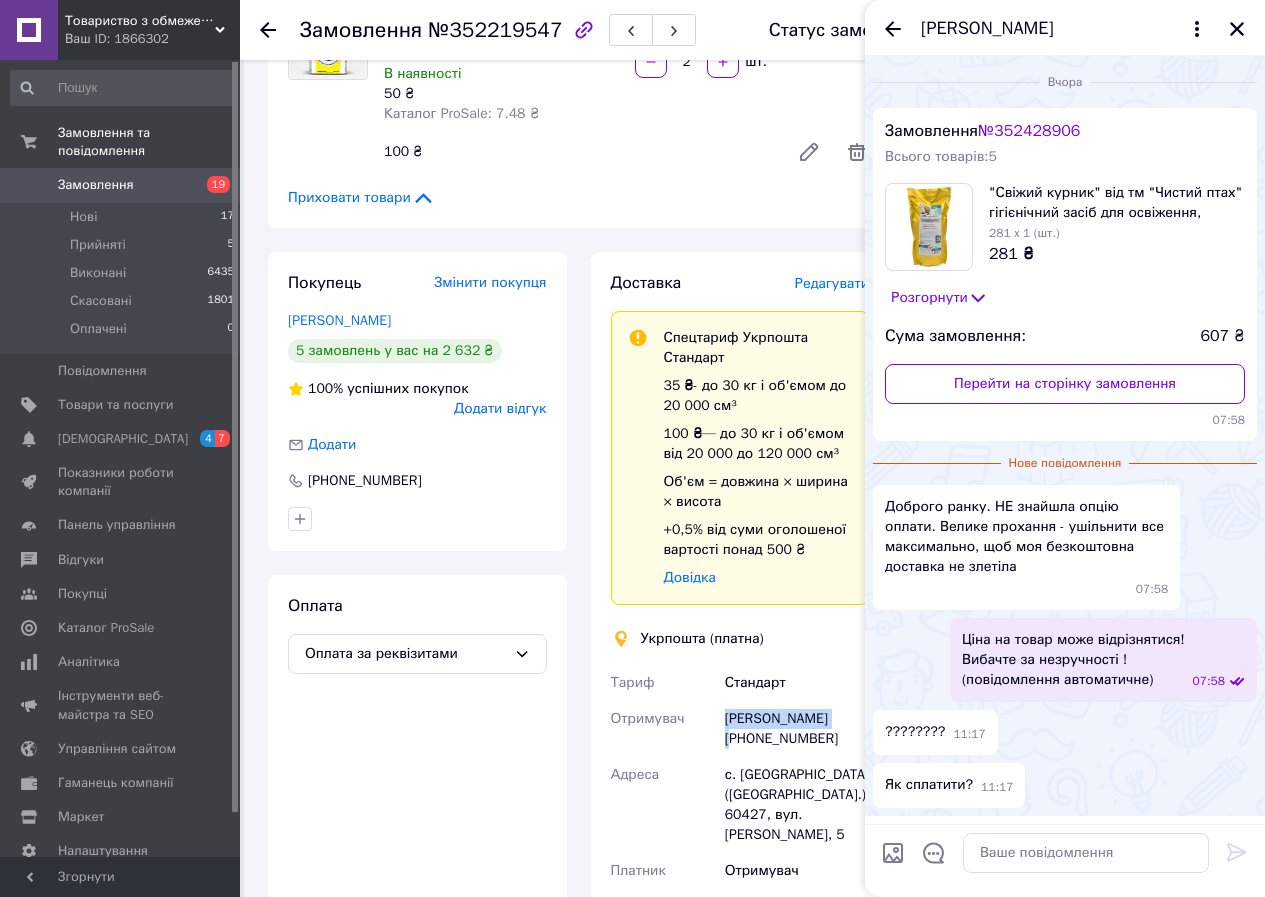 scroll, scrollTop: 65, scrollLeft: 0, axis: vertical 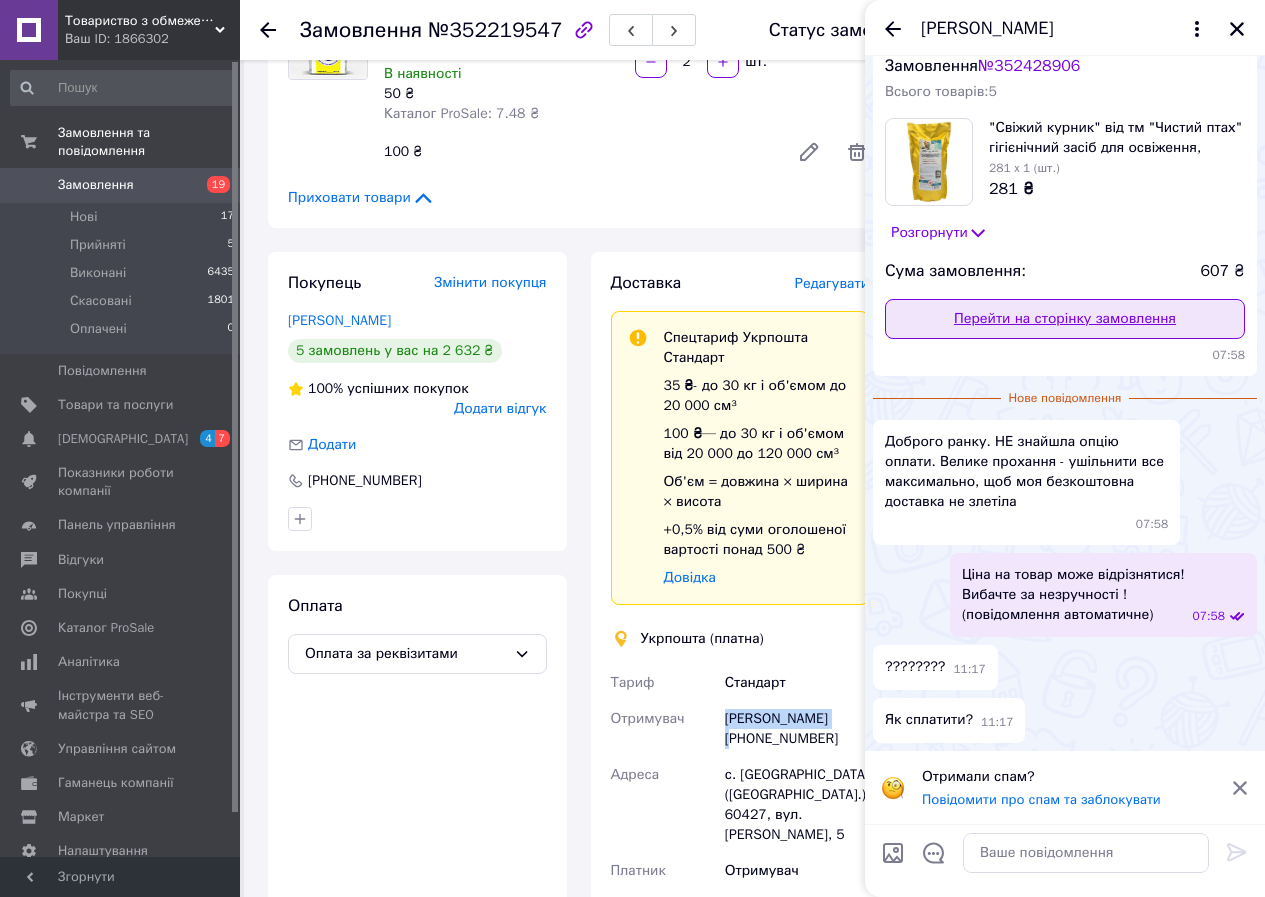 click on "Перейти на сторінку замовлення" at bounding box center [1065, 319] 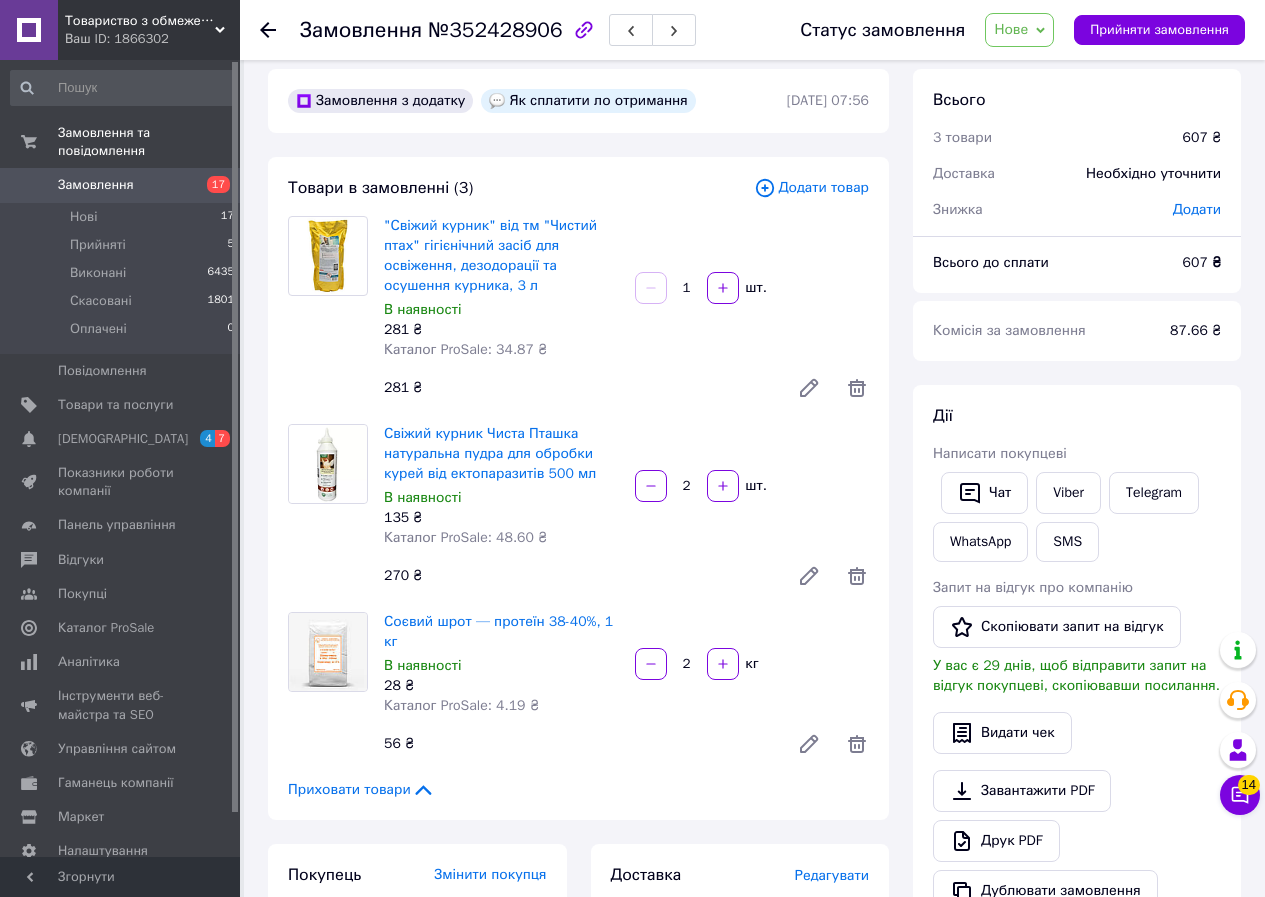 scroll, scrollTop: 200, scrollLeft: 0, axis: vertical 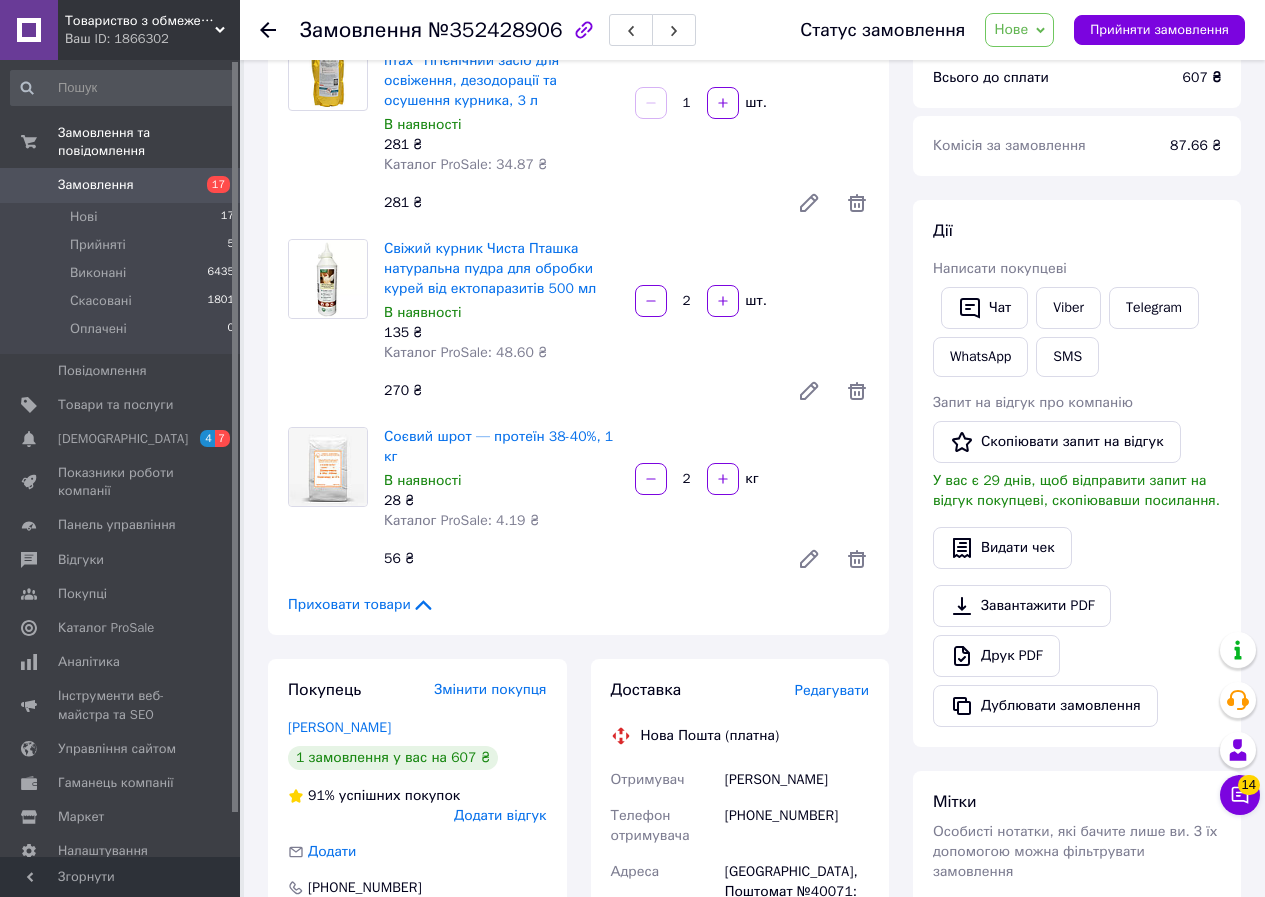 click on "Нове" at bounding box center (1019, 30) 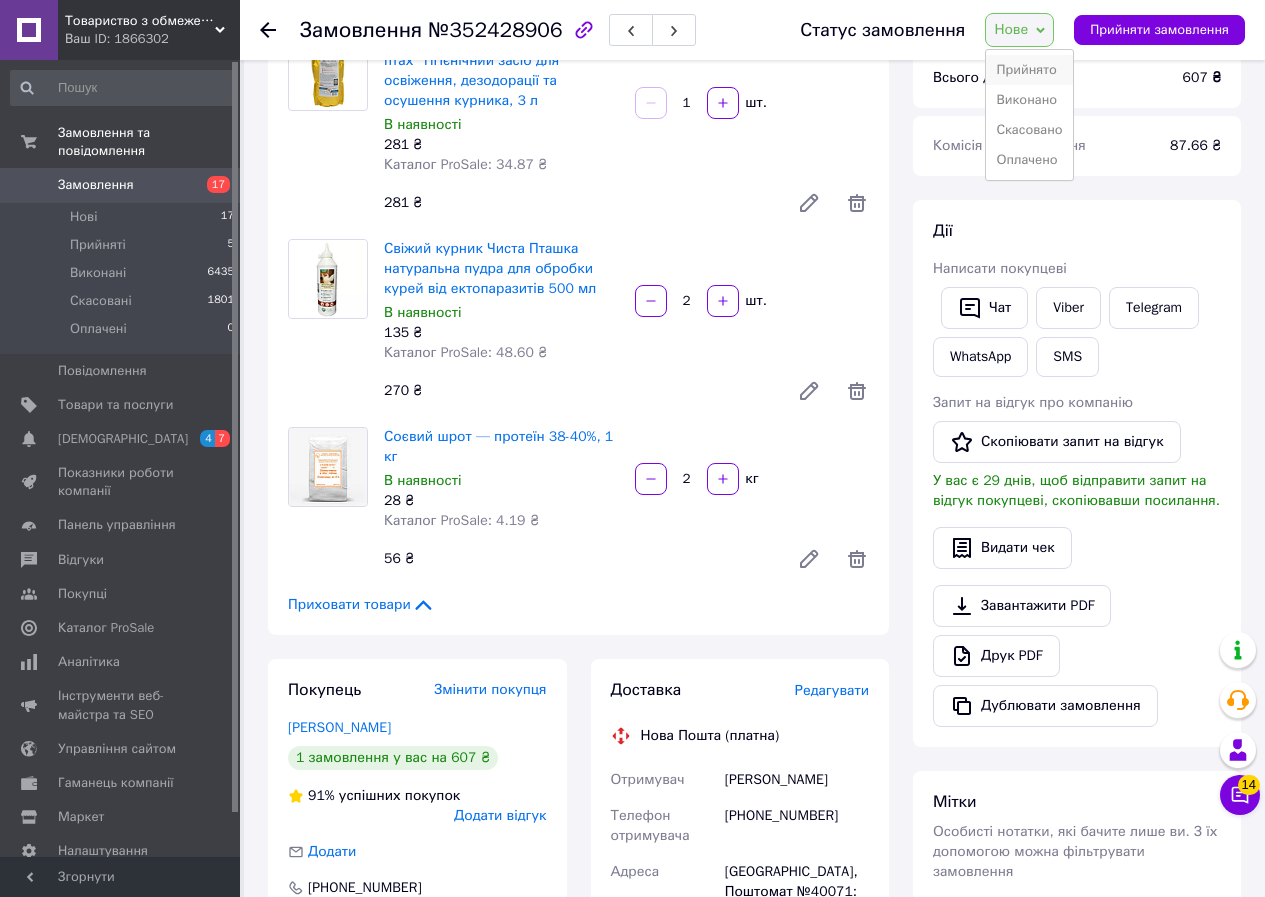 click on "Прийнято" at bounding box center (1029, 70) 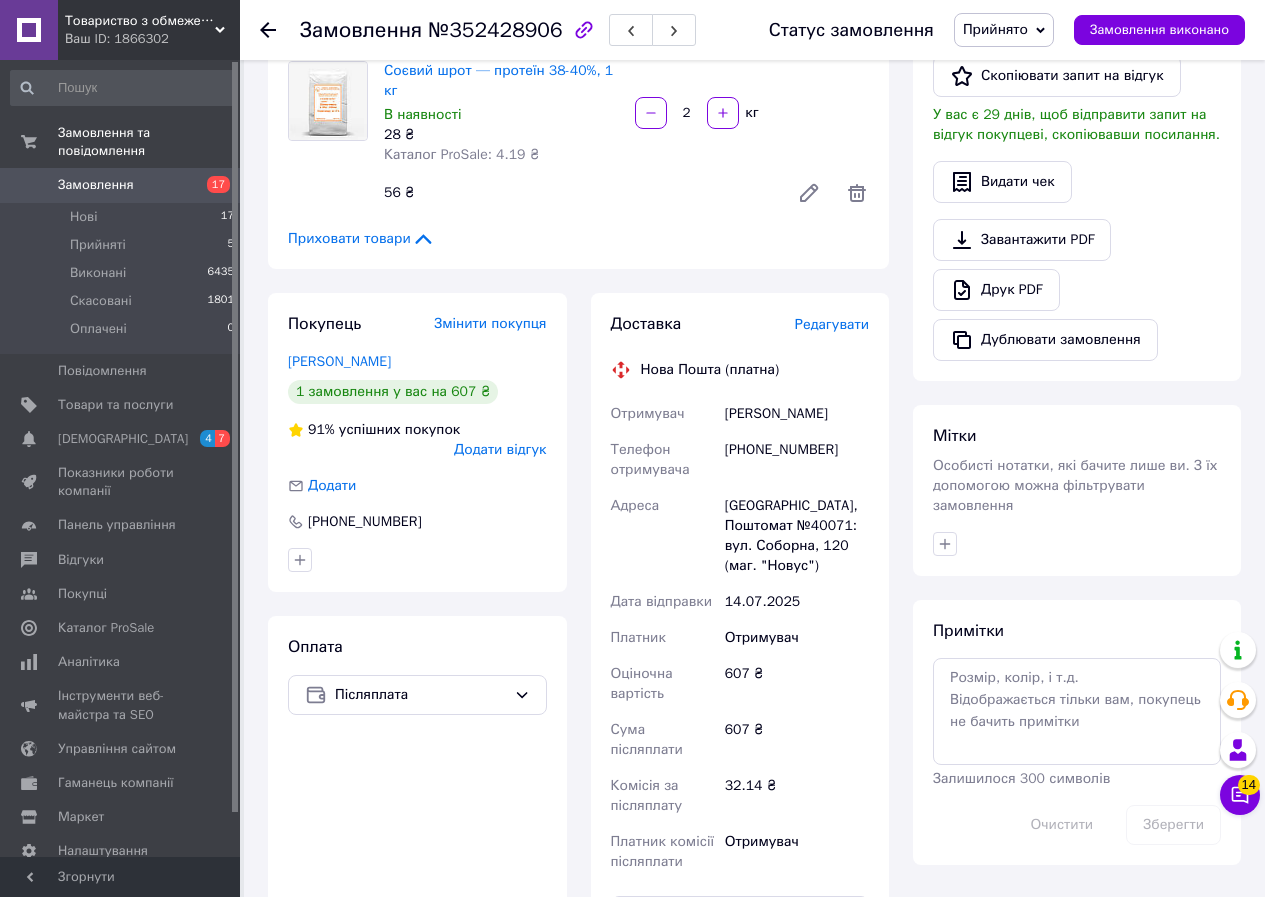 scroll, scrollTop: 600, scrollLeft: 0, axis: vertical 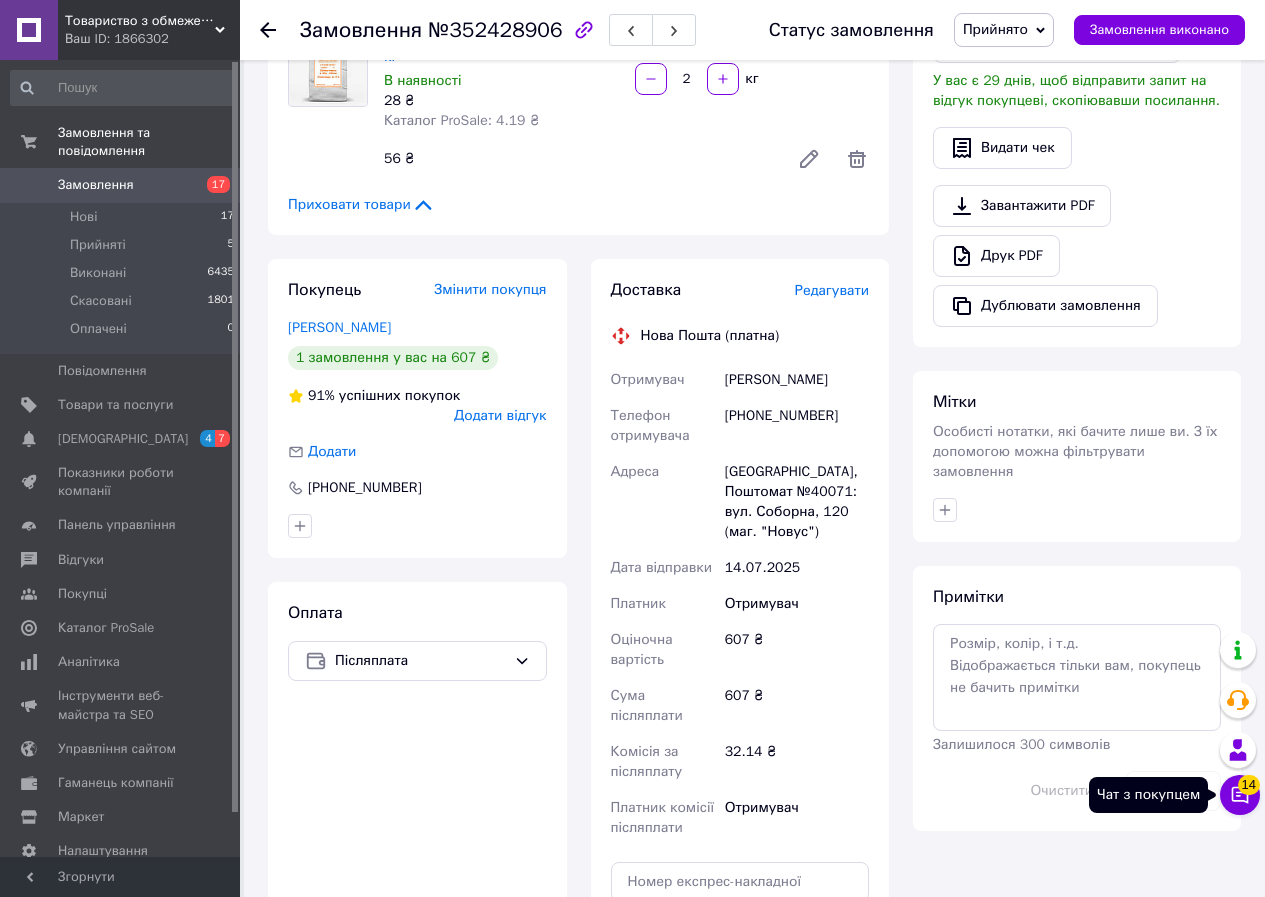 click 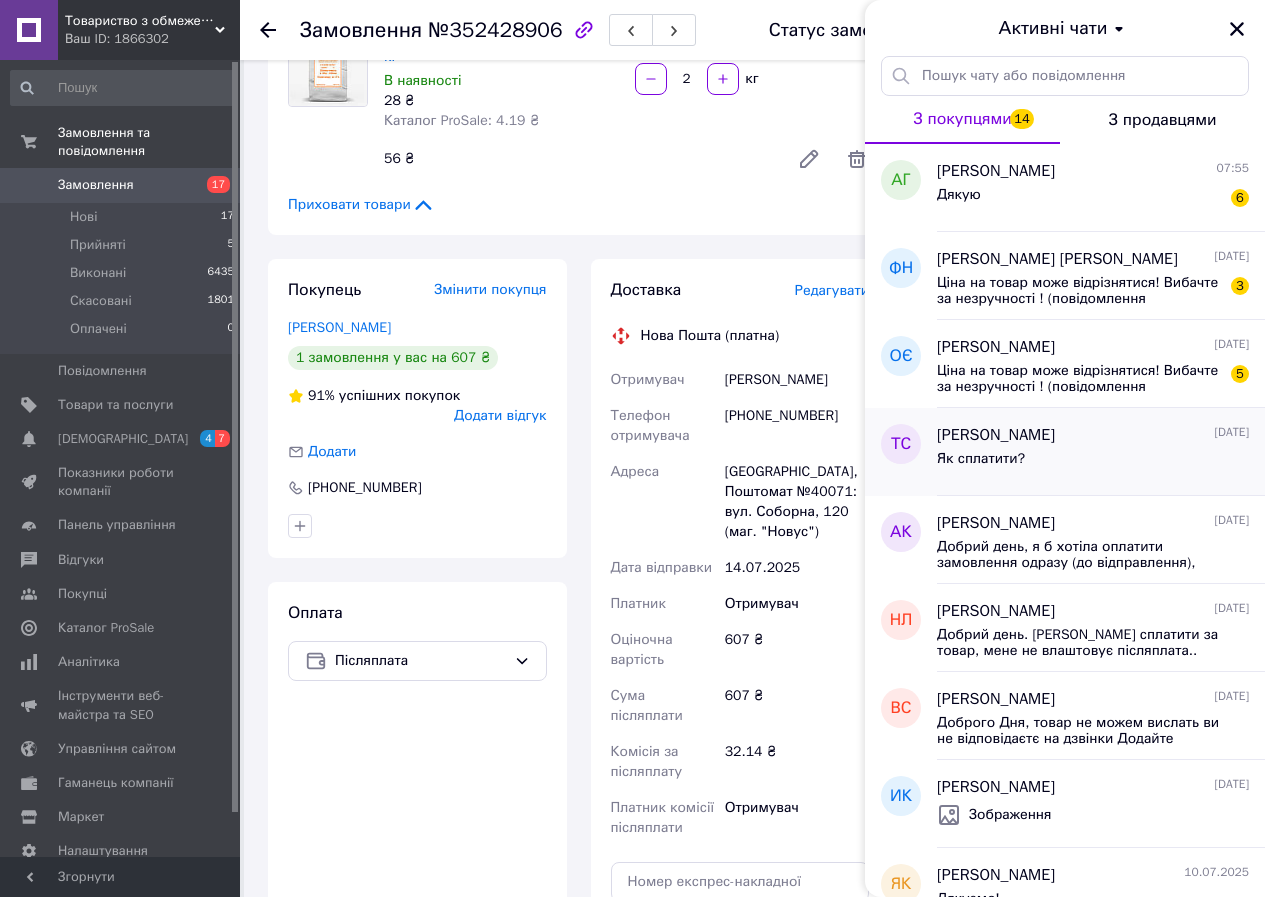click on "Як сплатити?" at bounding box center [1093, 463] 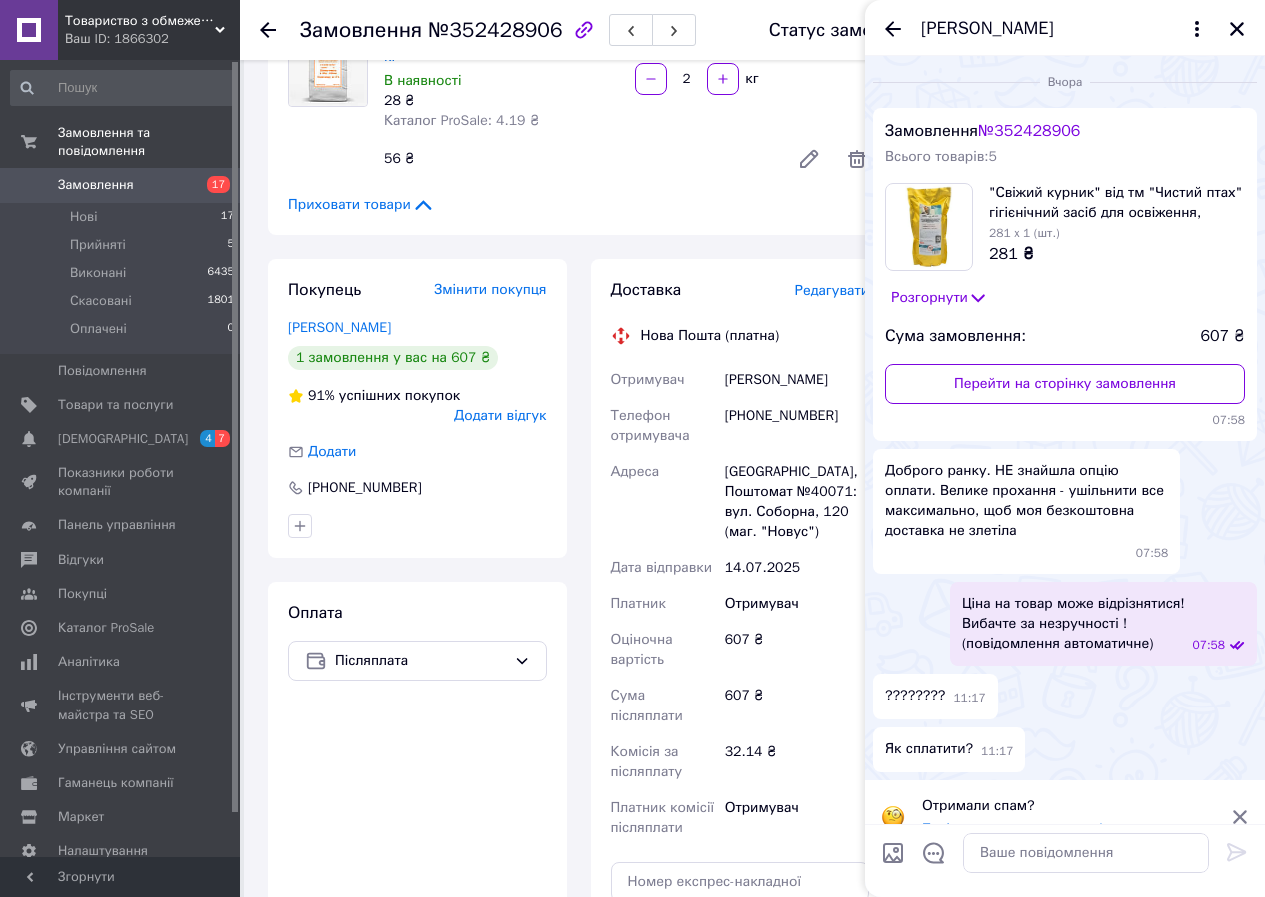 scroll, scrollTop: 29, scrollLeft: 0, axis: vertical 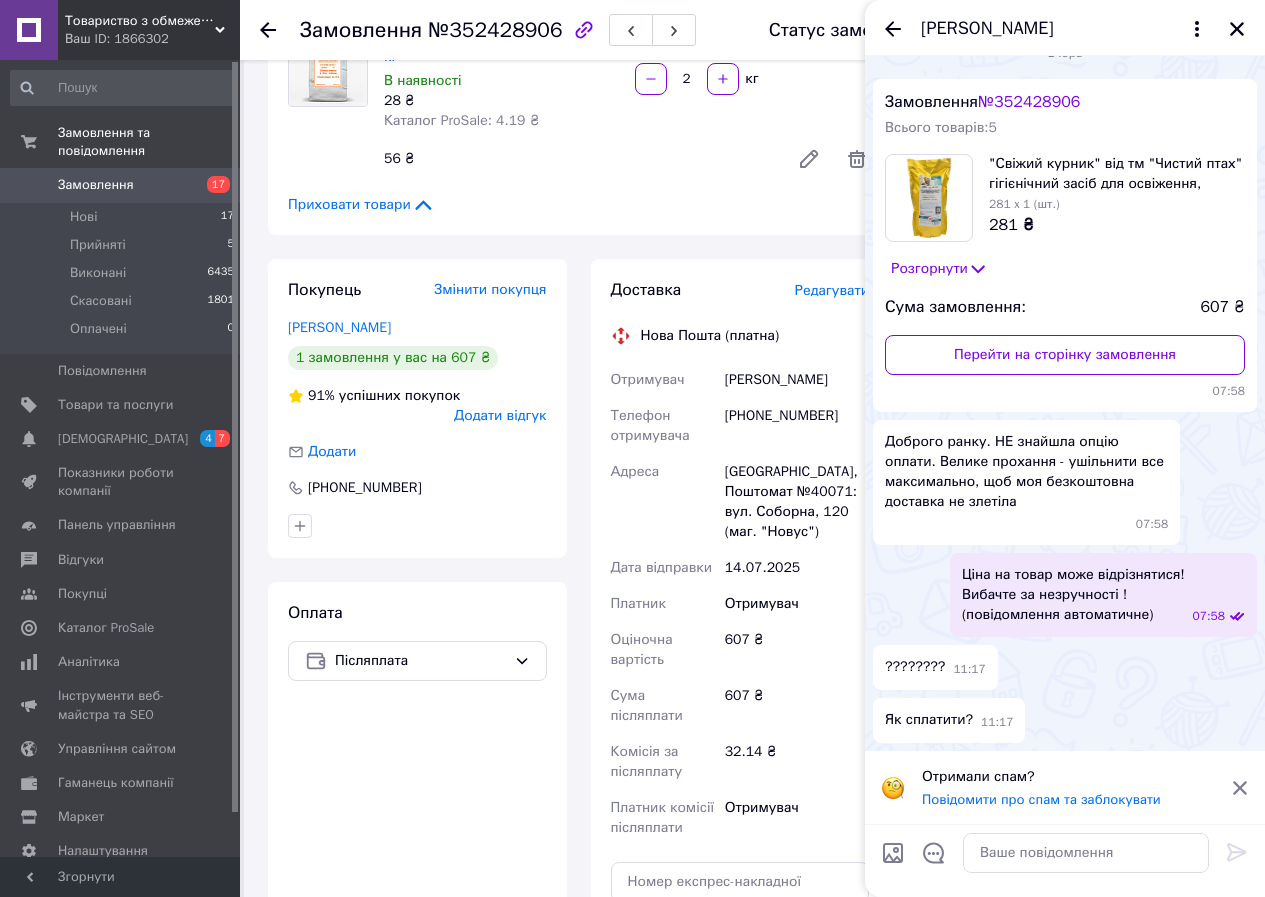 click on "[PERSON_NAME]" at bounding box center [1065, 28] 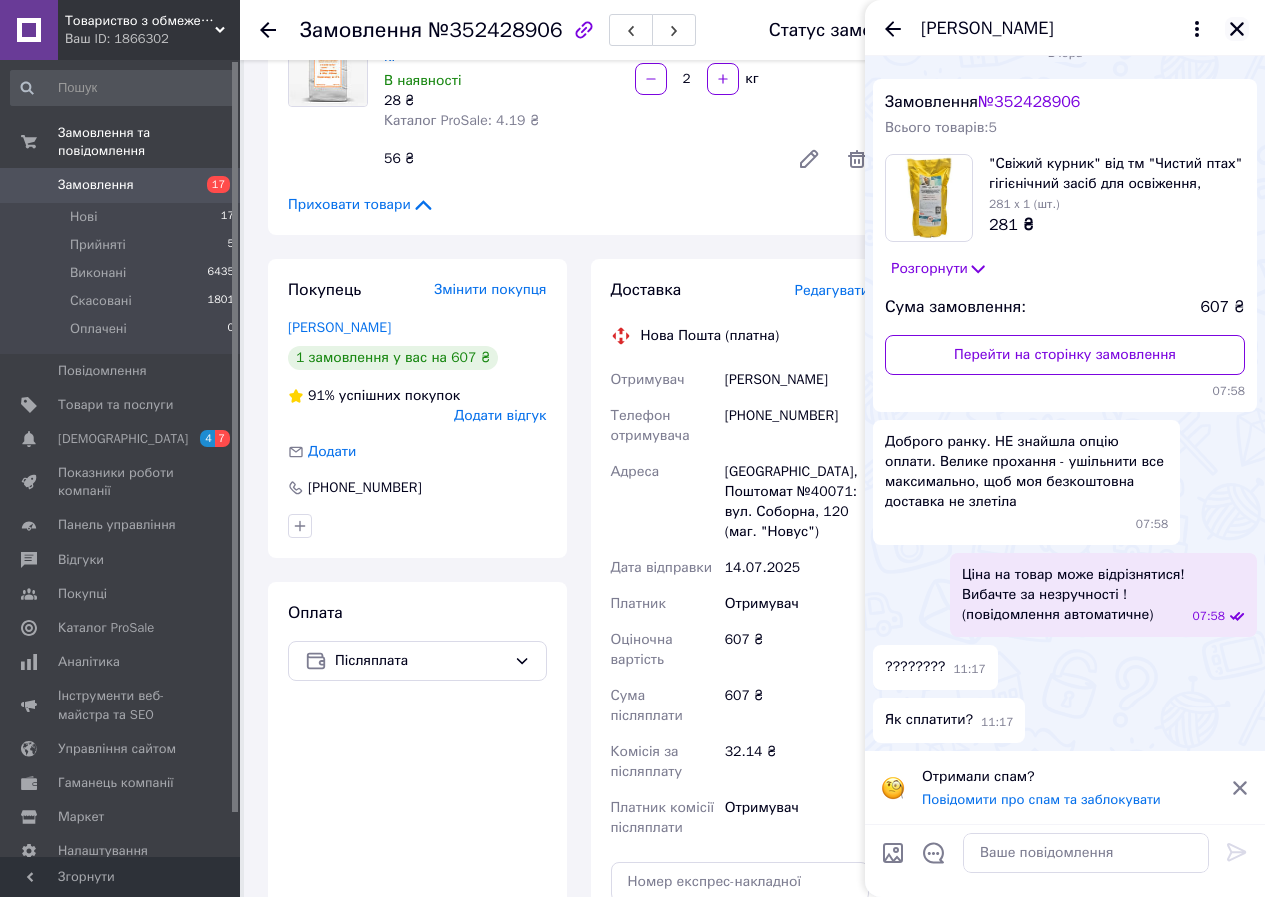 click 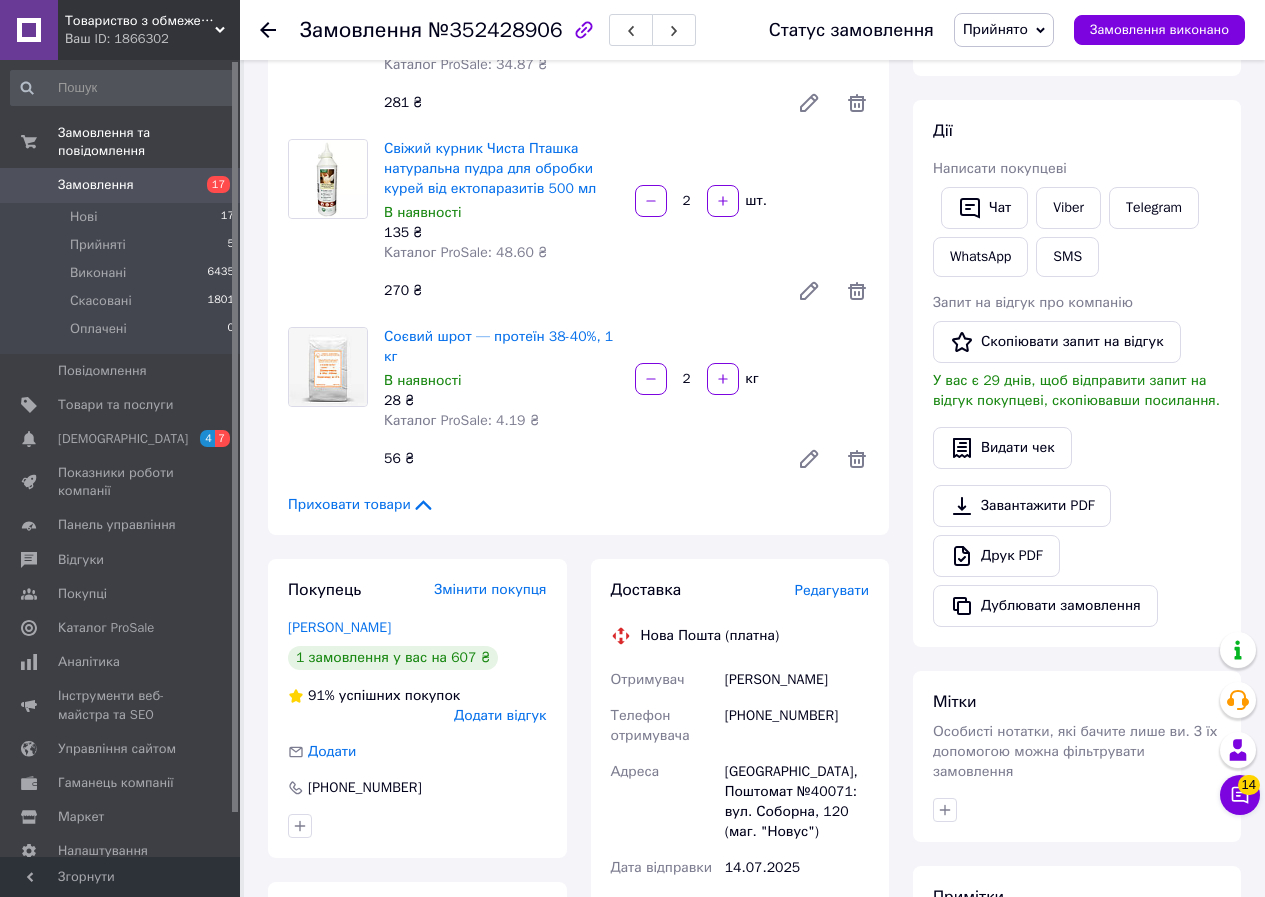 scroll, scrollTop: 400, scrollLeft: 0, axis: vertical 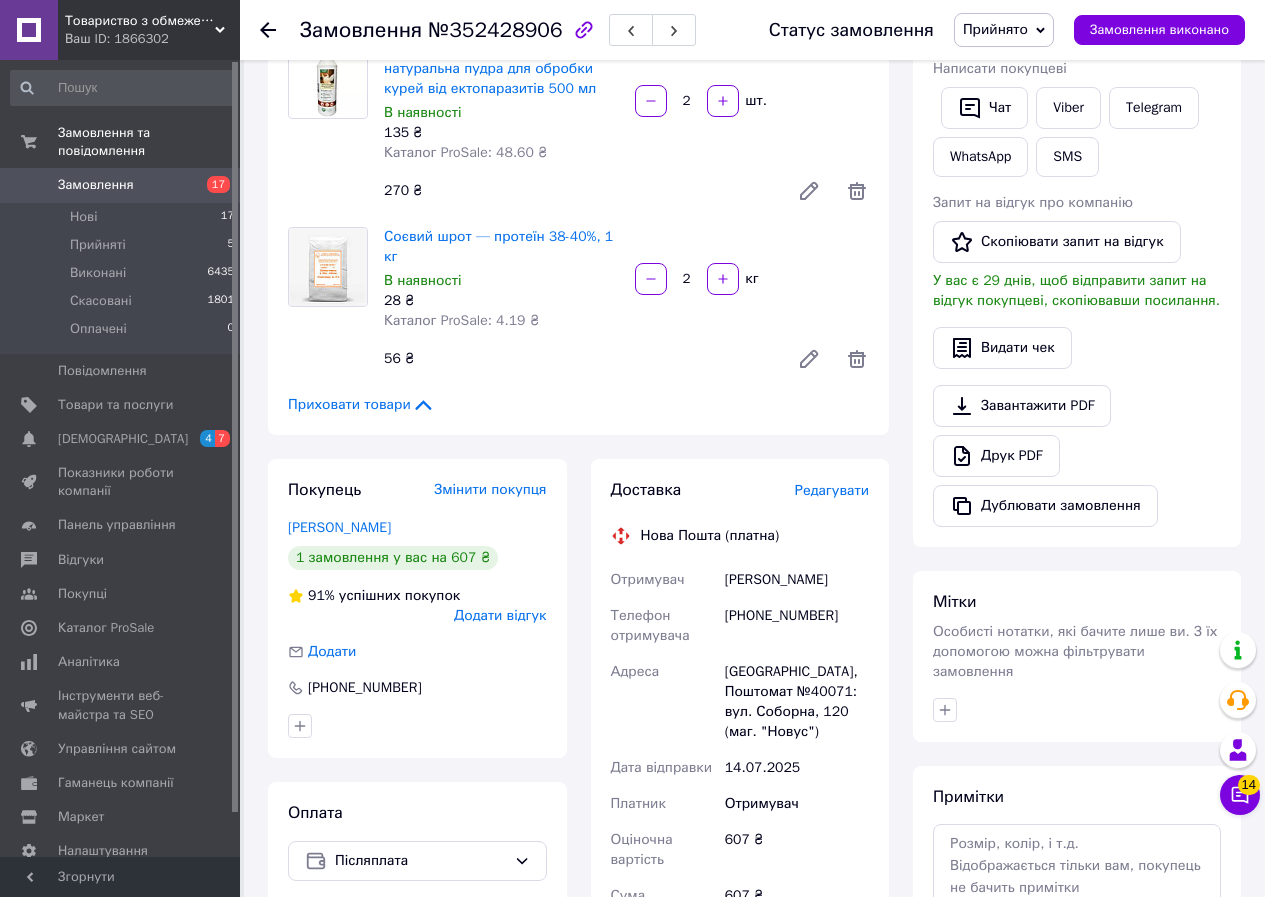 click on "Приховати товари" at bounding box center (361, 405) 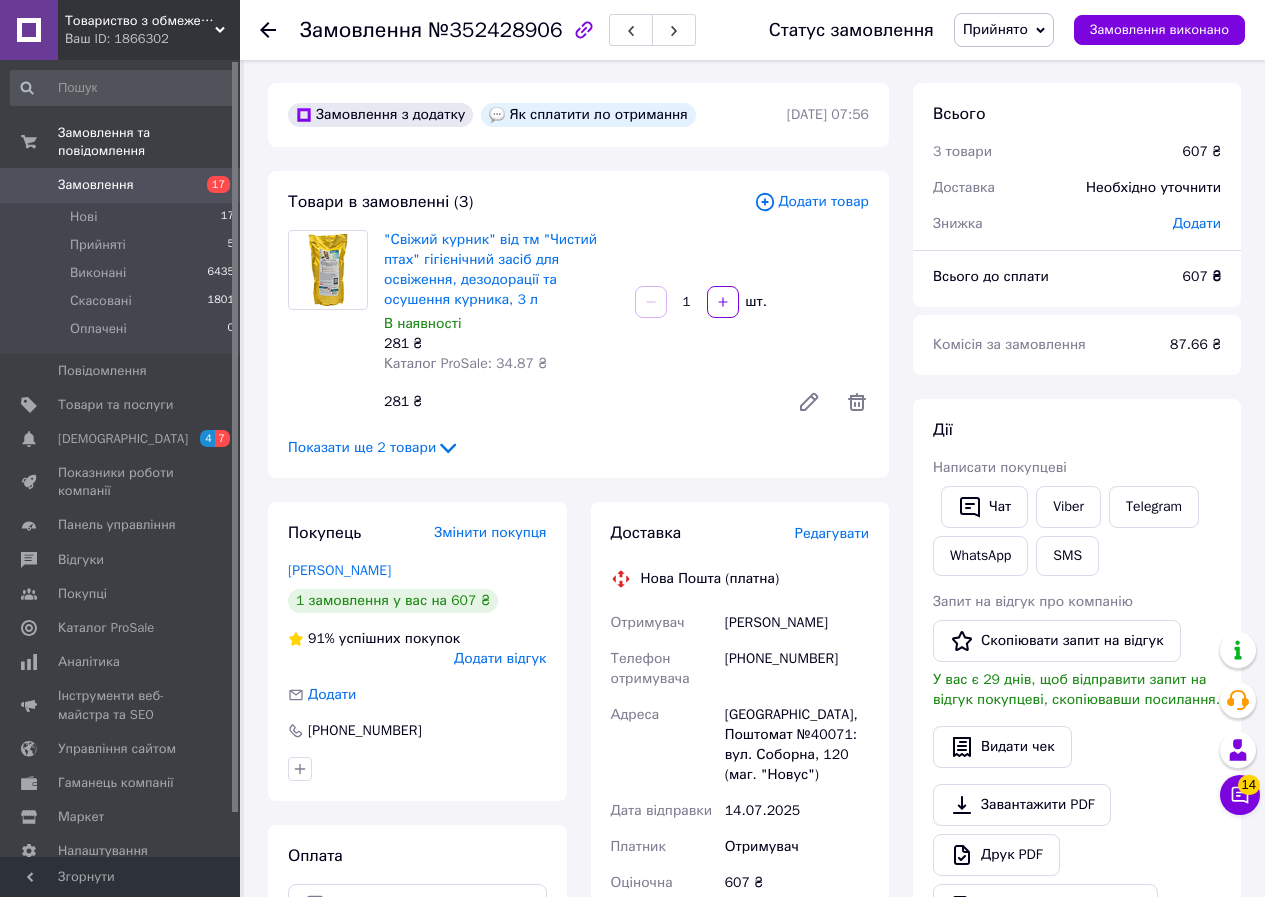 scroll, scrollTop: 0, scrollLeft: 0, axis: both 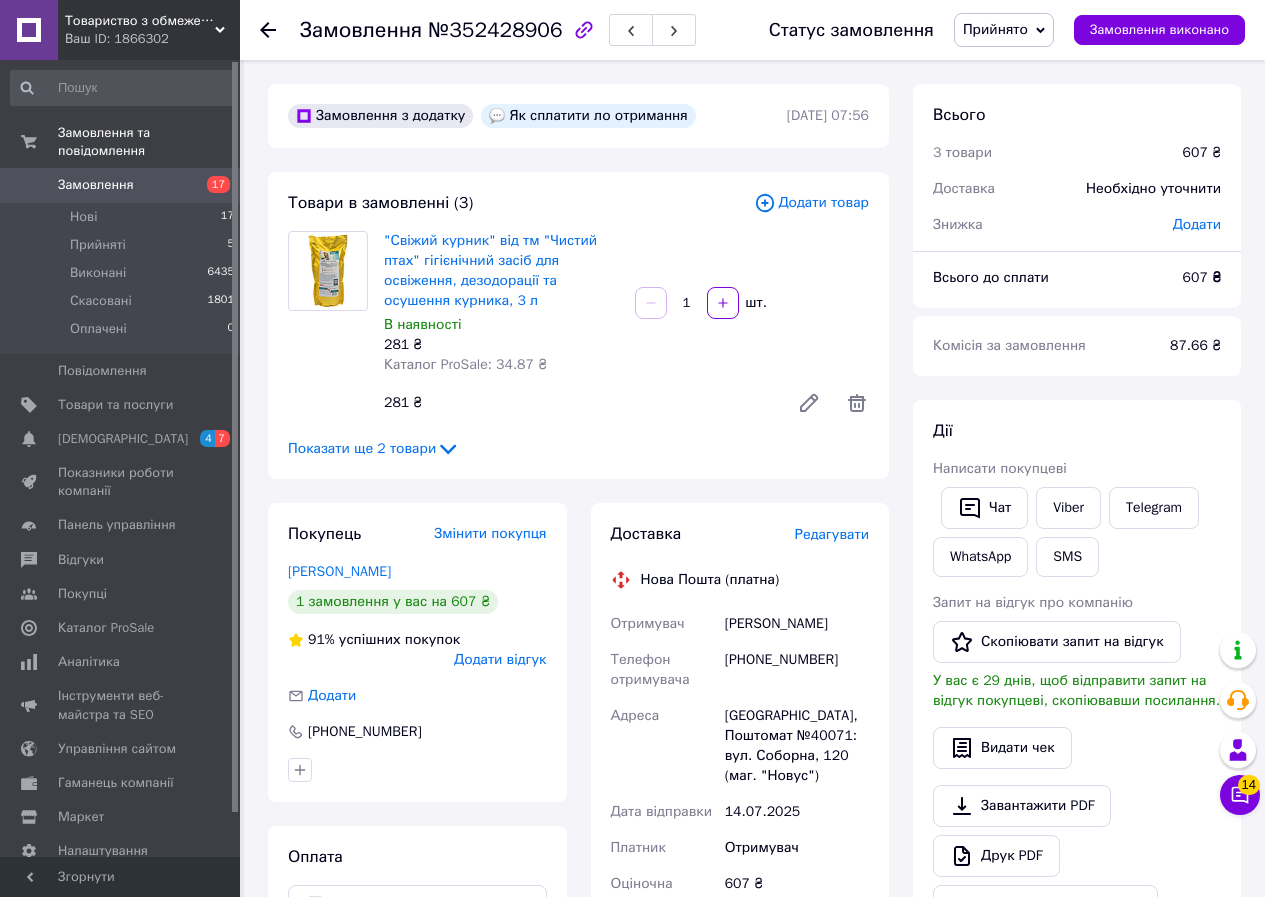 click on "Показати ще 2 товари" at bounding box center [374, 449] 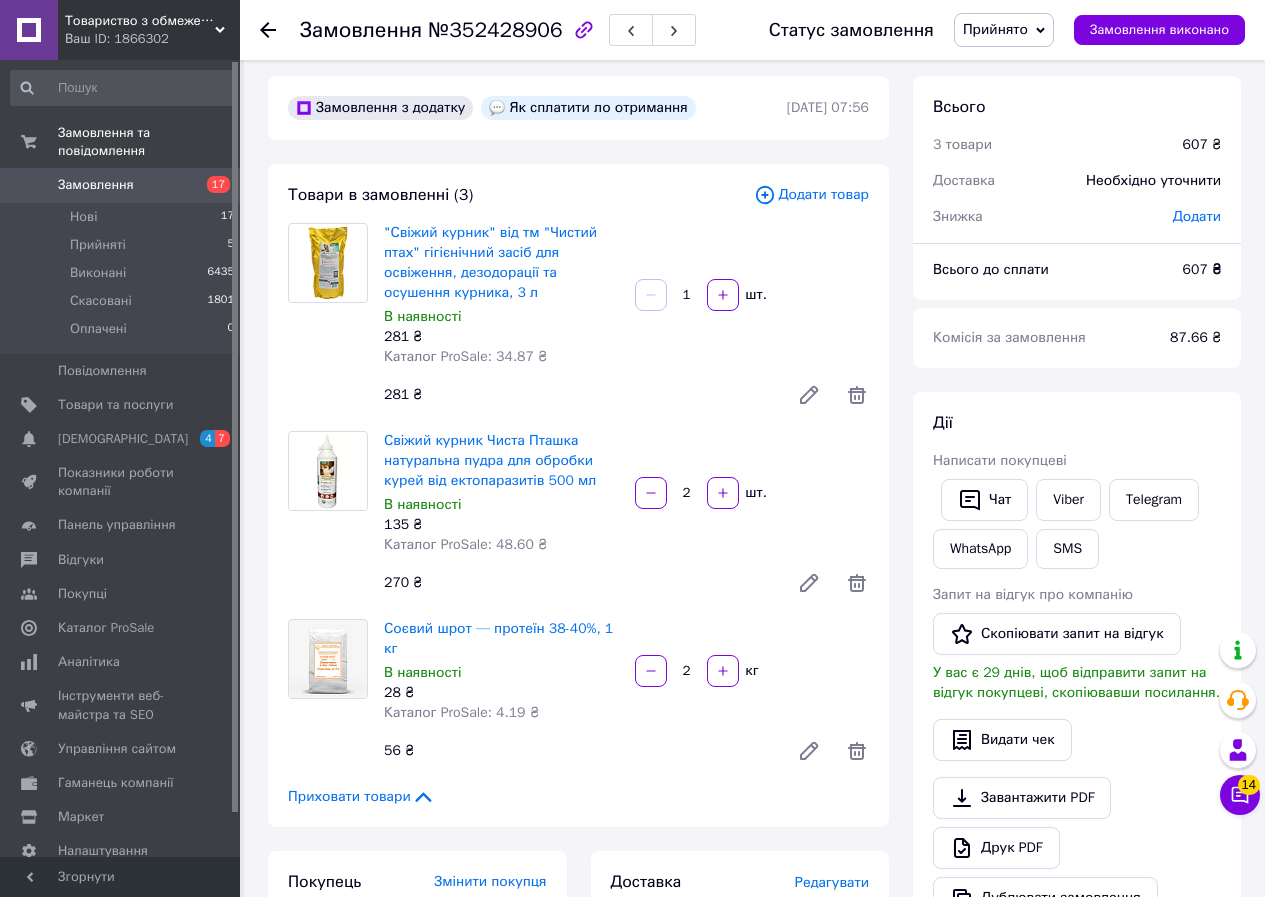 scroll, scrollTop: 0, scrollLeft: 0, axis: both 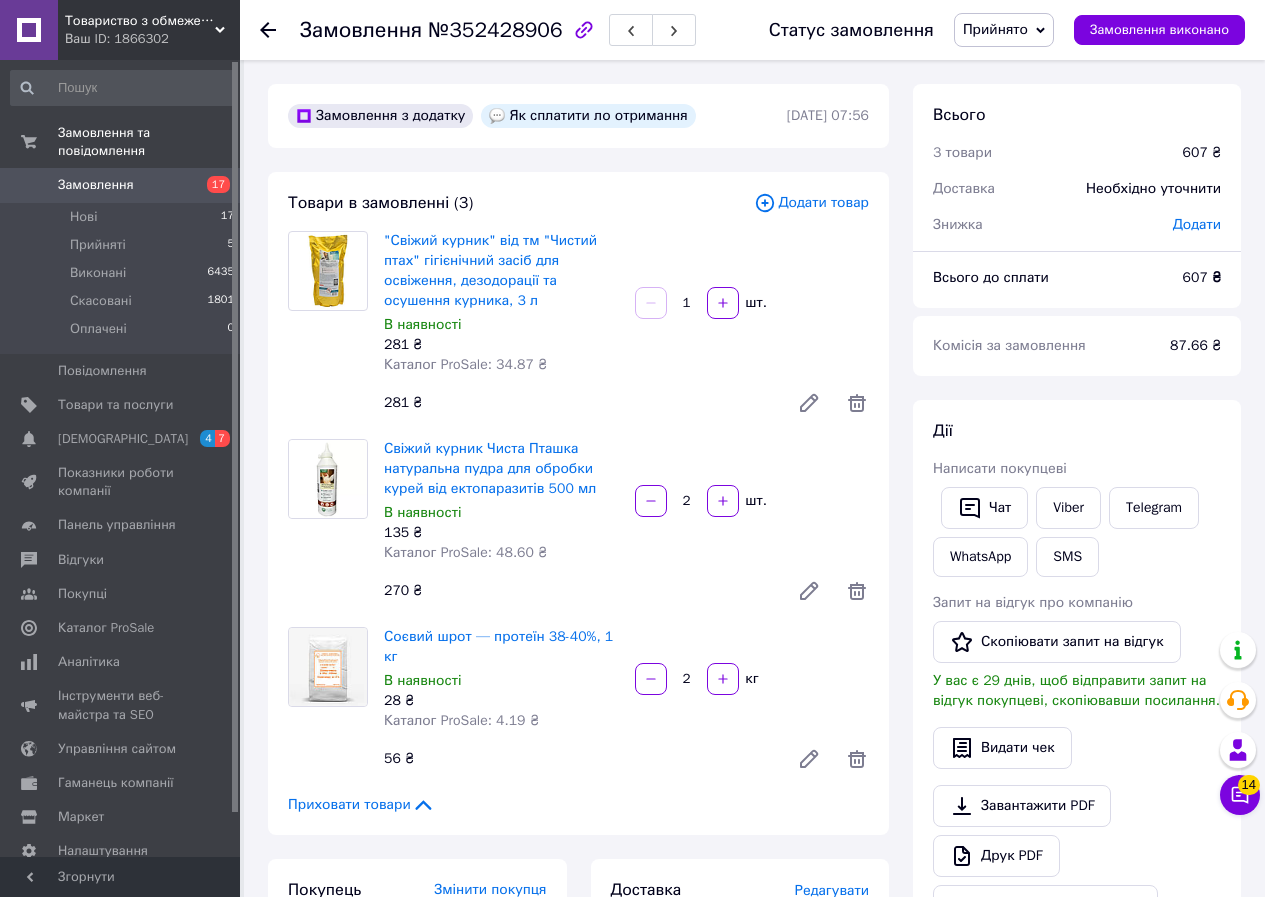 click on "Додати товар" at bounding box center (811, 203) 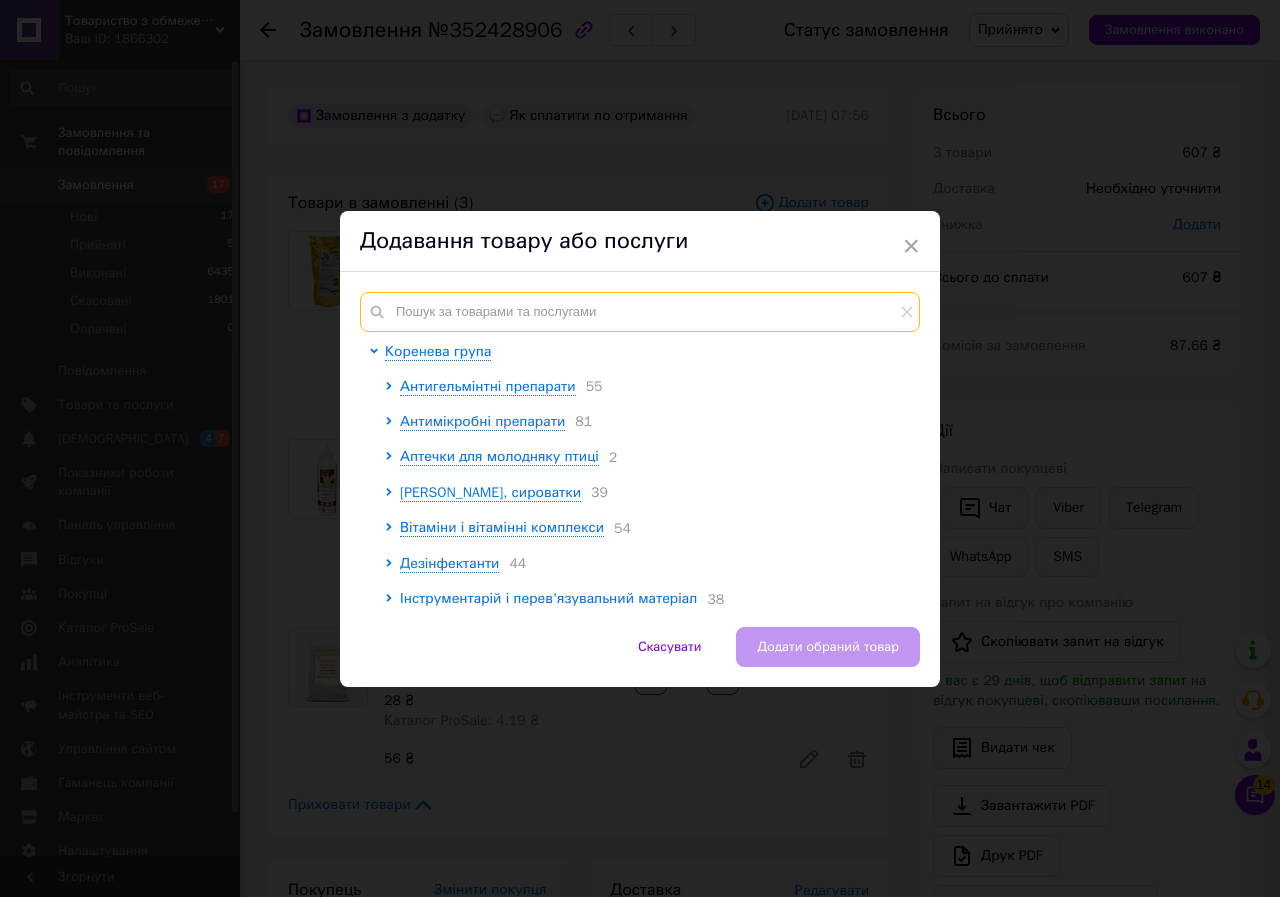 click at bounding box center [640, 312] 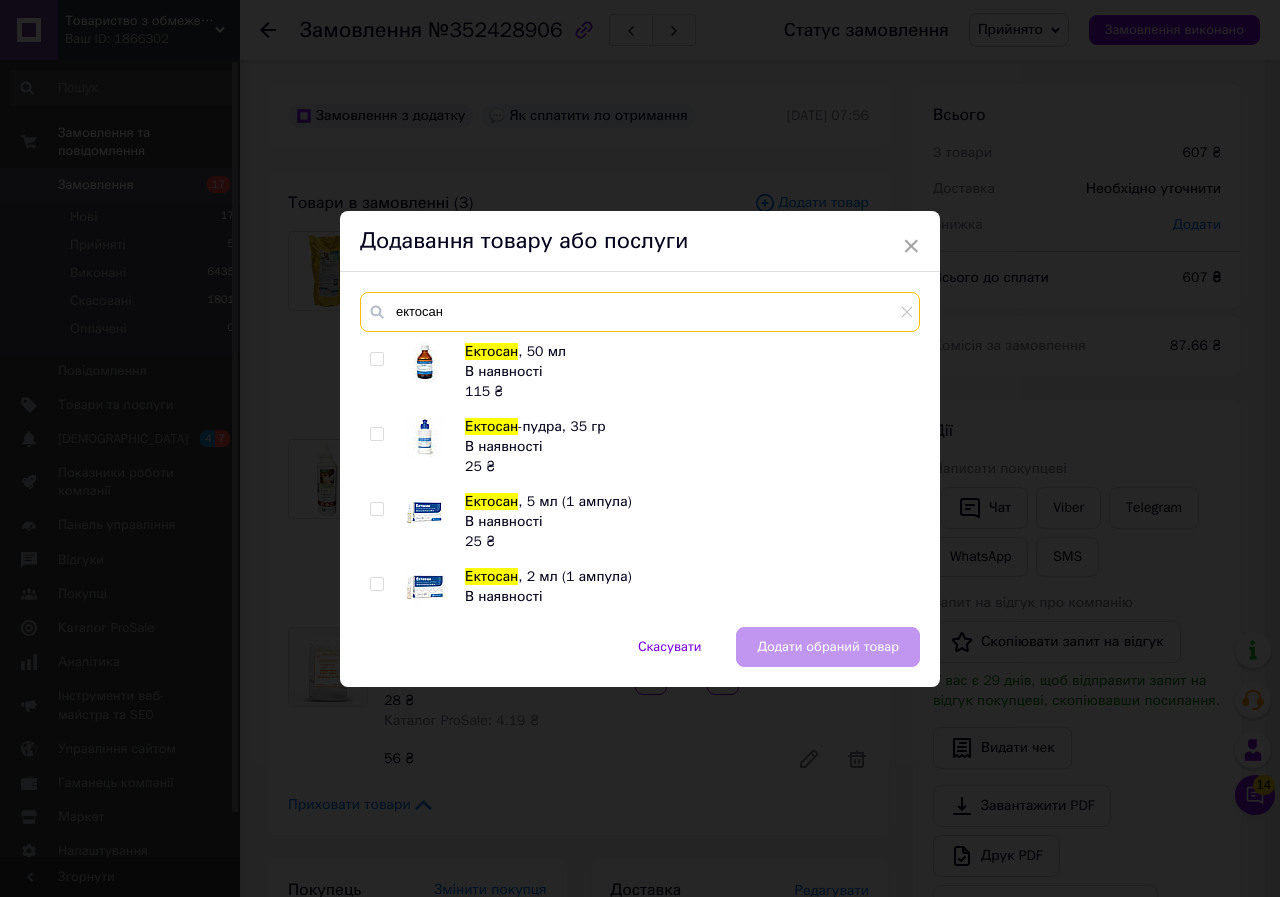 type on "ектосан" 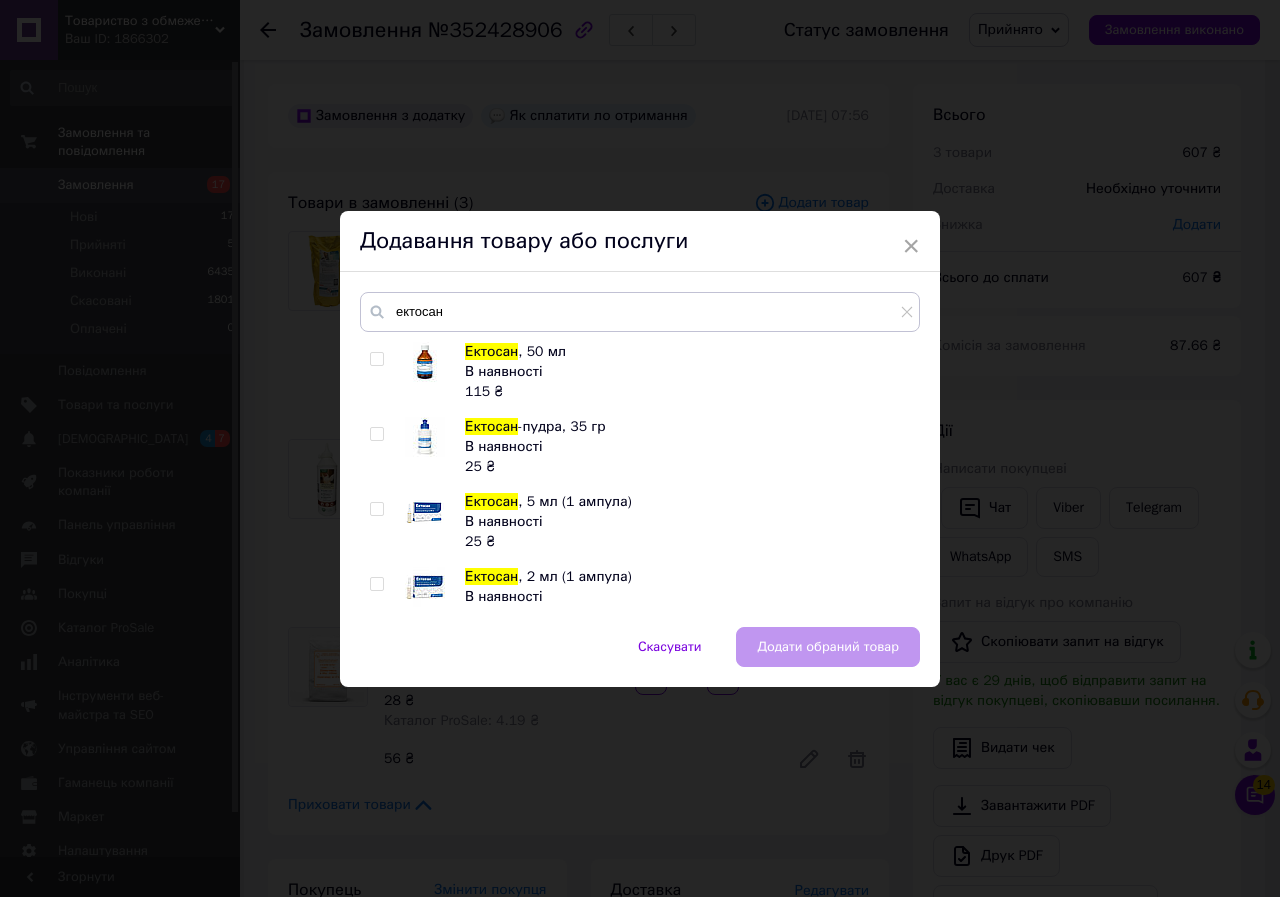click at bounding box center (376, 359) 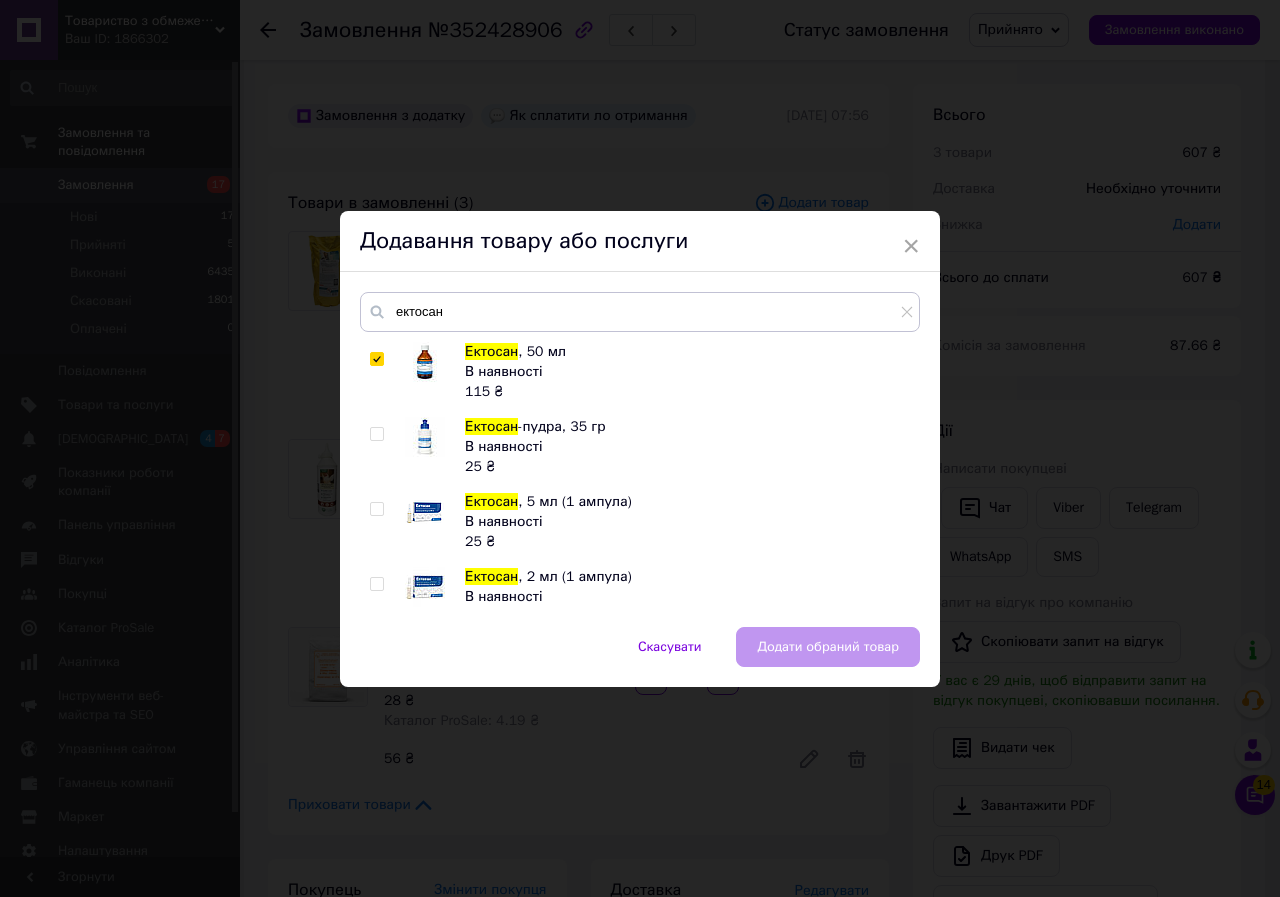 checkbox on "true" 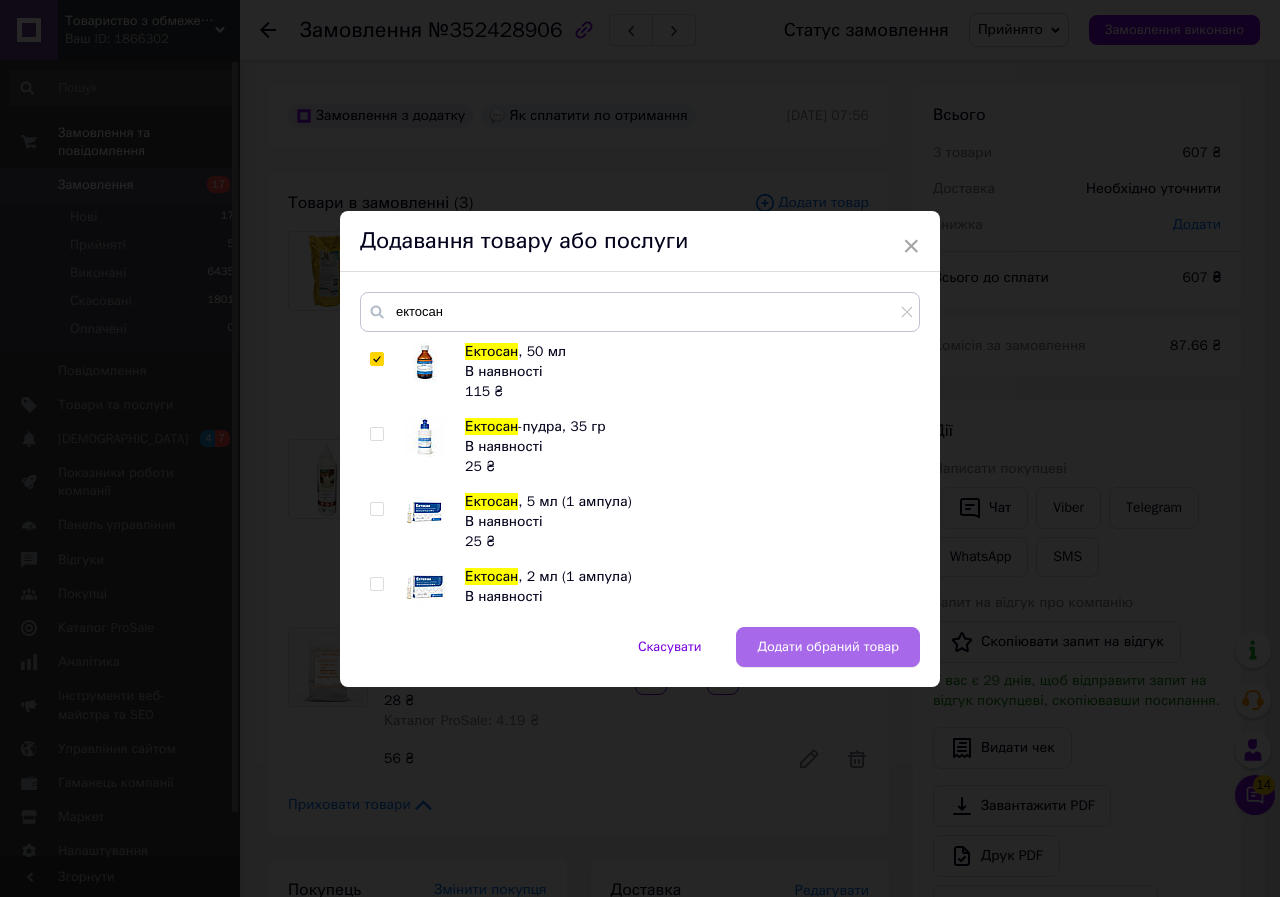 click on "Додати обраний товар" at bounding box center [828, 647] 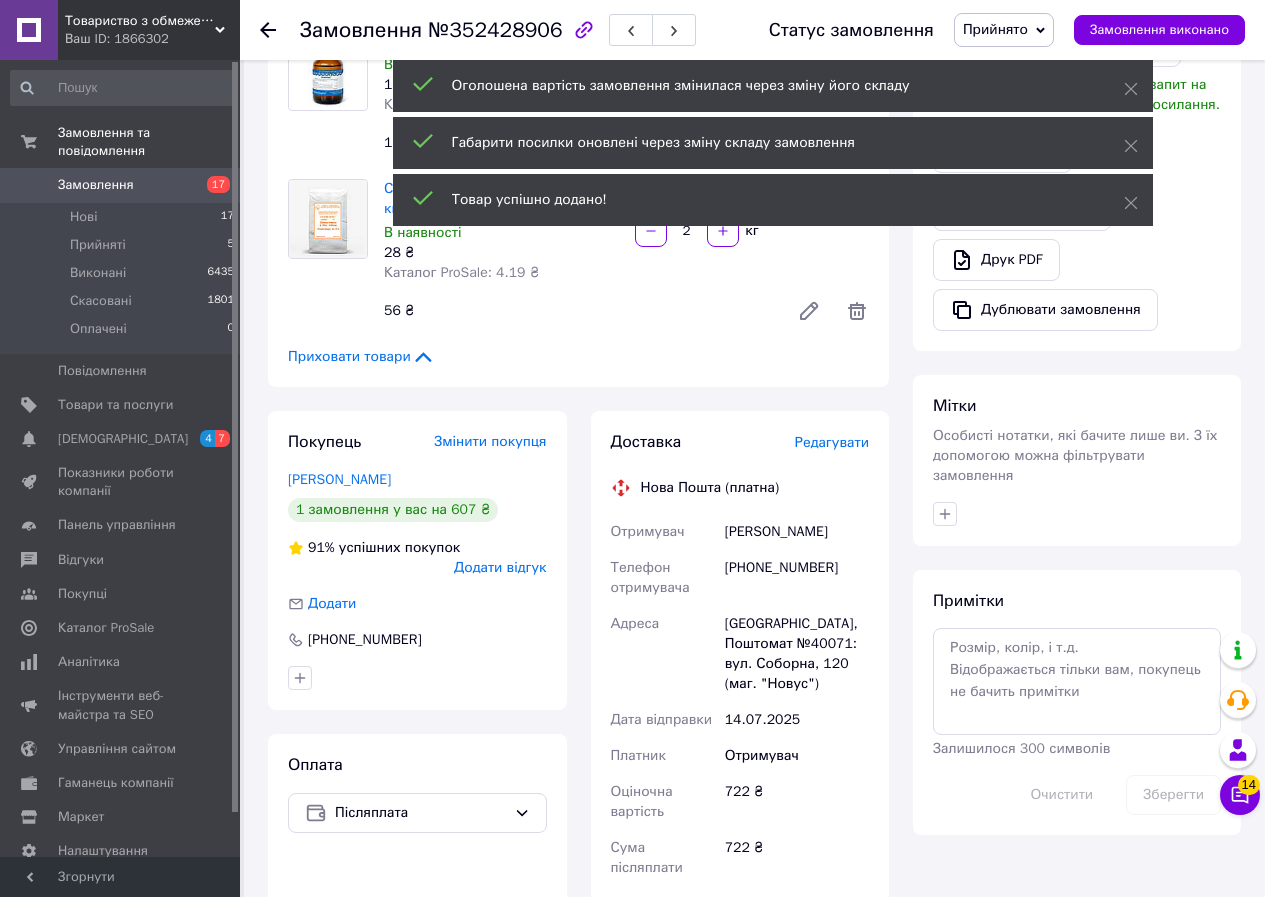 scroll, scrollTop: 600, scrollLeft: 0, axis: vertical 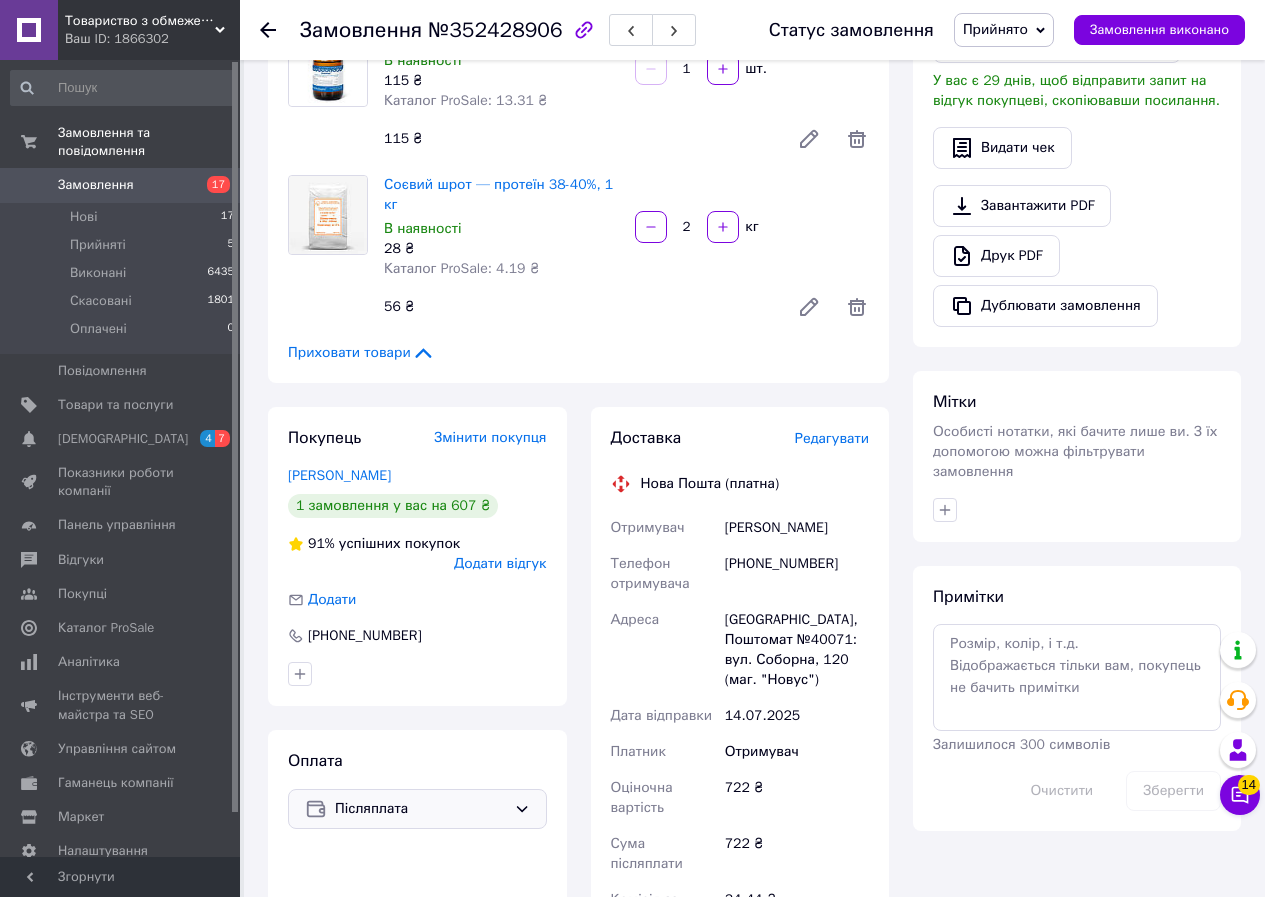 click 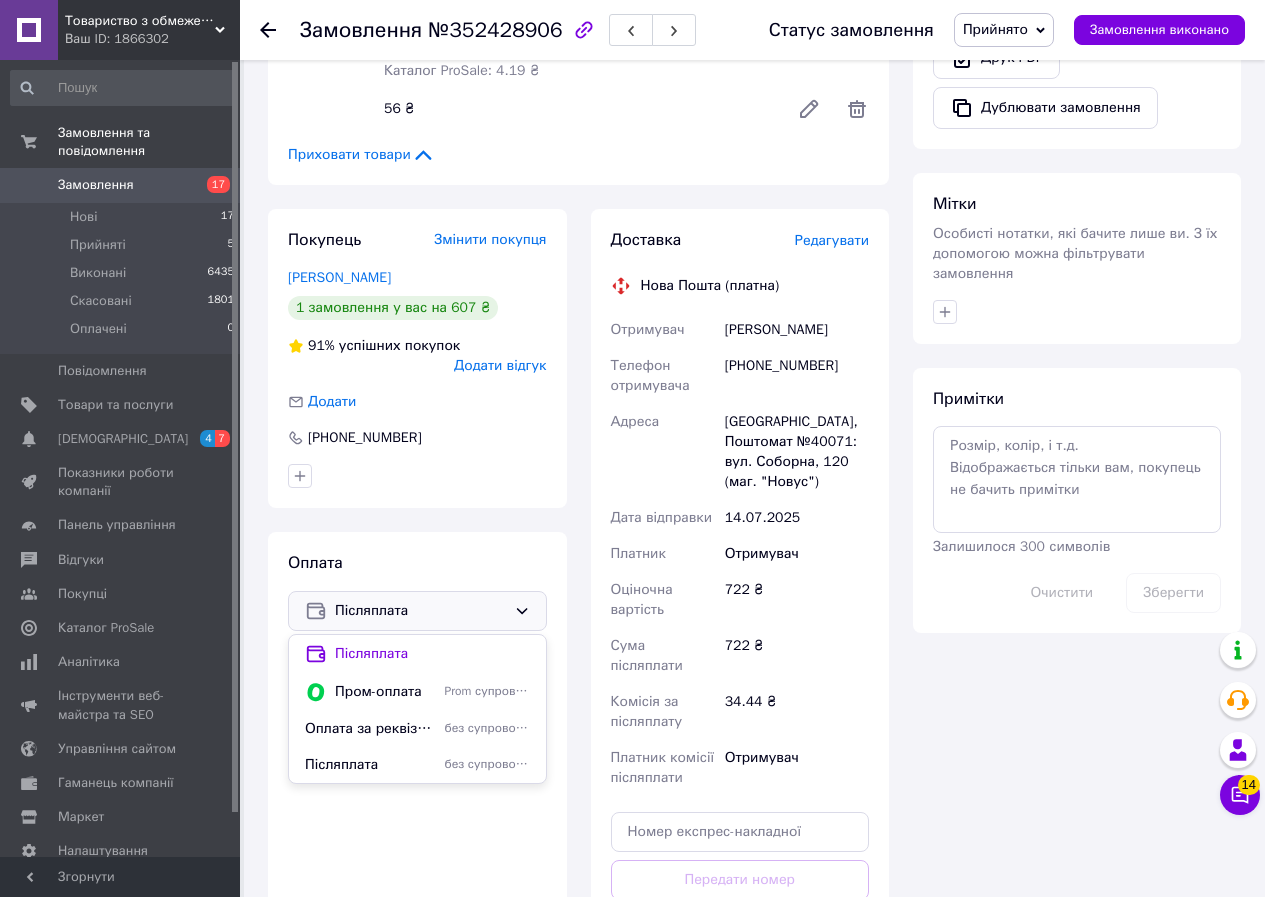 scroll, scrollTop: 800, scrollLeft: 0, axis: vertical 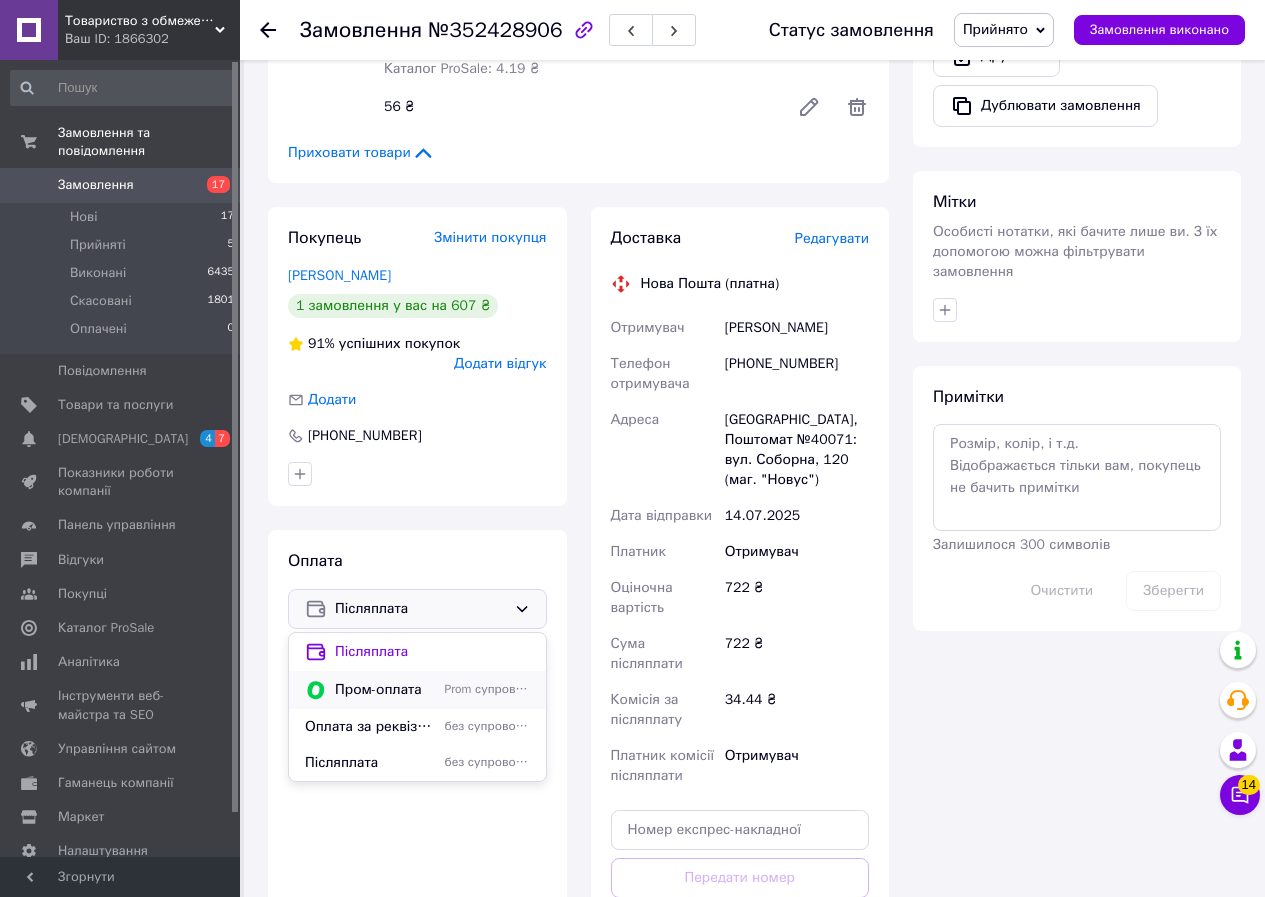 click on "Пром-оплата Prom супроводжує покупку" at bounding box center [417, 690] 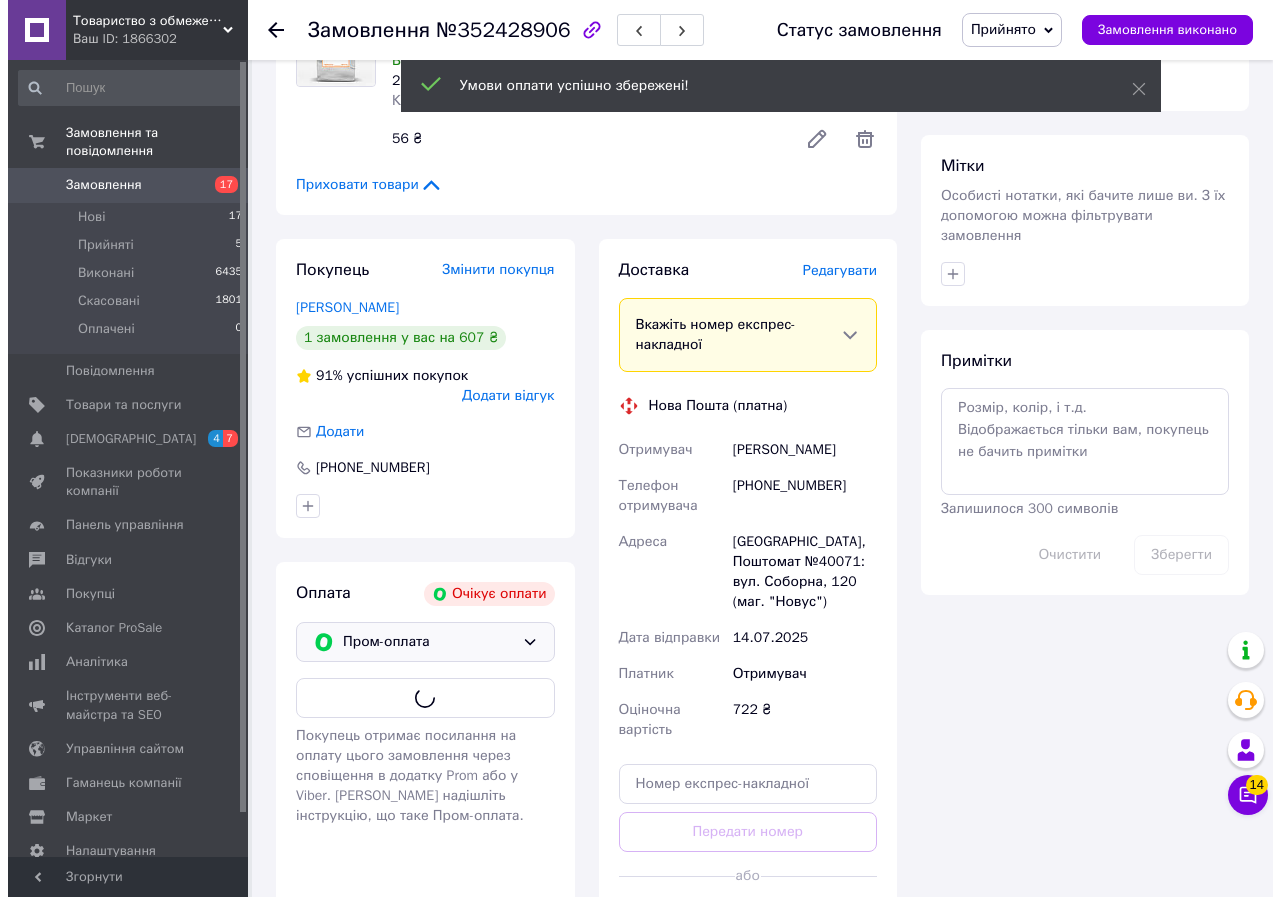 scroll, scrollTop: 832, scrollLeft: 0, axis: vertical 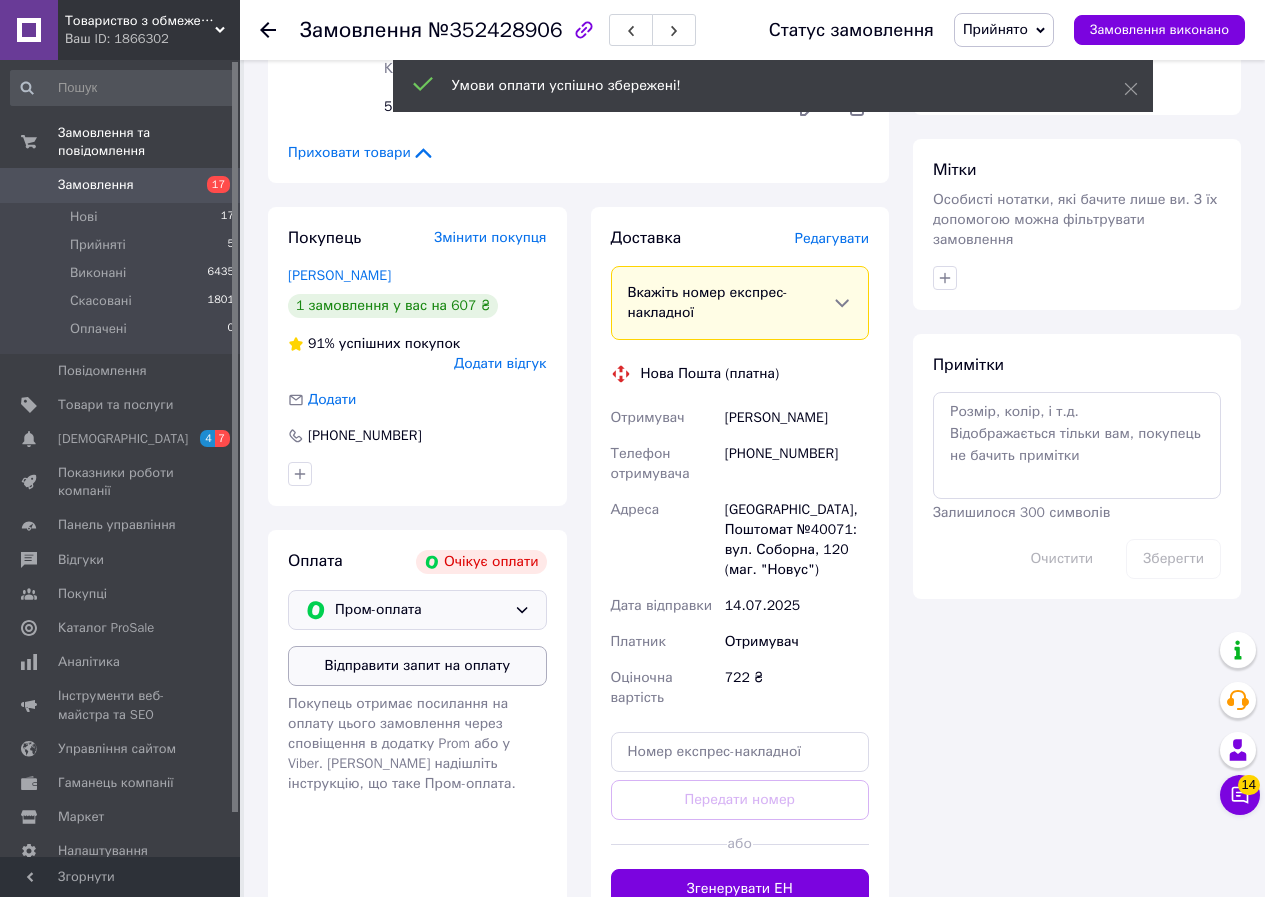 click on "Відправити запит на оплату" at bounding box center [417, 666] 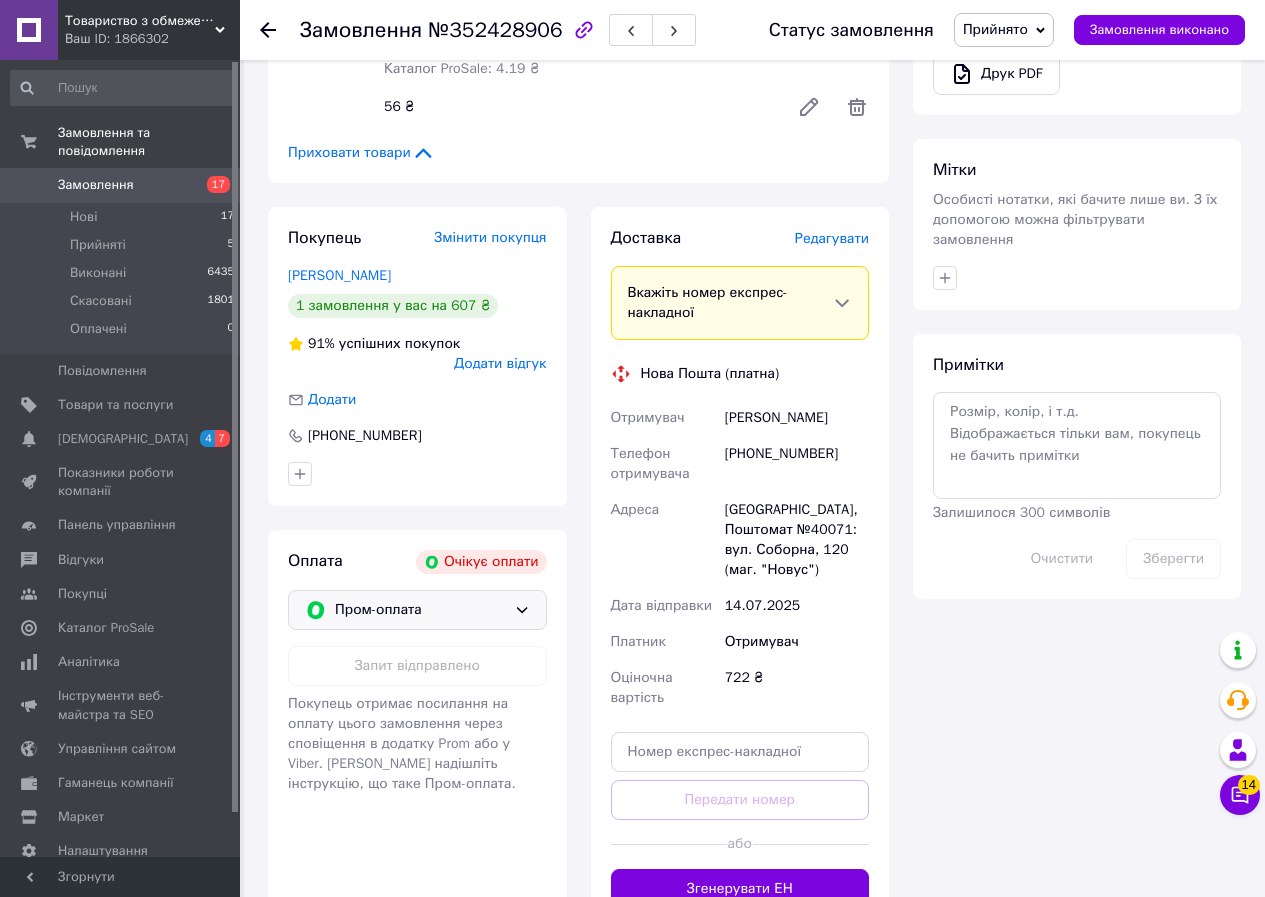 click on "Редагувати" at bounding box center [832, 238] 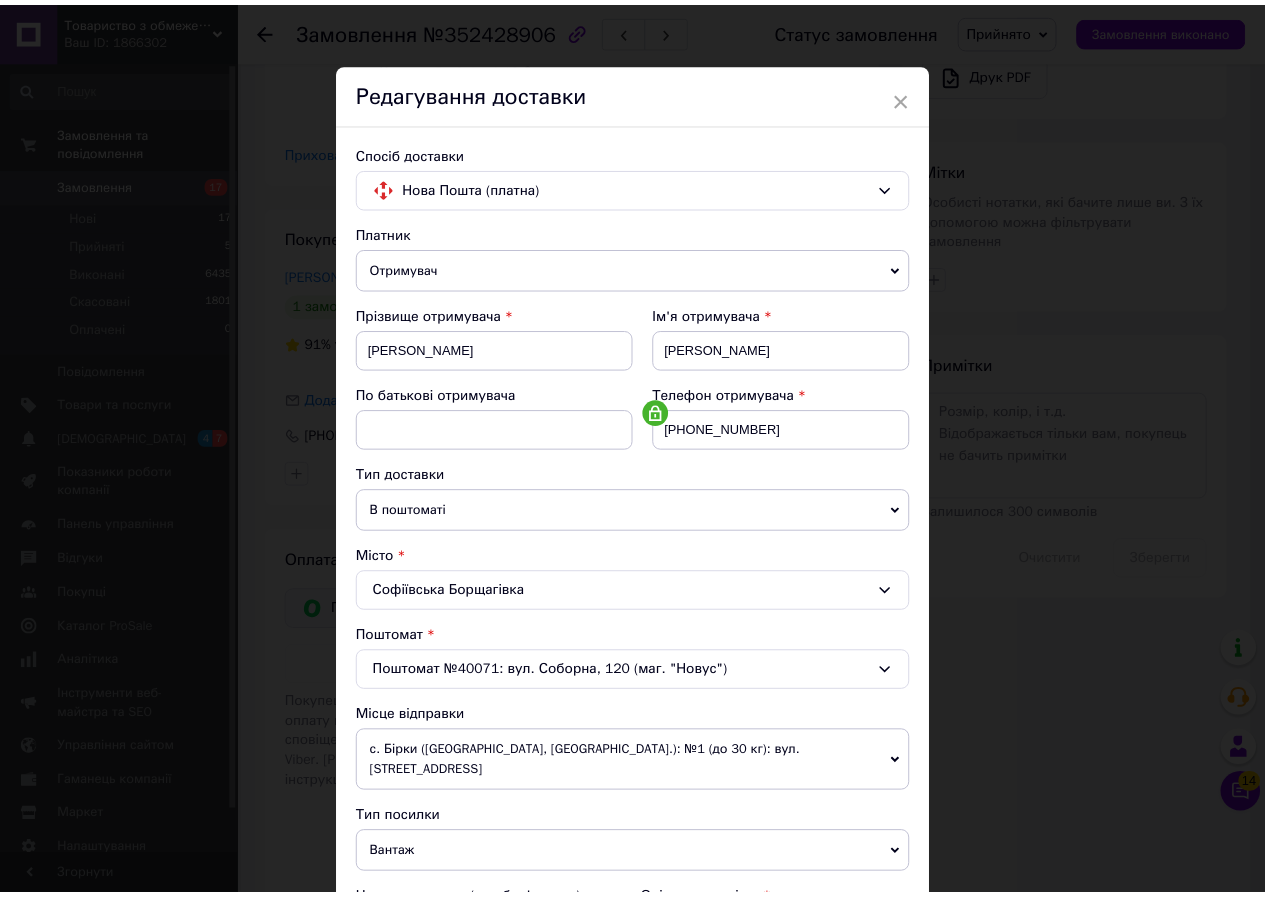 scroll, scrollTop: 0, scrollLeft: 0, axis: both 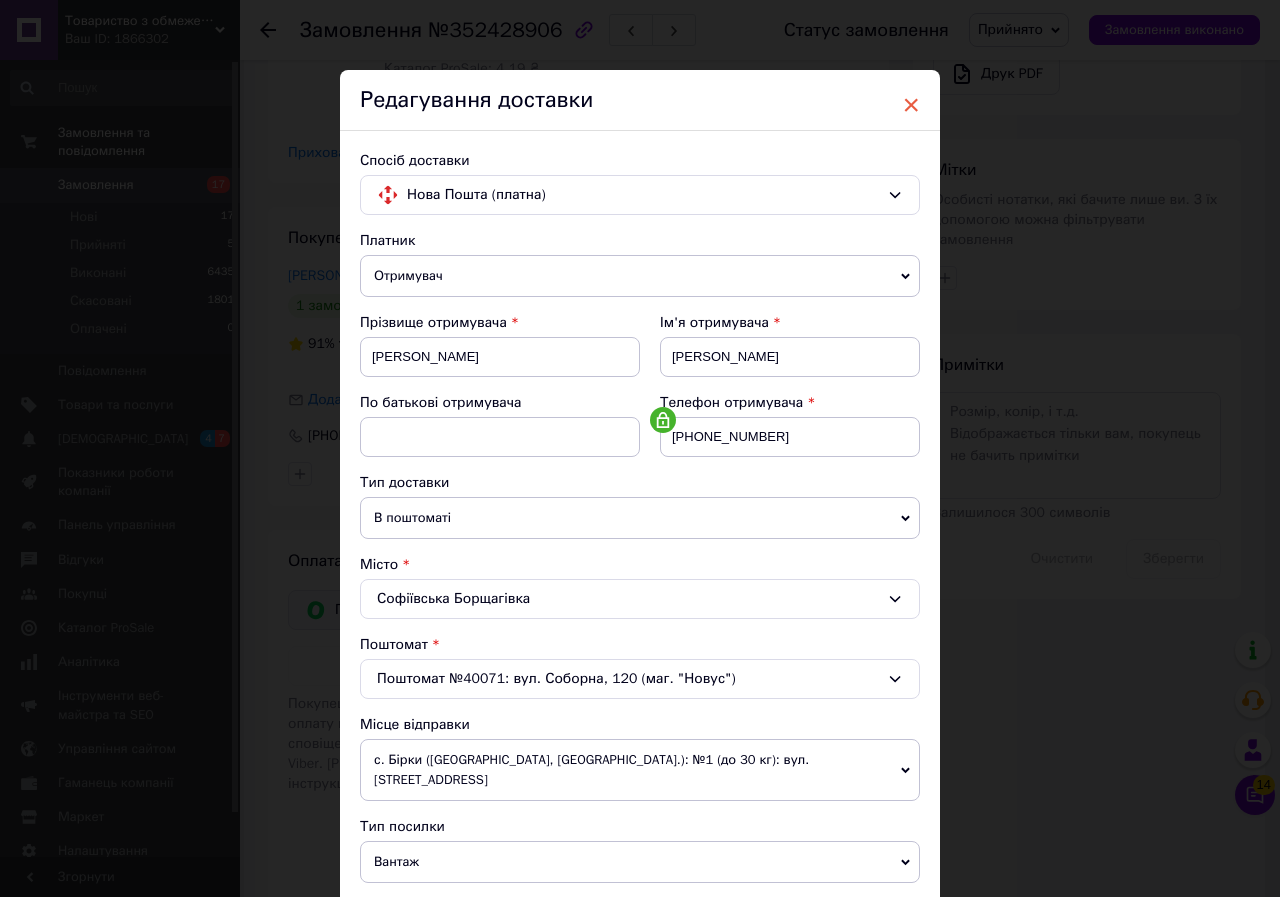 click on "×" at bounding box center [911, 105] 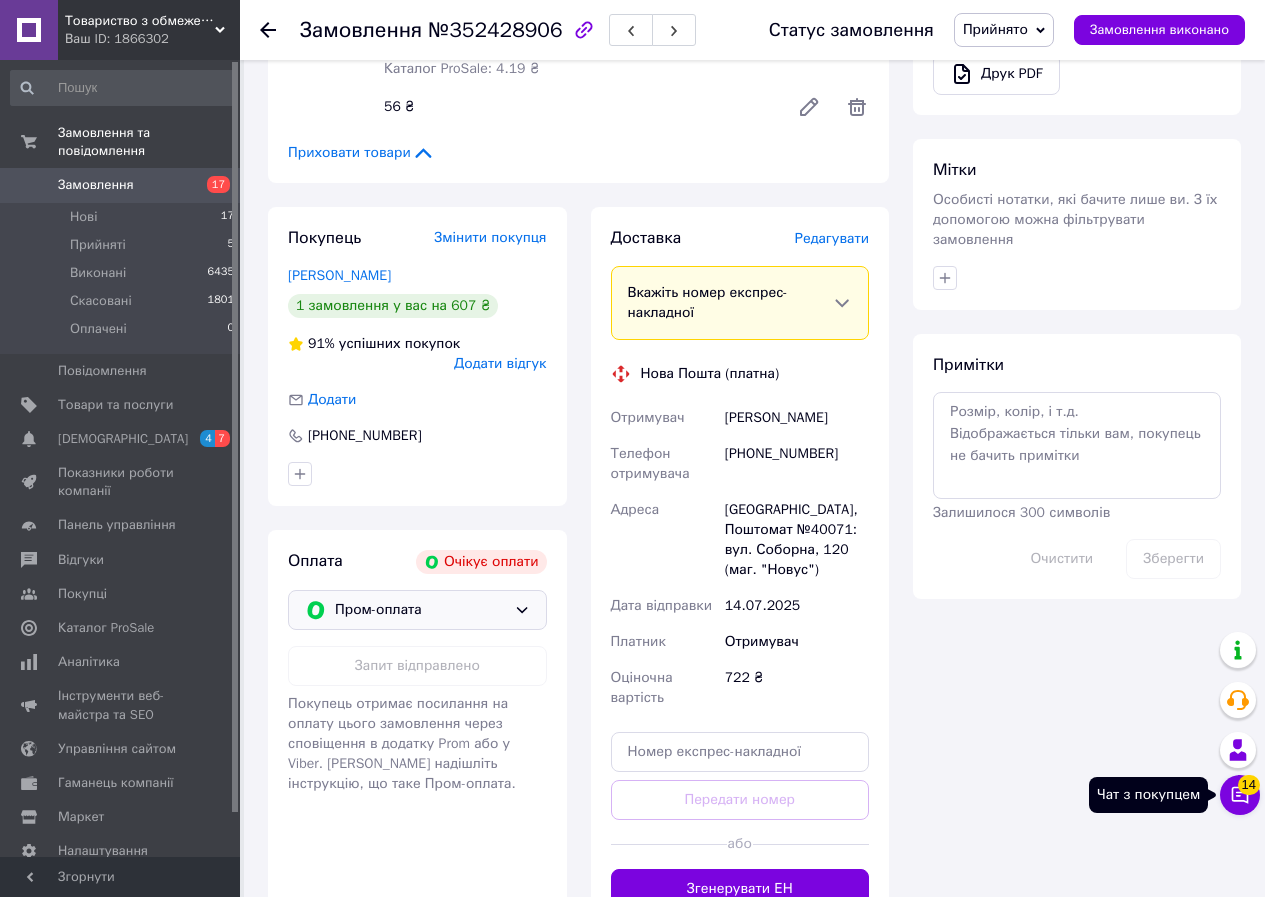 click 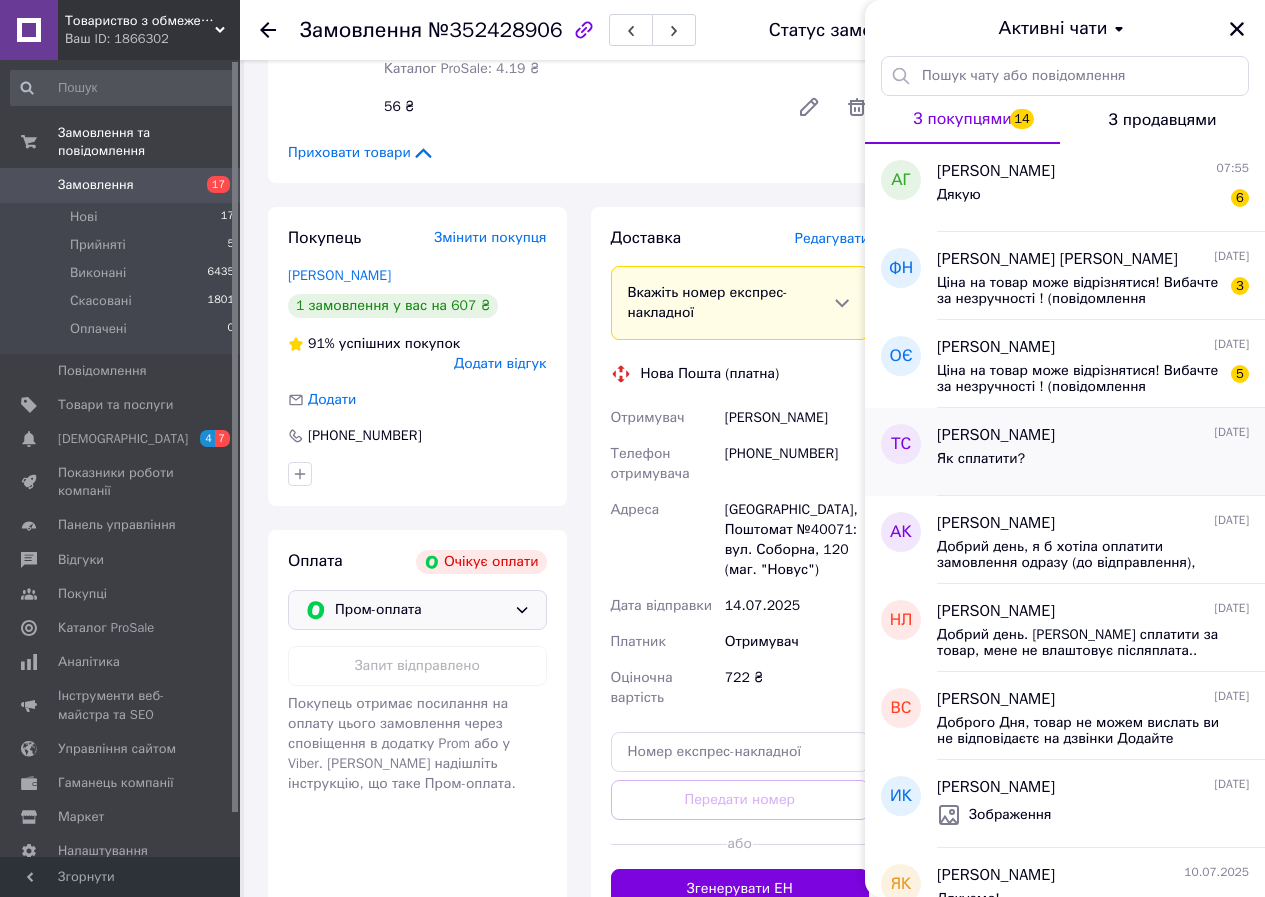 click on "Як сплатити?" at bounding box center (1093, 463) 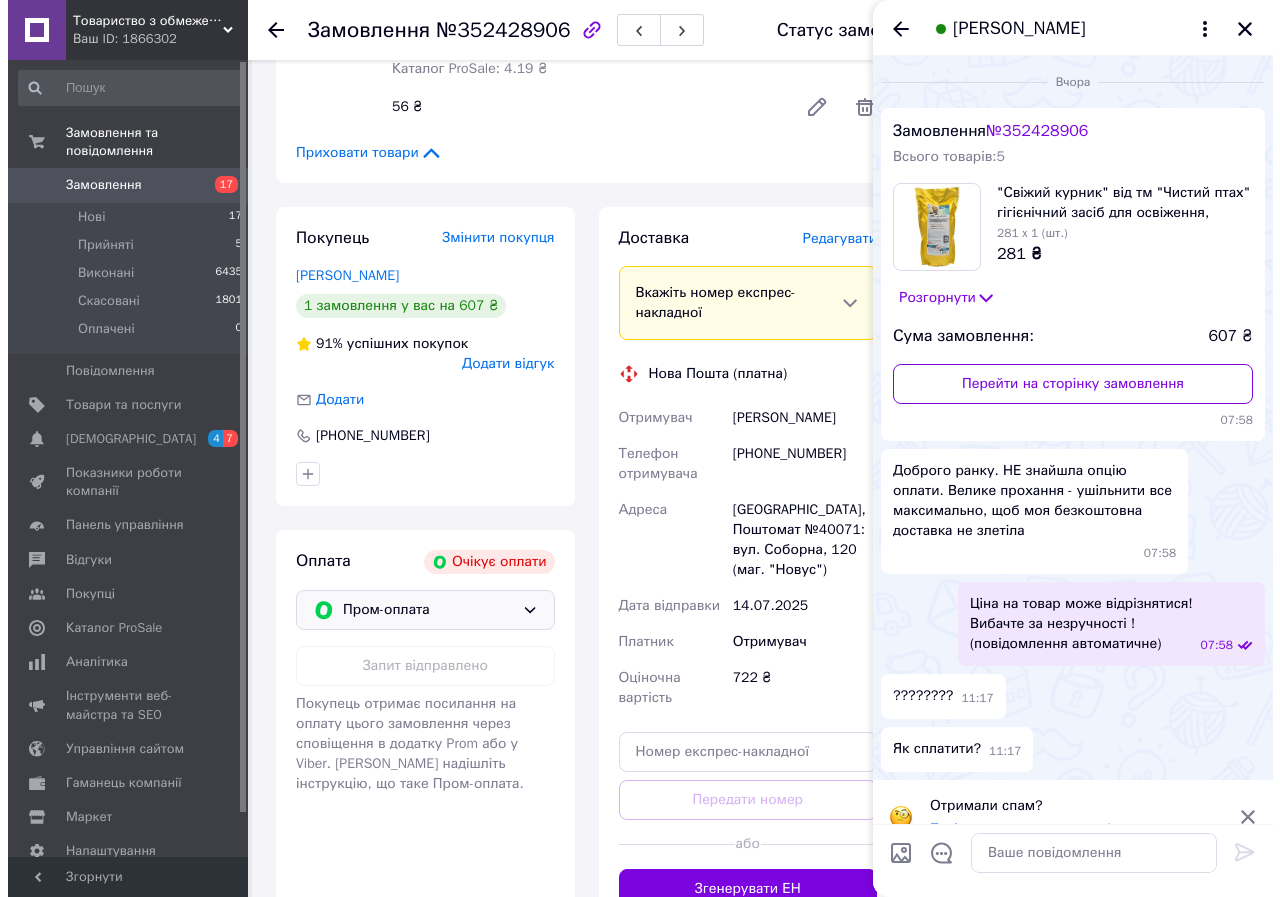 scroll, scrollTop: 29, scrollLeft: 0, axis: vertical 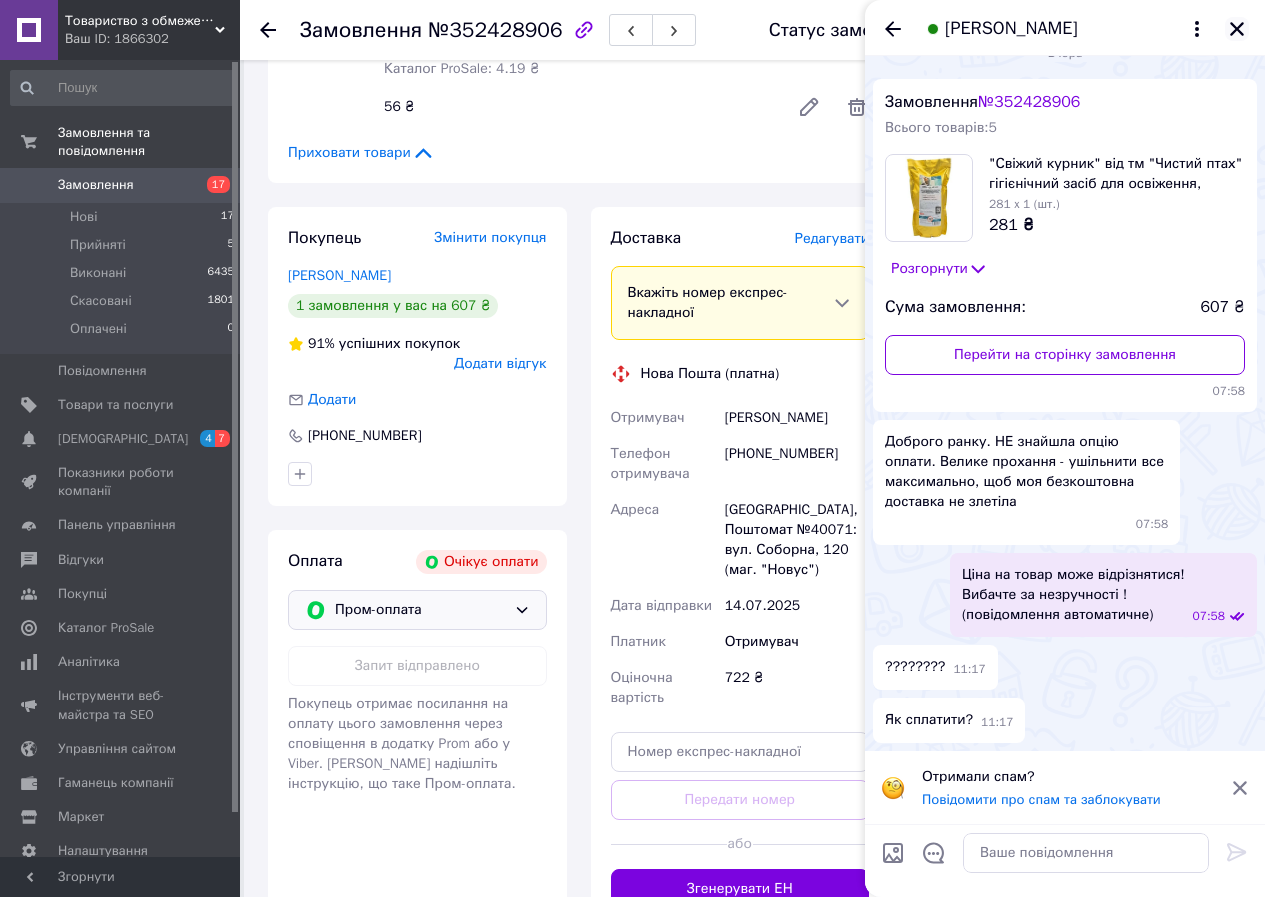 click 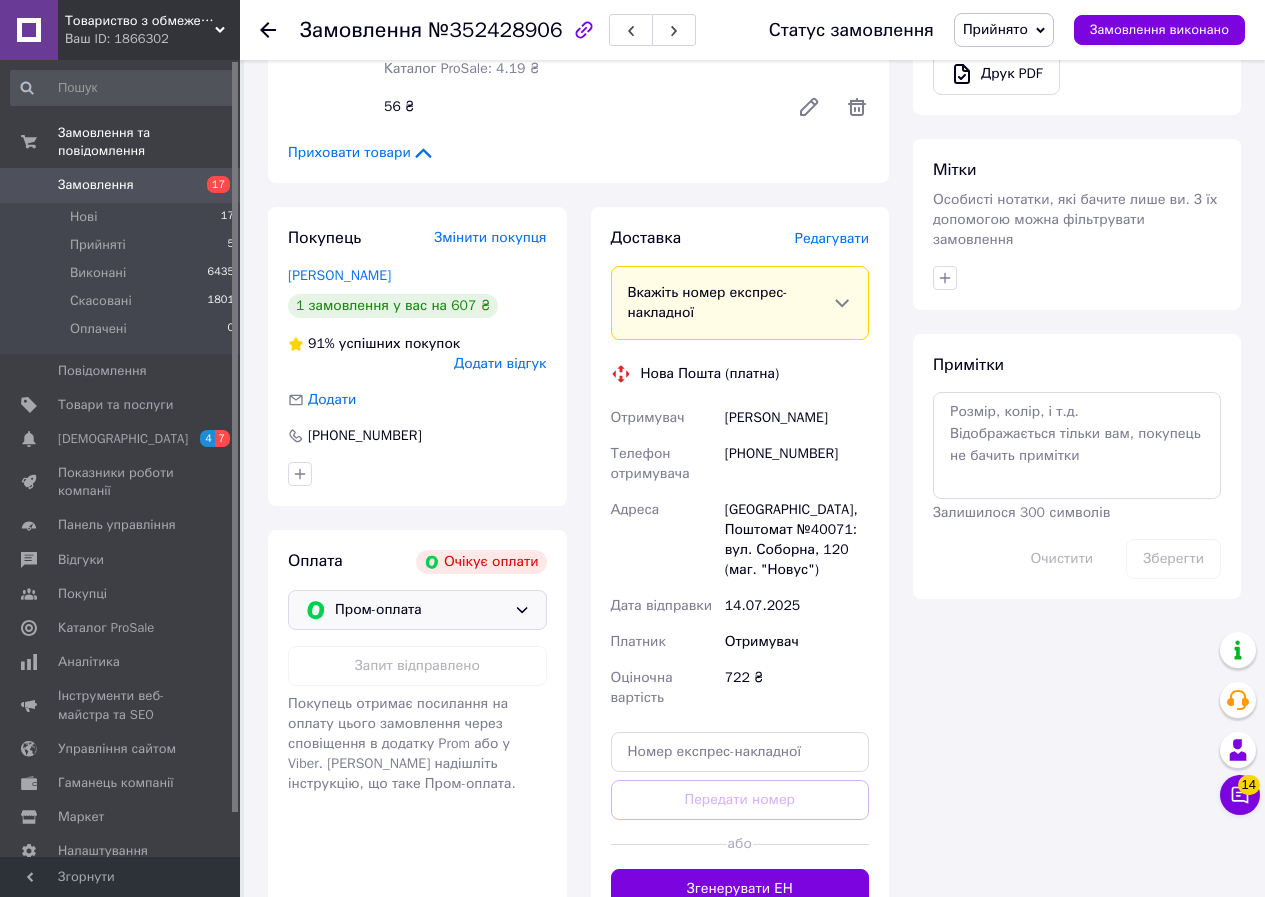 click on "Редагувати" at bounding box center (832, 238) 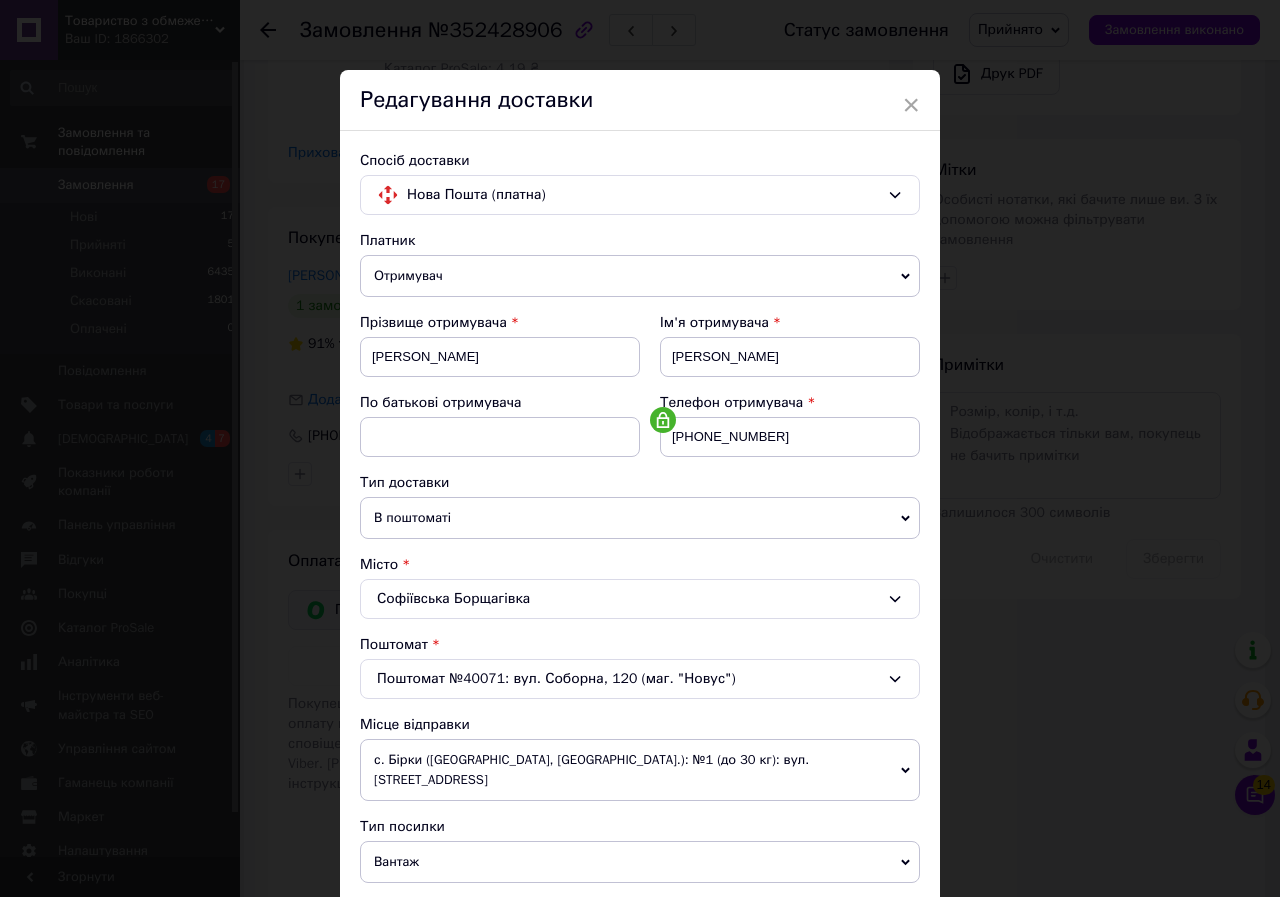 click 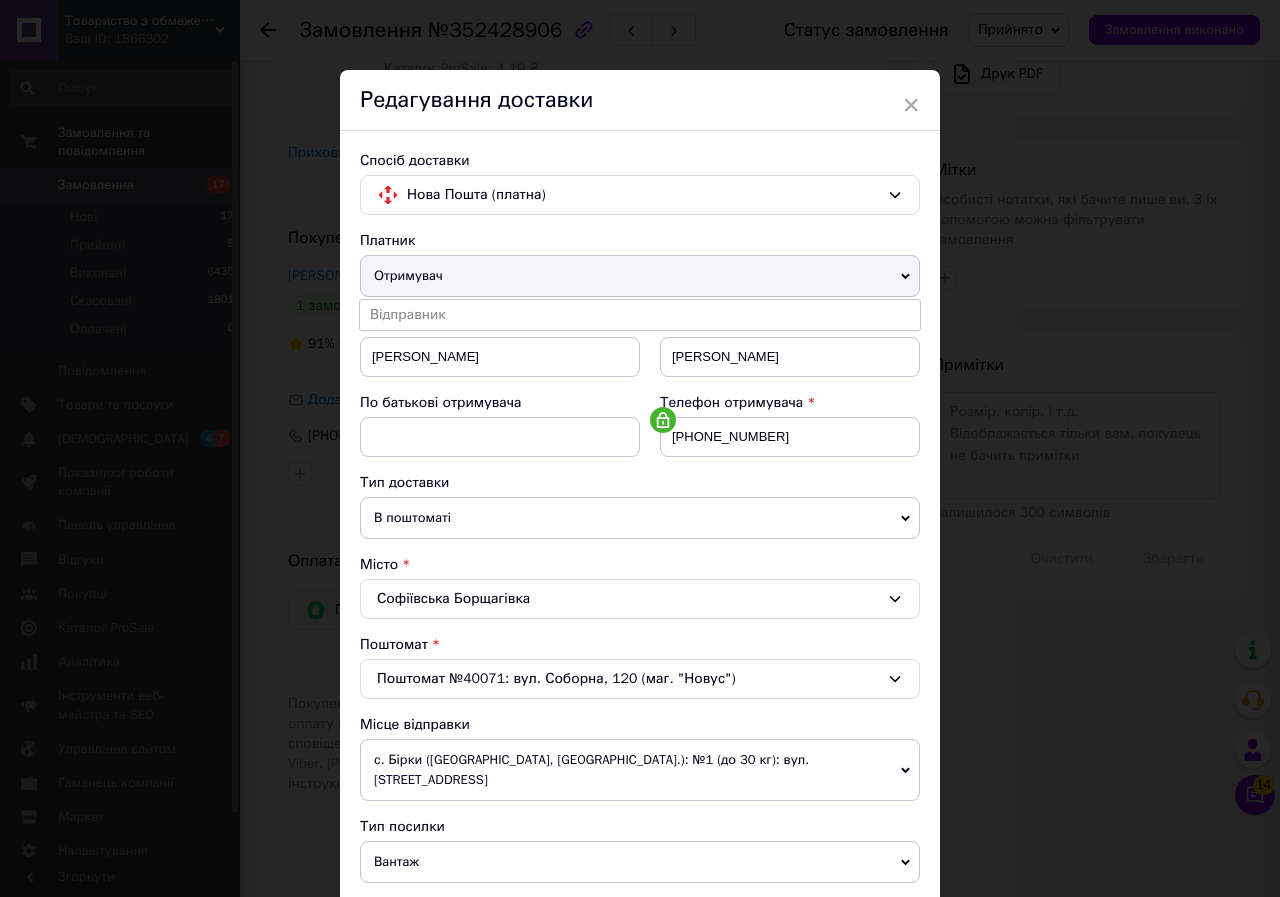 click 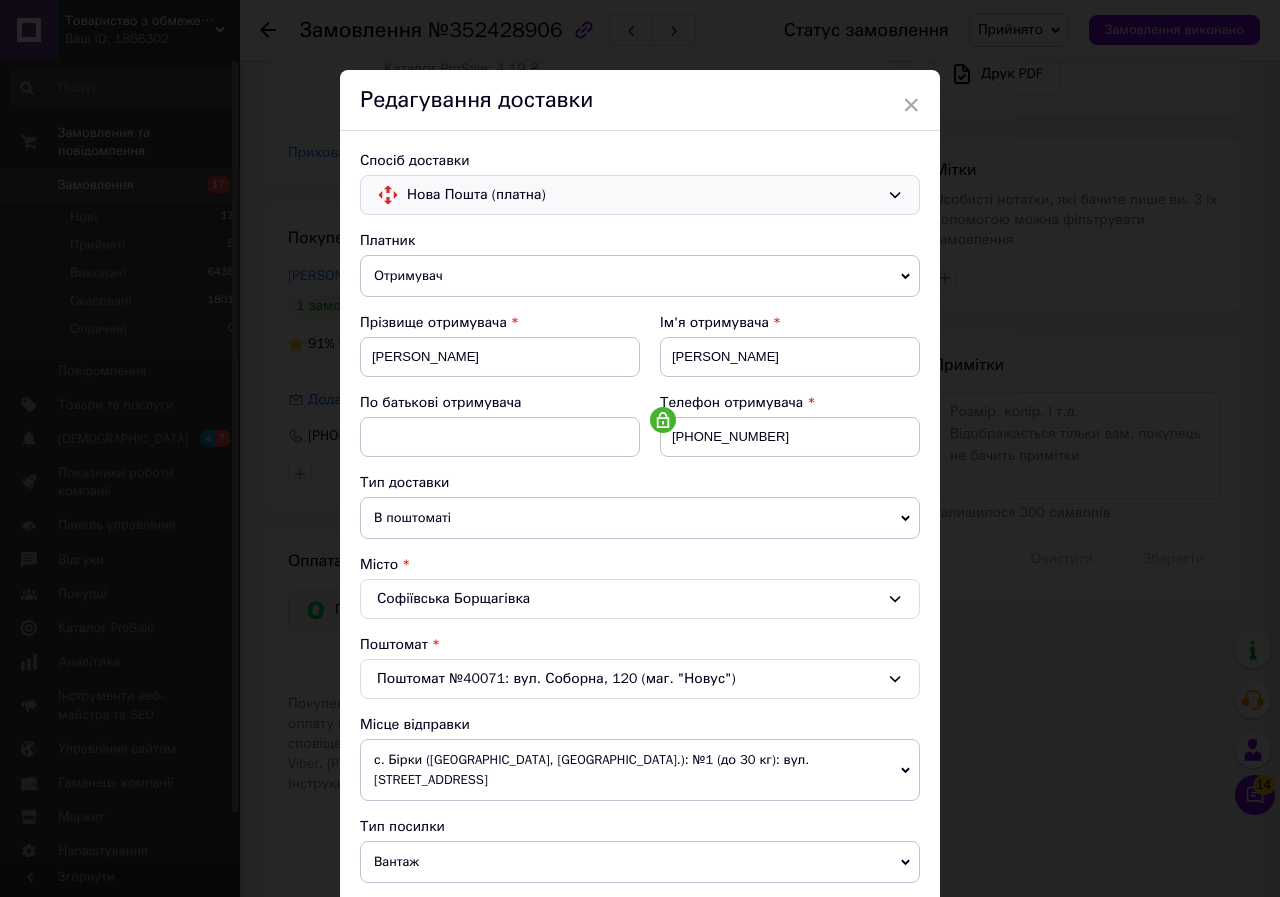click 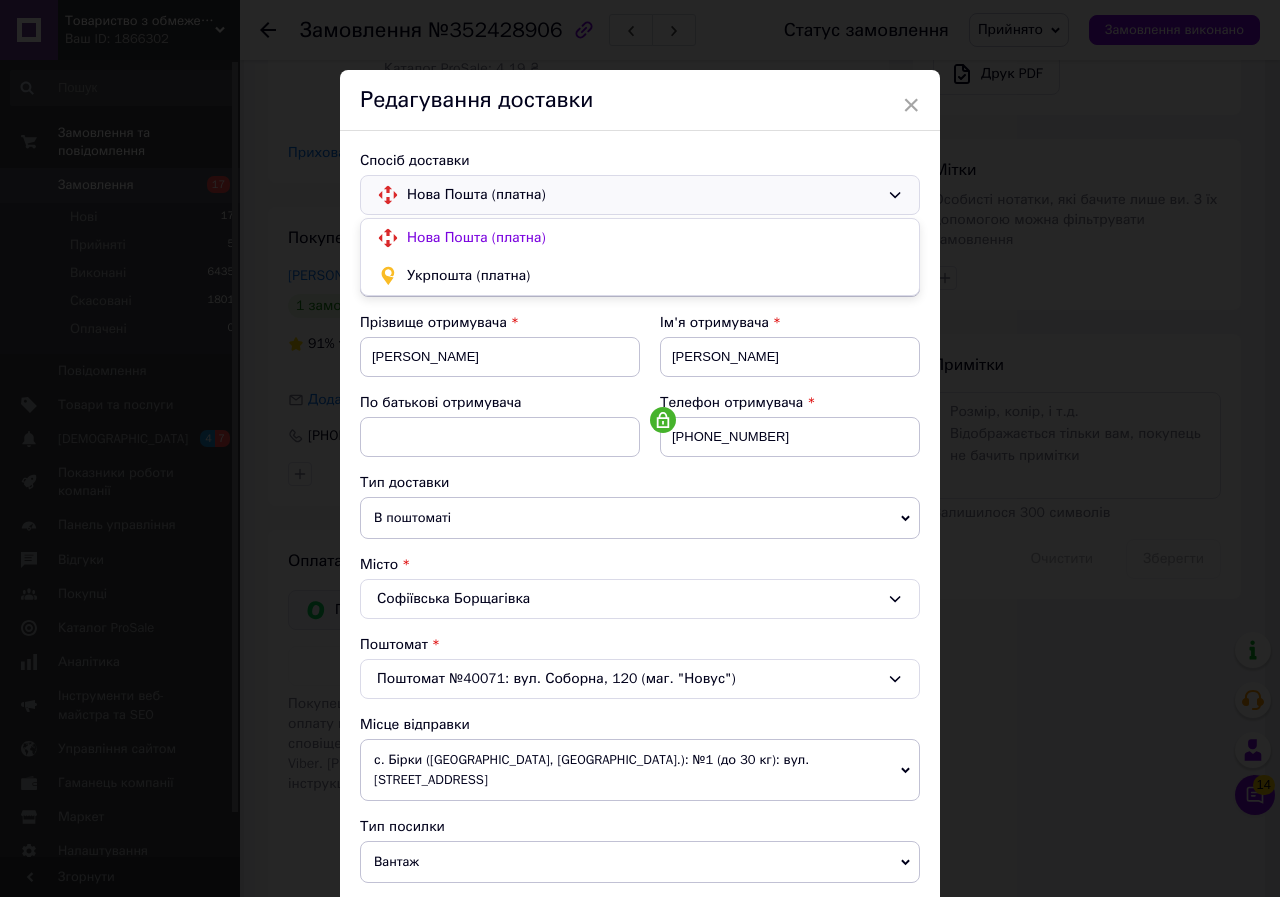 click 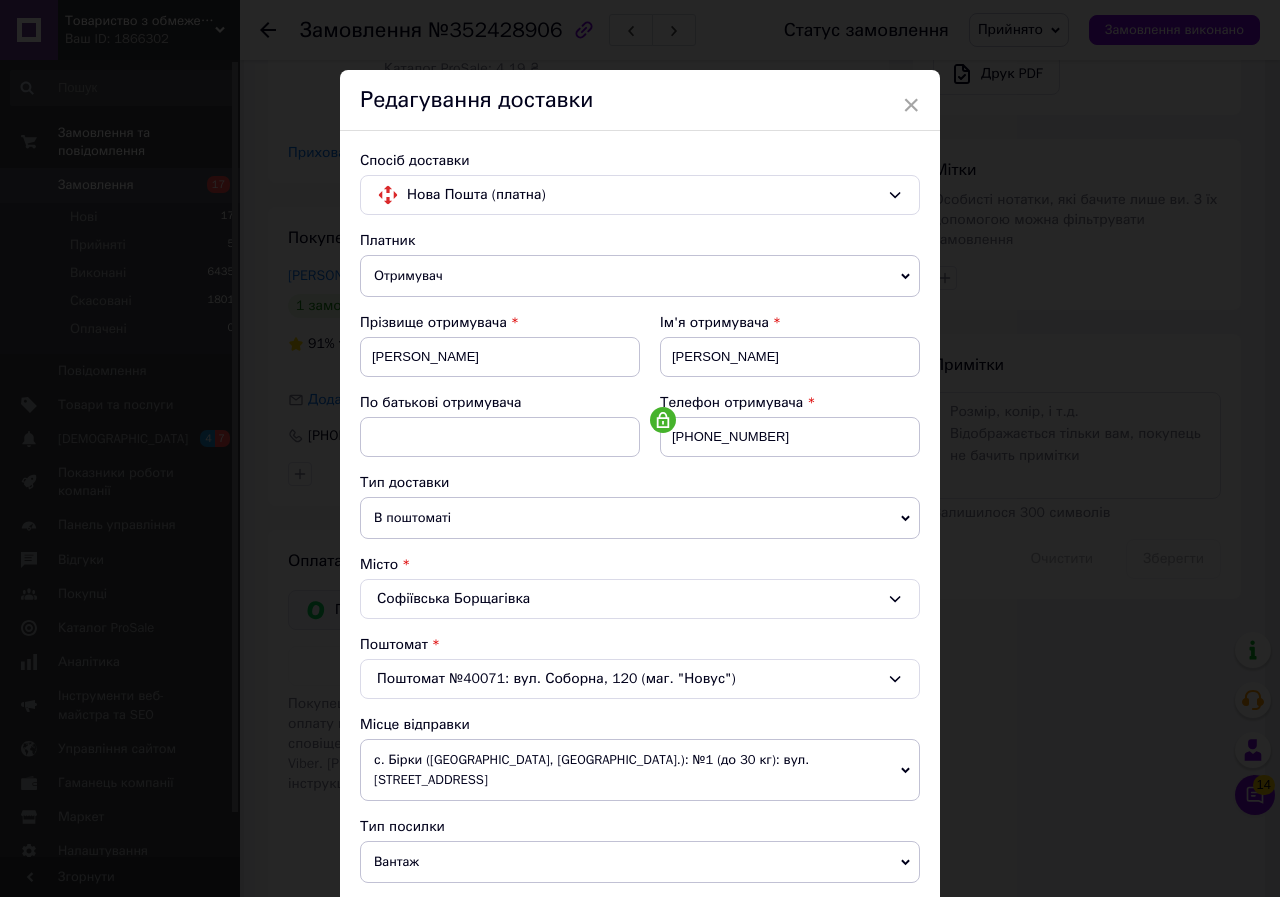 click 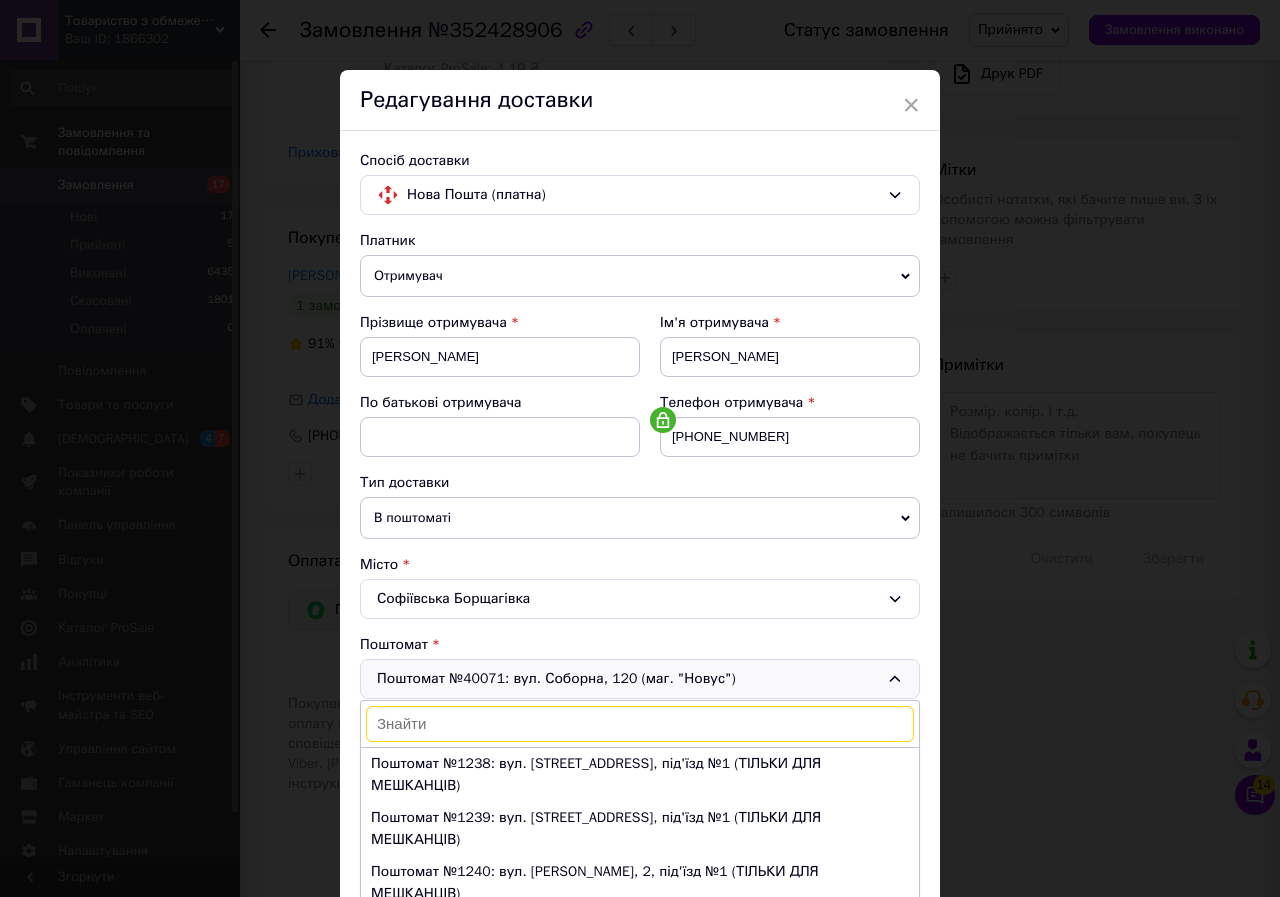 scroll, scrollTop: 11956, scrollLeft: 0, axis: vertical 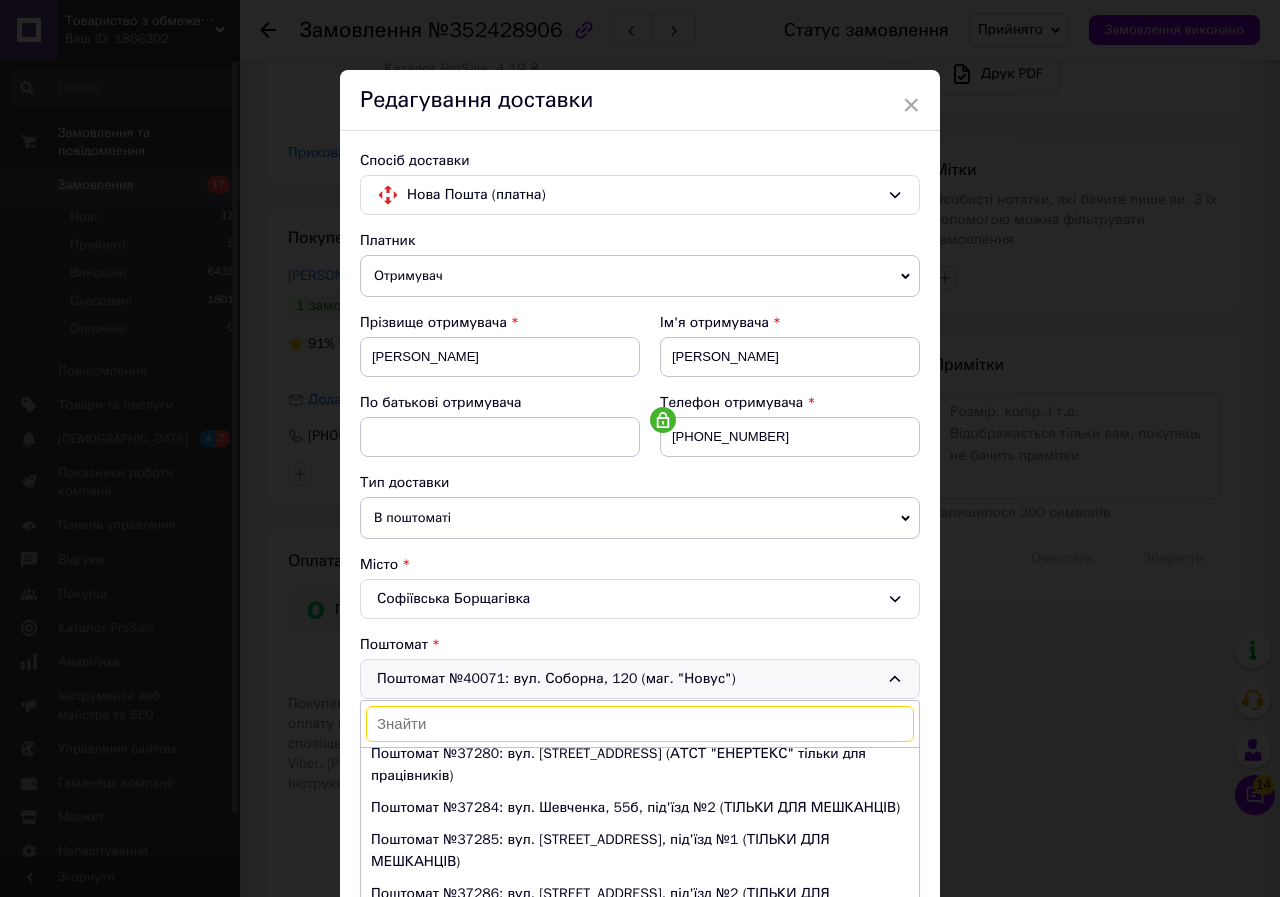 click 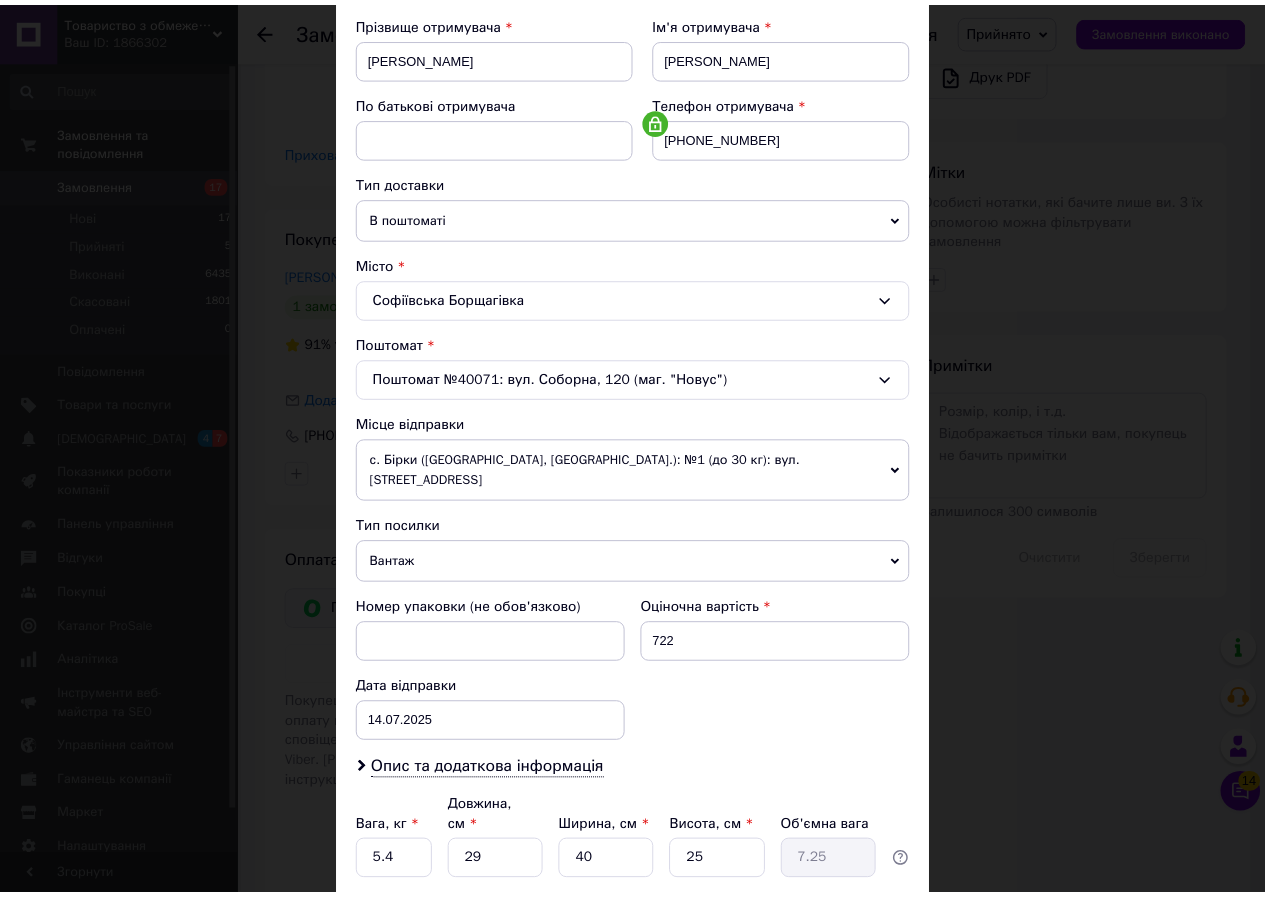 scroll, scrollTop: 400, scrollLeft: 0, axis: vertical 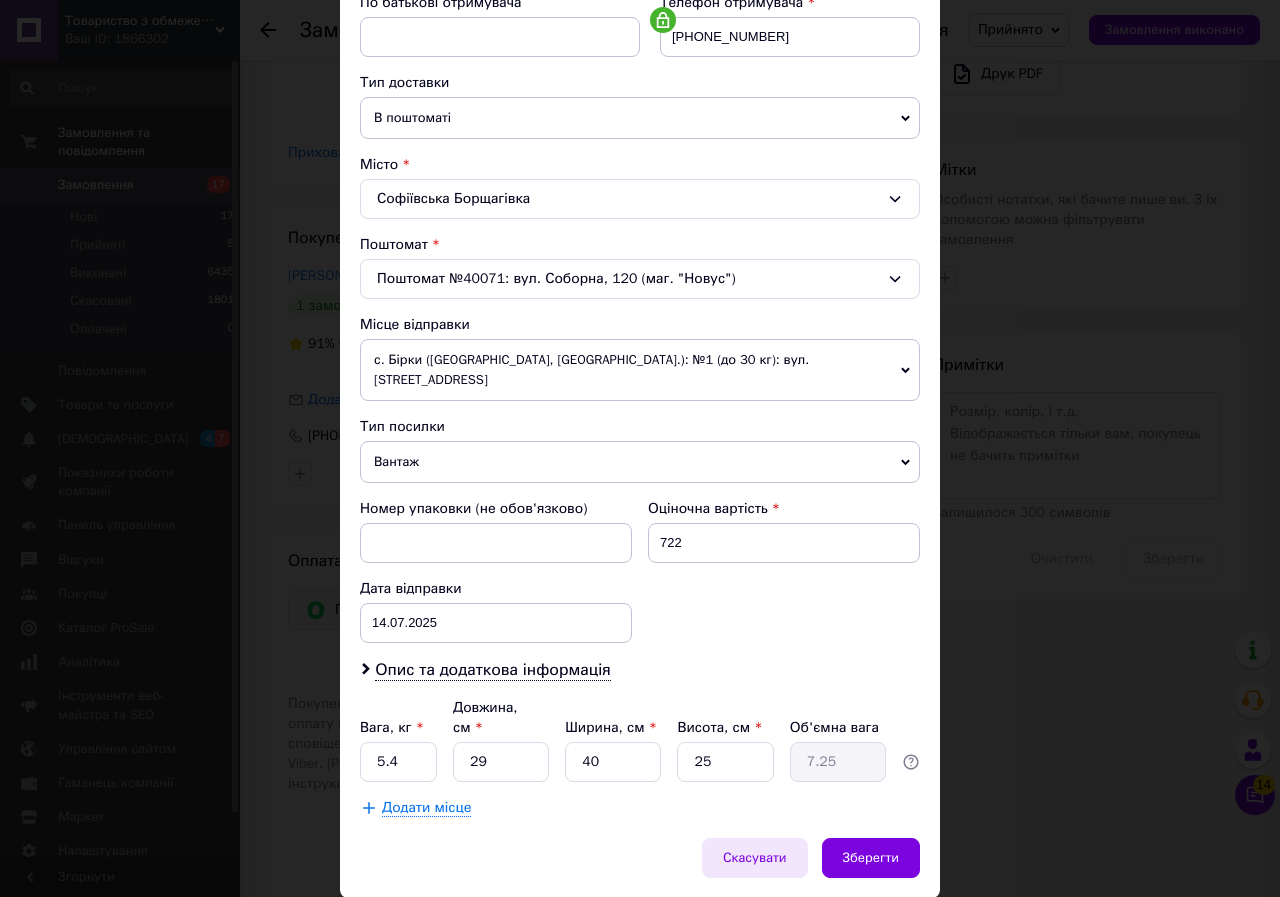 click on "Скасувати" at bounding box center (755, 858) 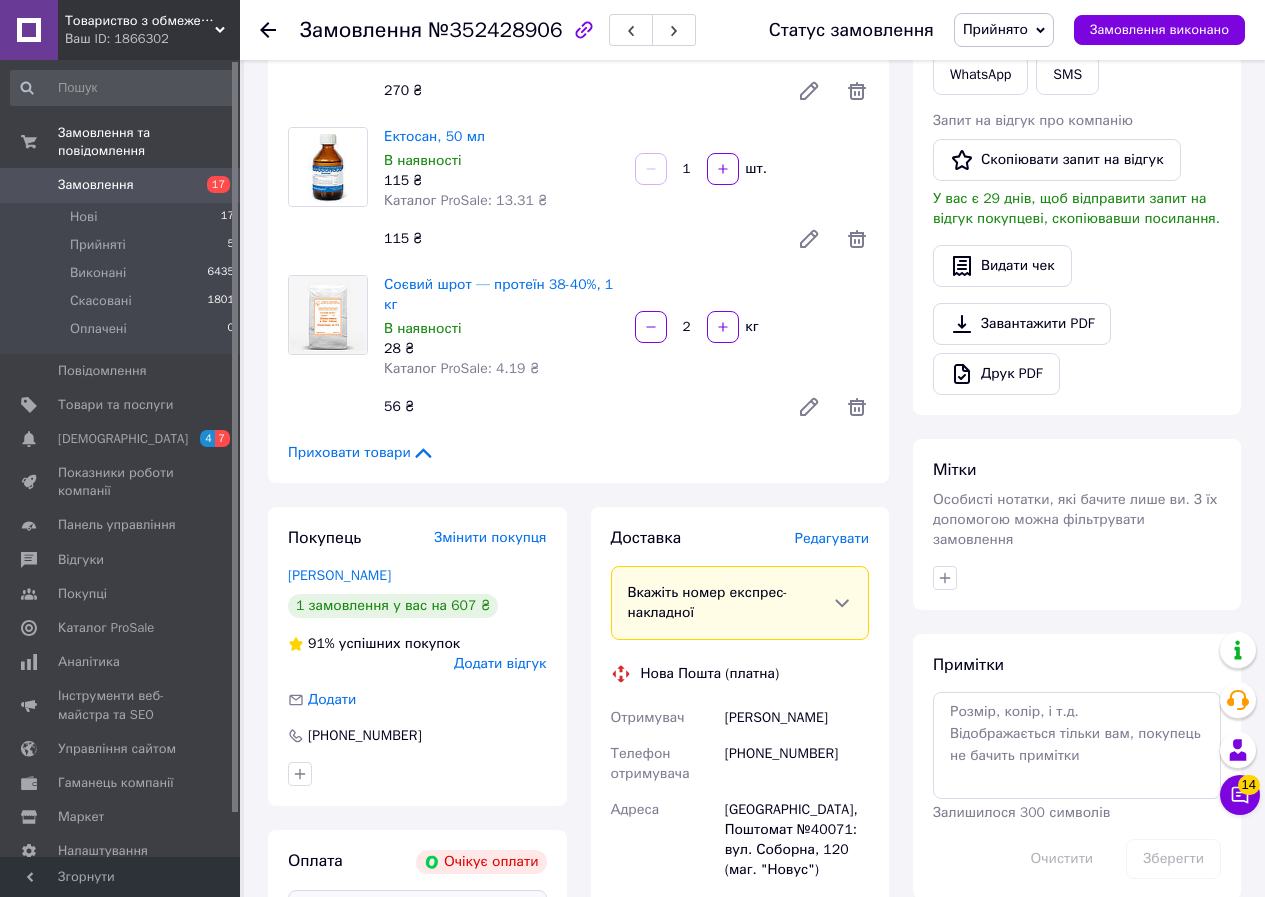 scroll, scrollTop: 732, scrollLeft: 0, axis: vertical 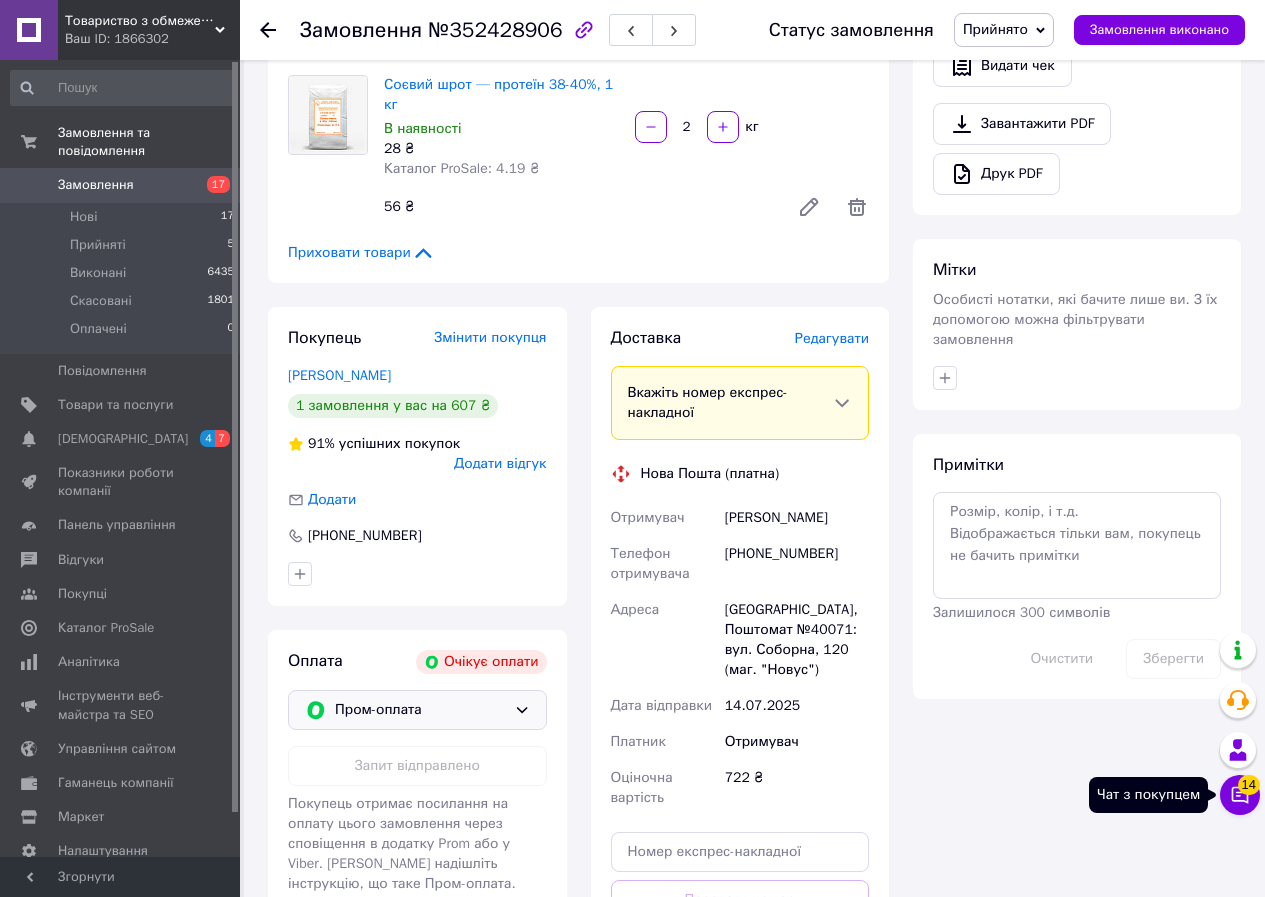 click on "Чат з покупцем 14" at bounding box center (1240, 795) 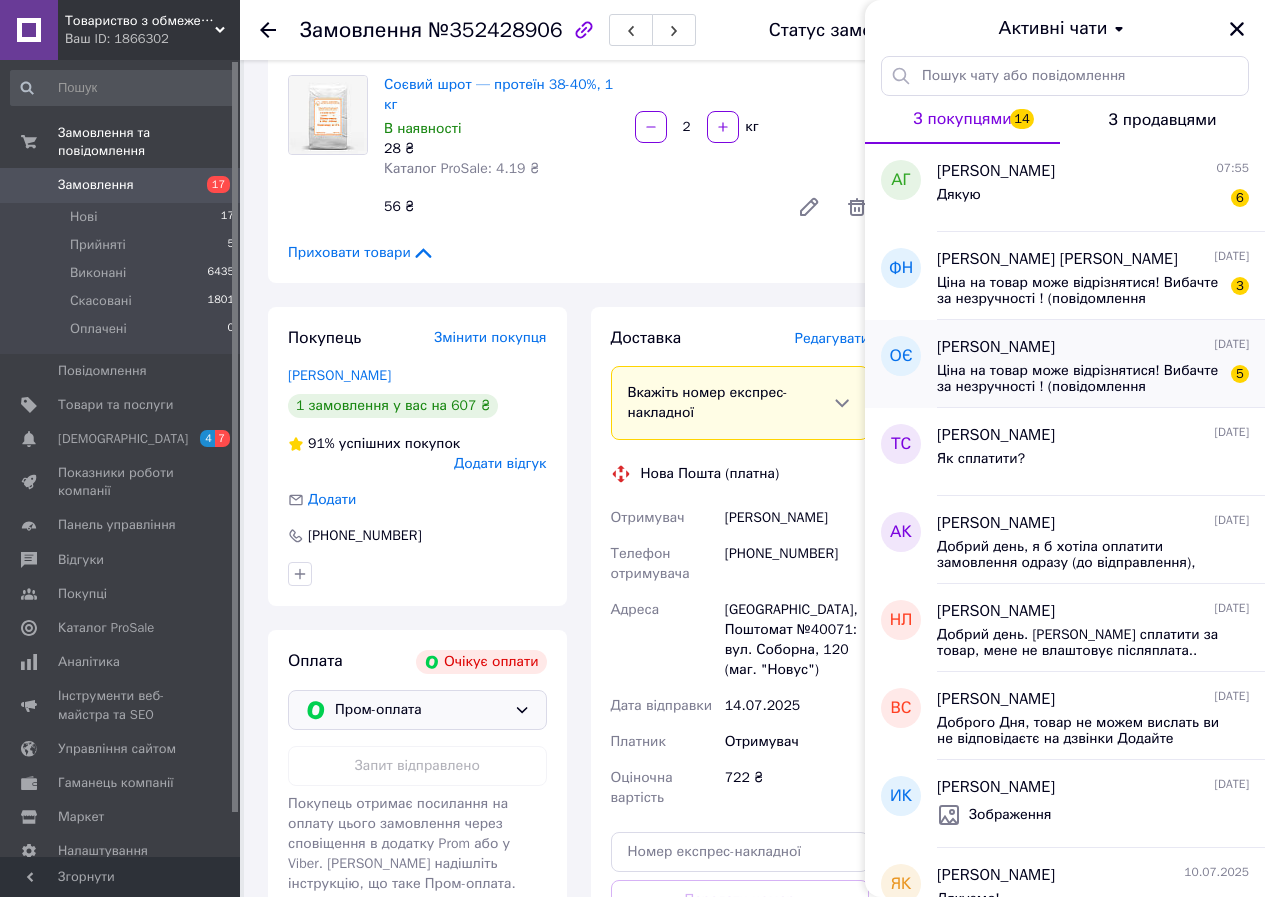 click on "Ціна на товар може відрізнятися!
Вибачте за незручності !
(повідомлення автоматичне)" at bounding box center (1079, 379) 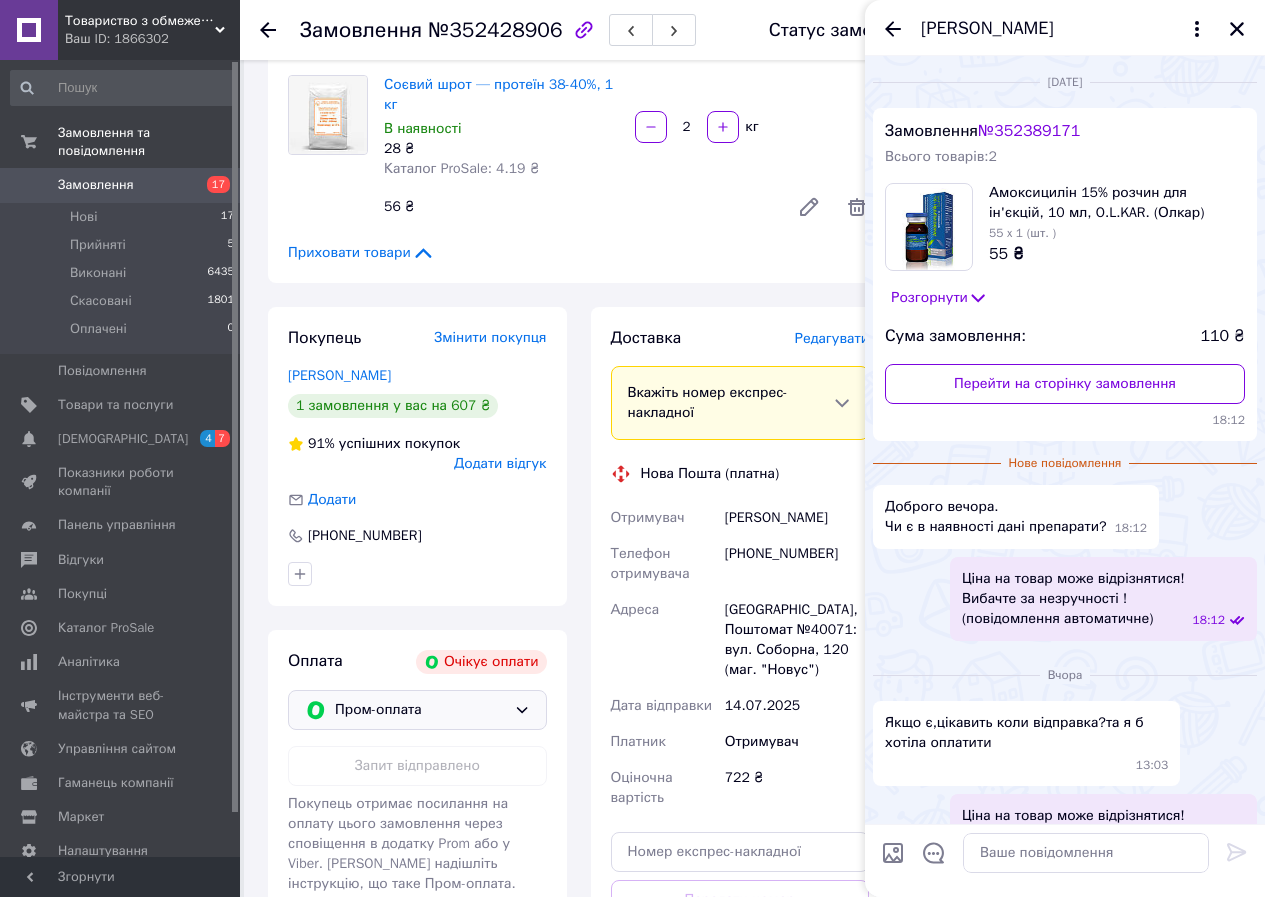 scroll, scrollTop: 135, scrollLeft: 0, axis: vertical 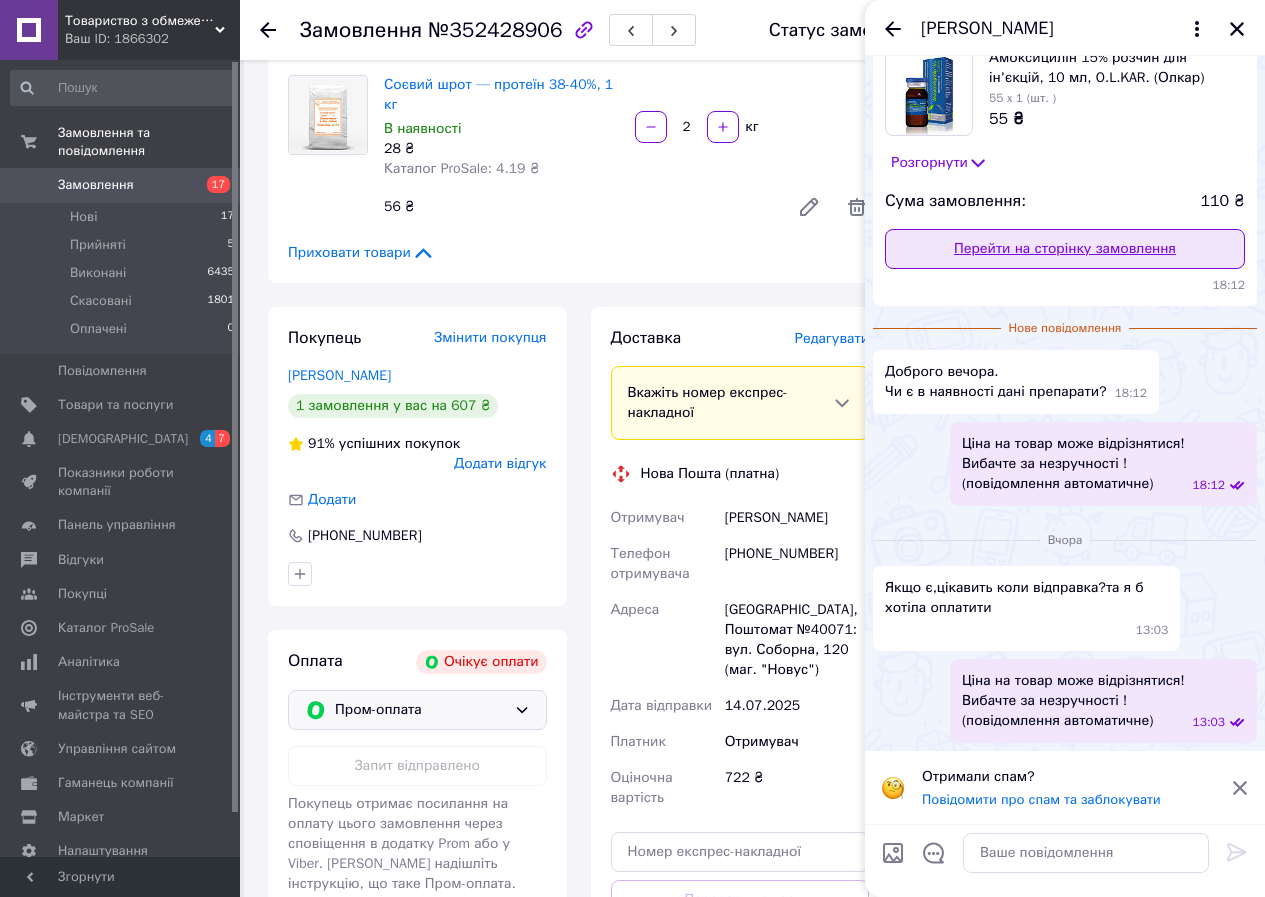 click on "Перейти на сторінку замовлення" at bounding box center [1065, 249] 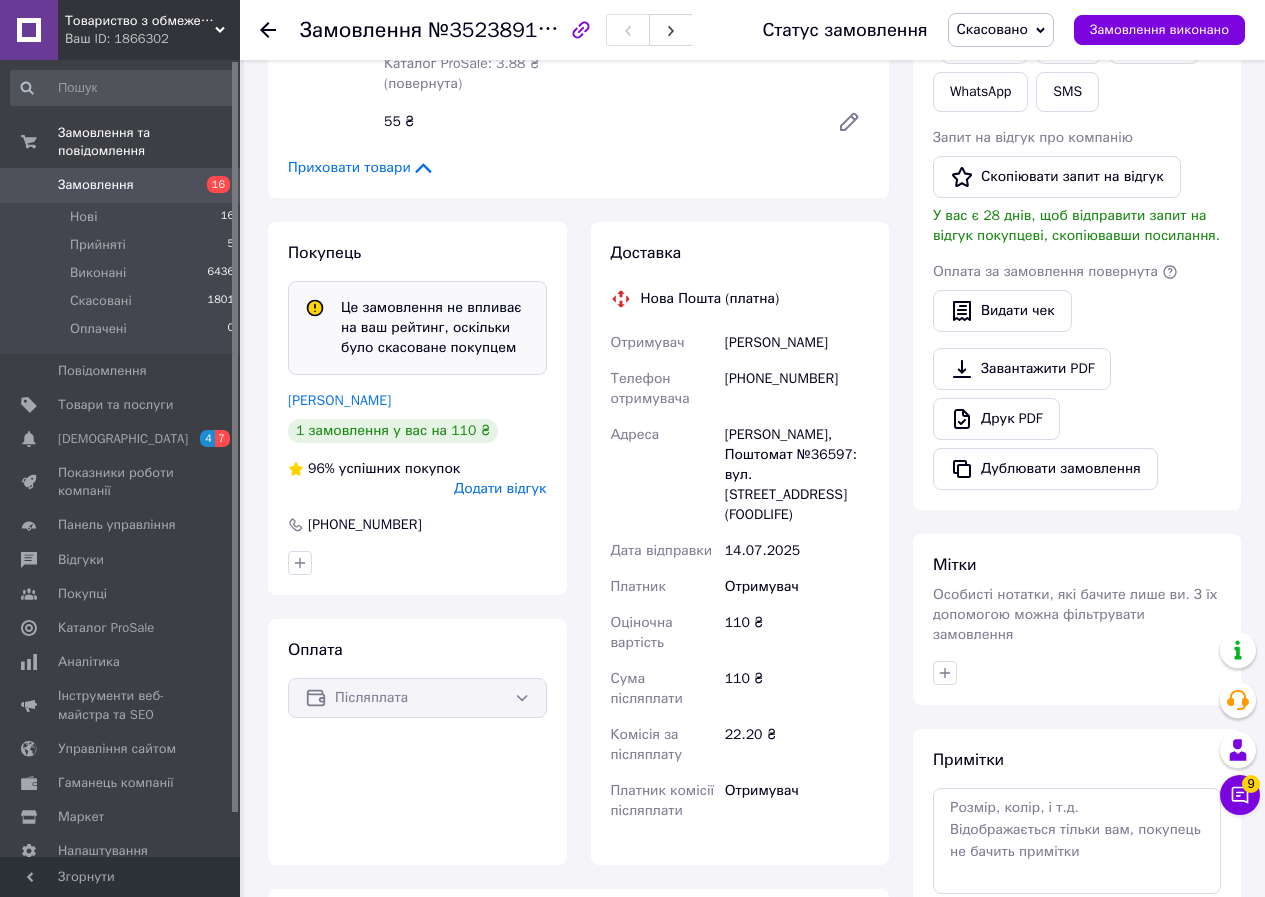 scroll, scrollTop: 500, scrollLeft: 0, axis: vertical 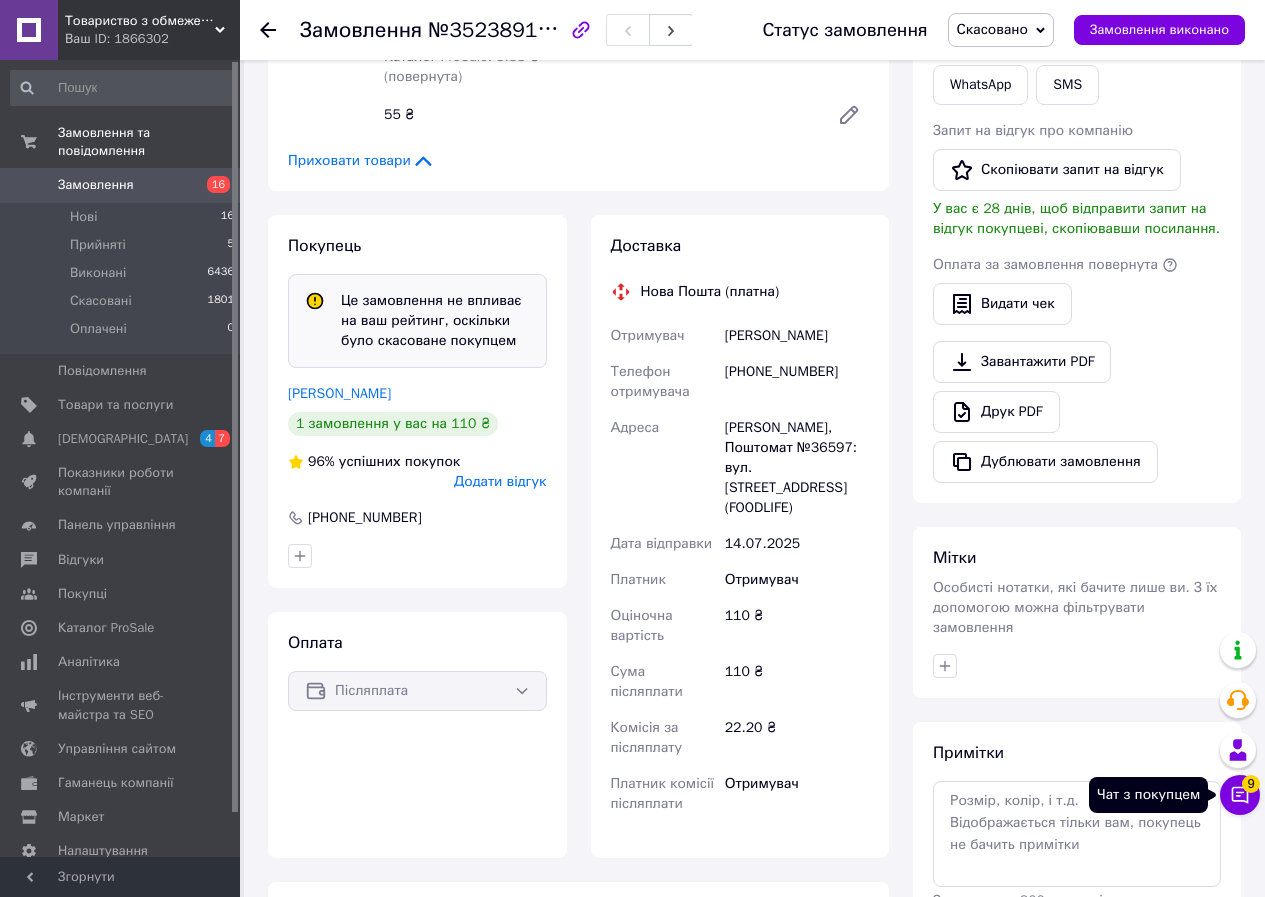 click on "Чат з покупцем 9" at bounding box center [1240, 795] 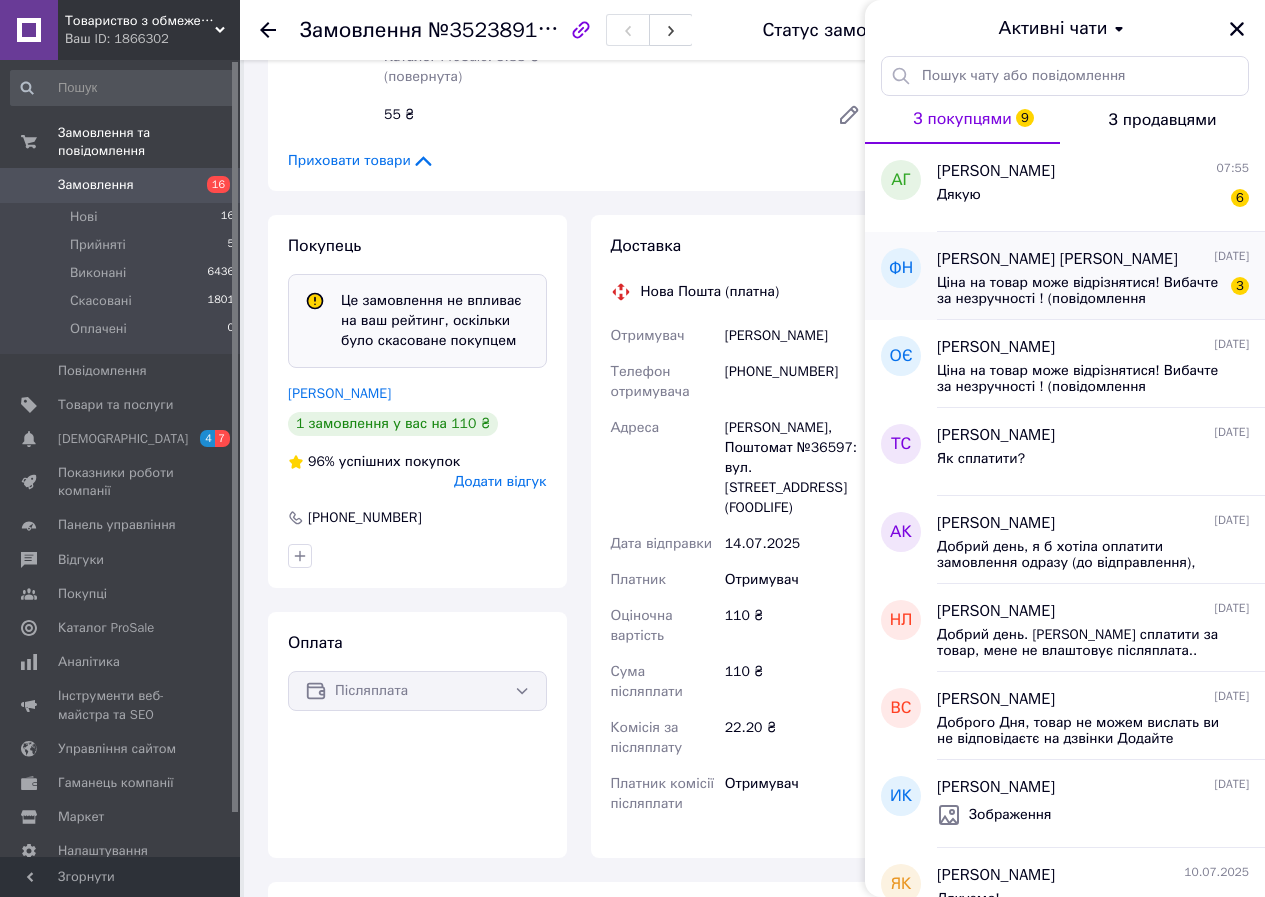 click on "Ціна на товар може відрізнятися!
Вибачте за незручності !
(повідомлення автоматичне) 3" at bounding box center (1093, 289) 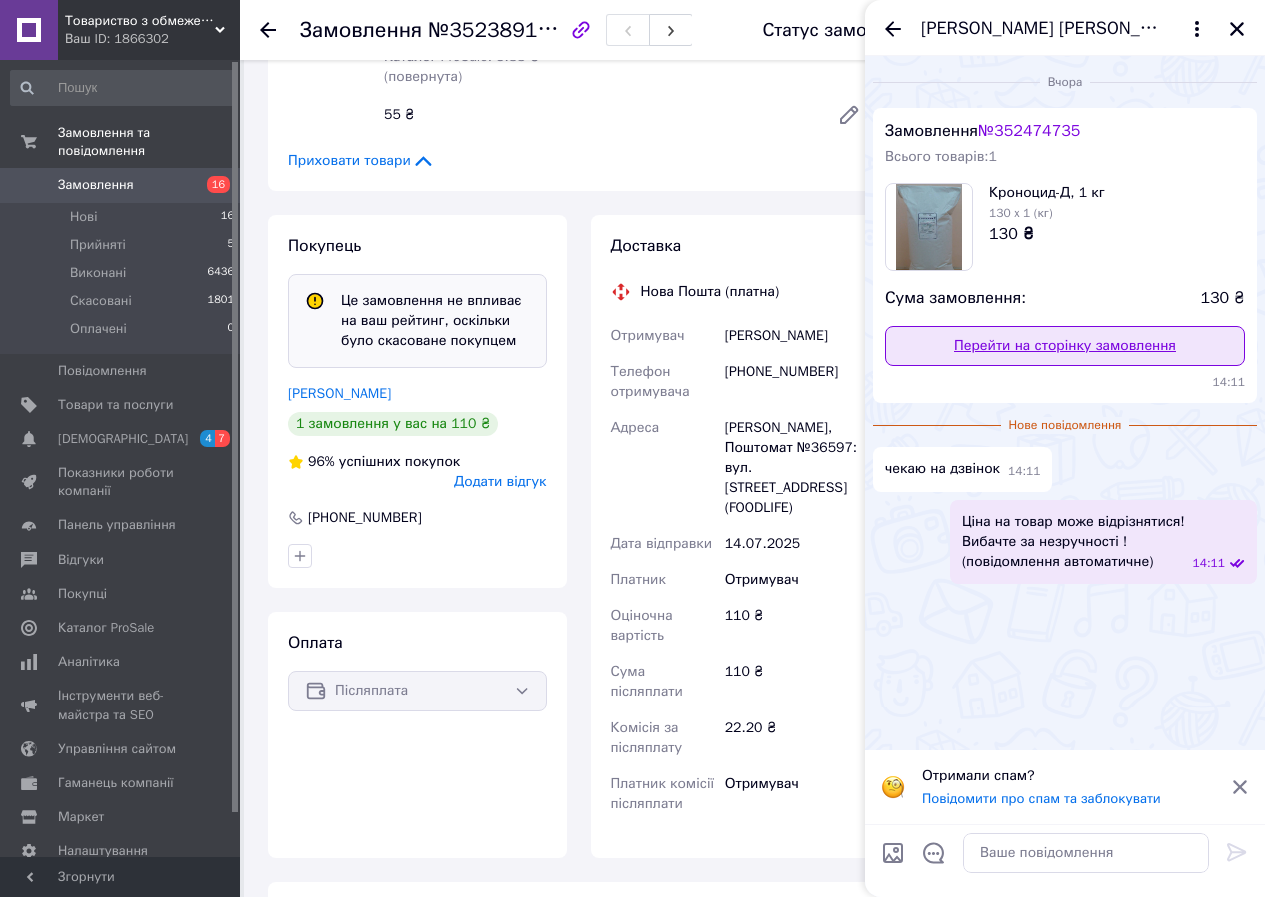 click on "Перейти на сторінку замовлення" at bounding box center [1065, 346] 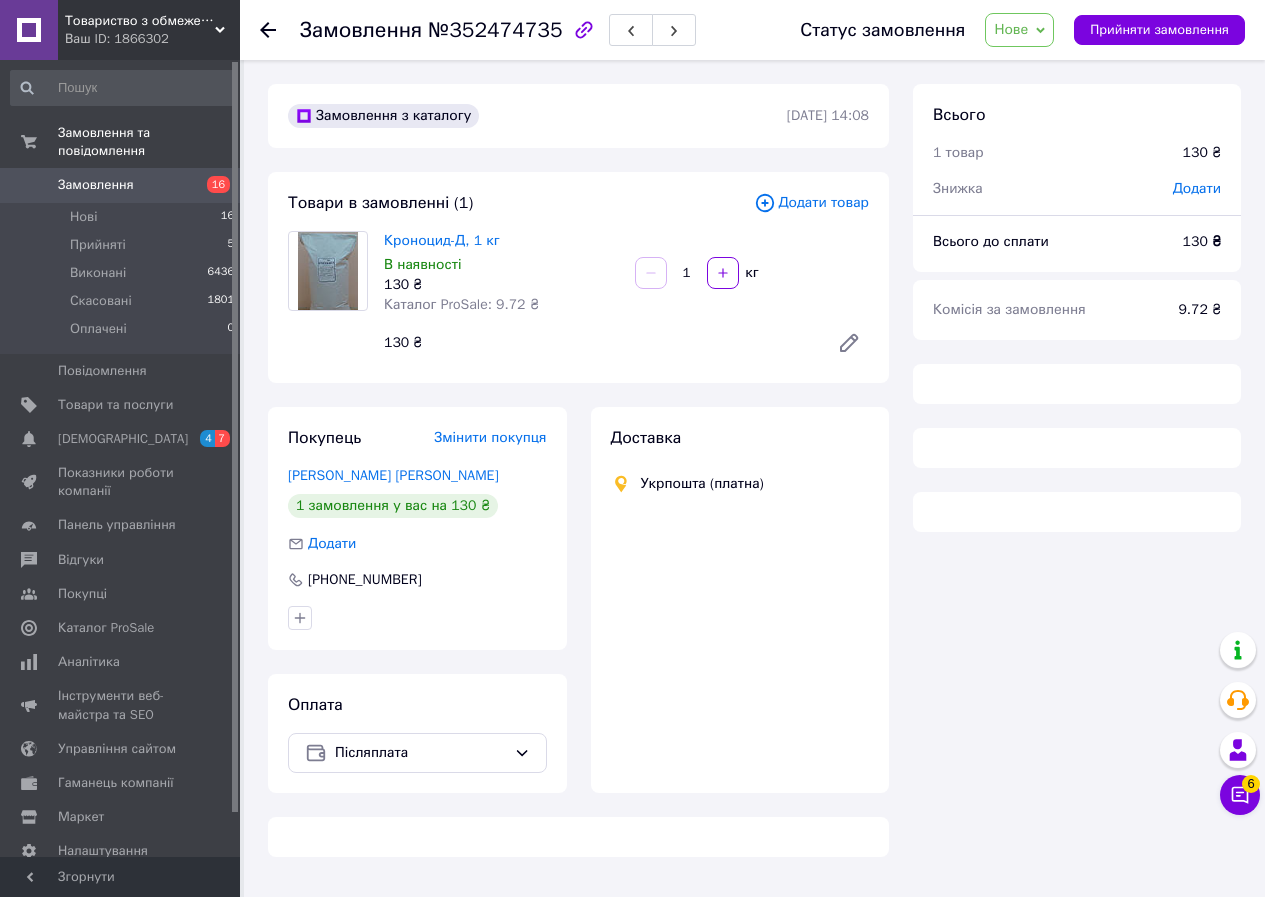 scroll, scrollTop: 0, scrollLeft: 0, axis: both 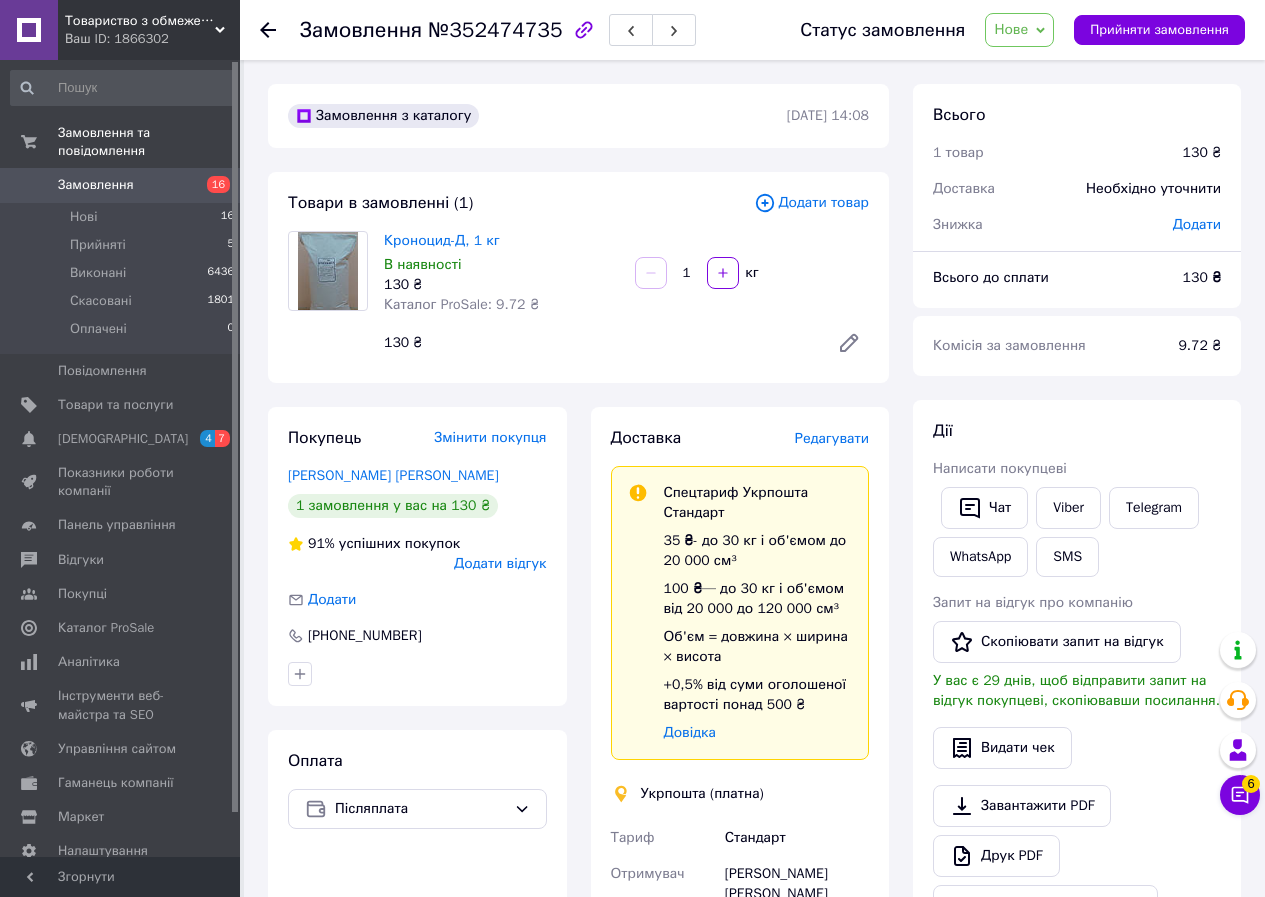 click on "Нове" at bounding box center [1019, 30] 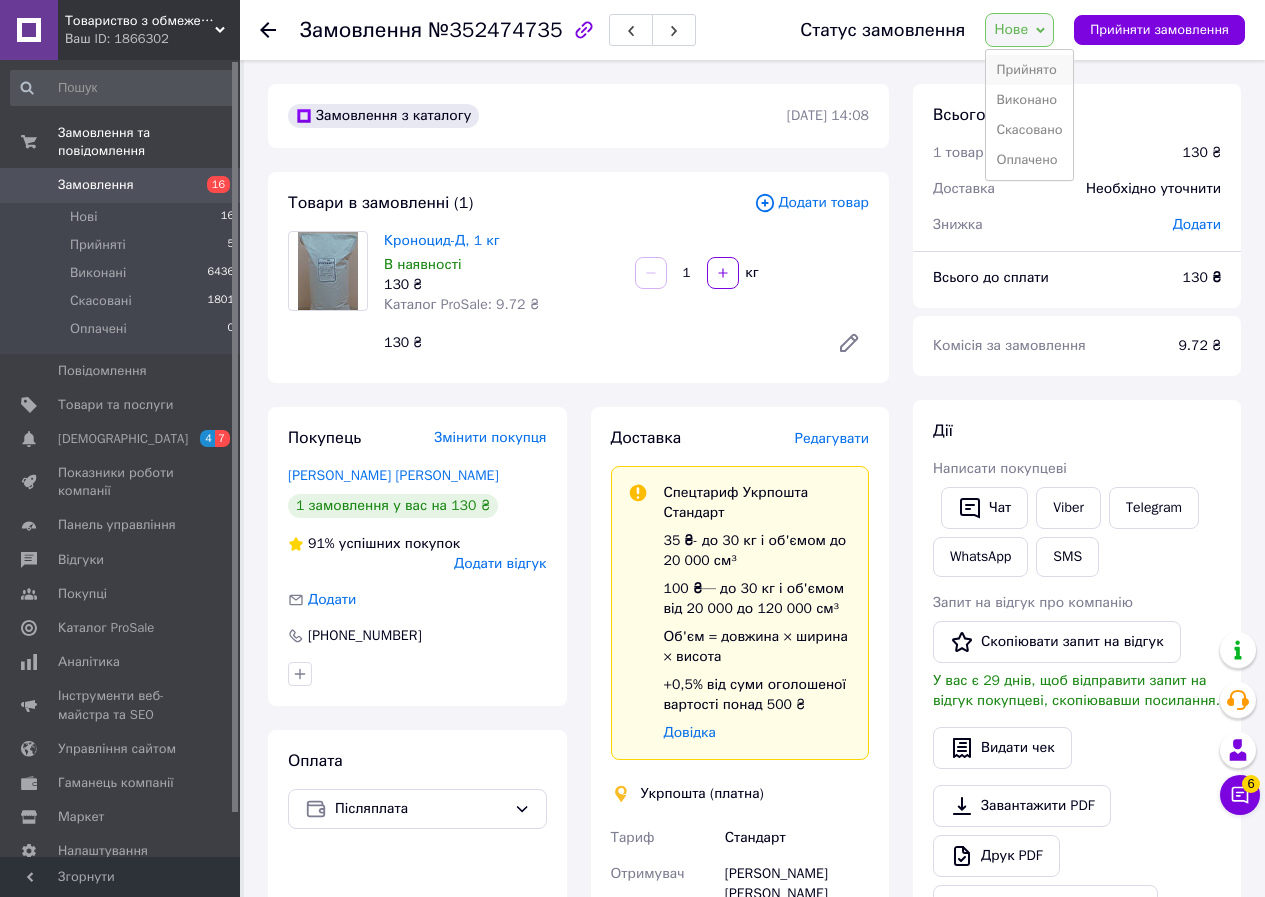 click on "Прийнято" at bounding box center [1029, 70] 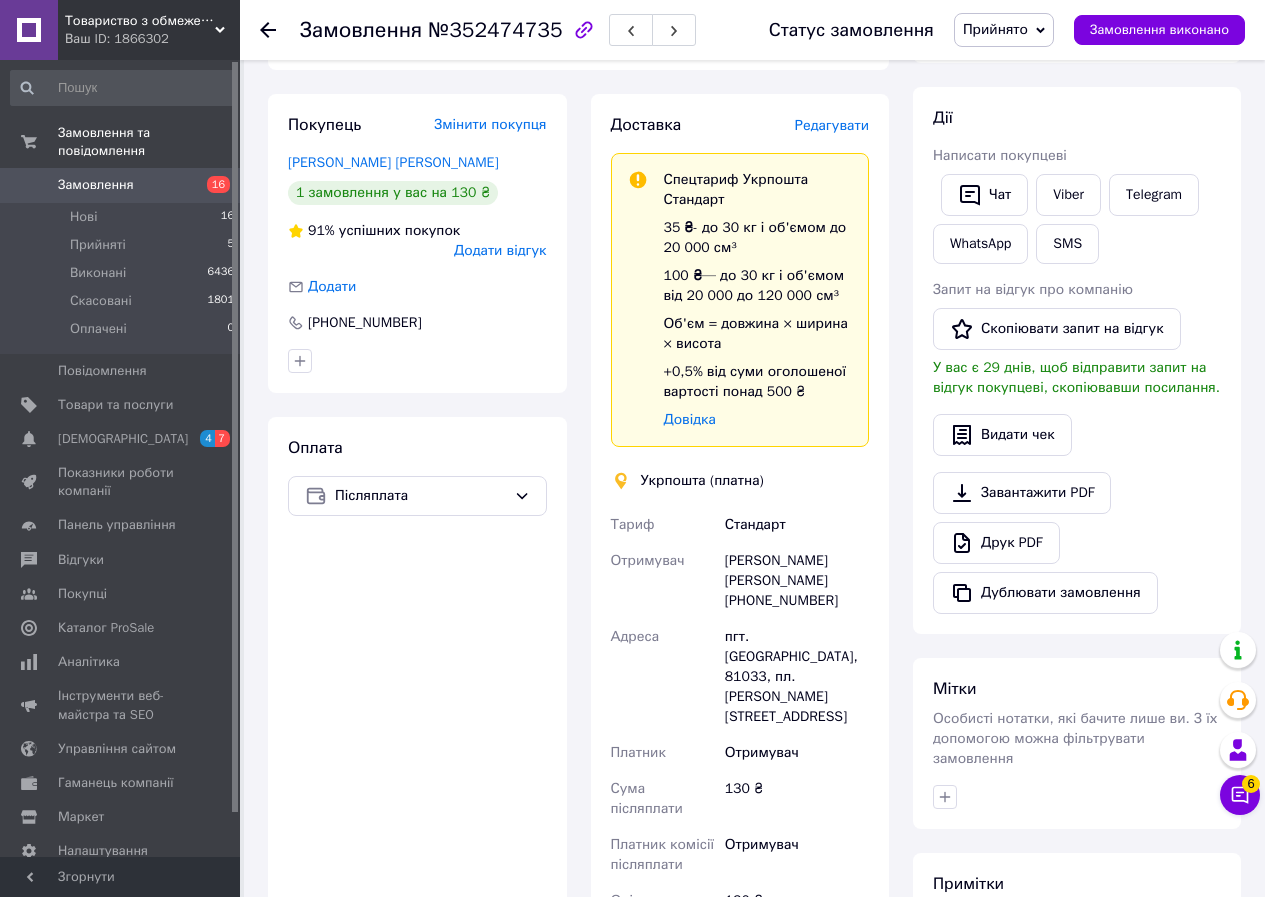 scroll, scrollTop: 200, scrollLeft: 0, axis: vertical 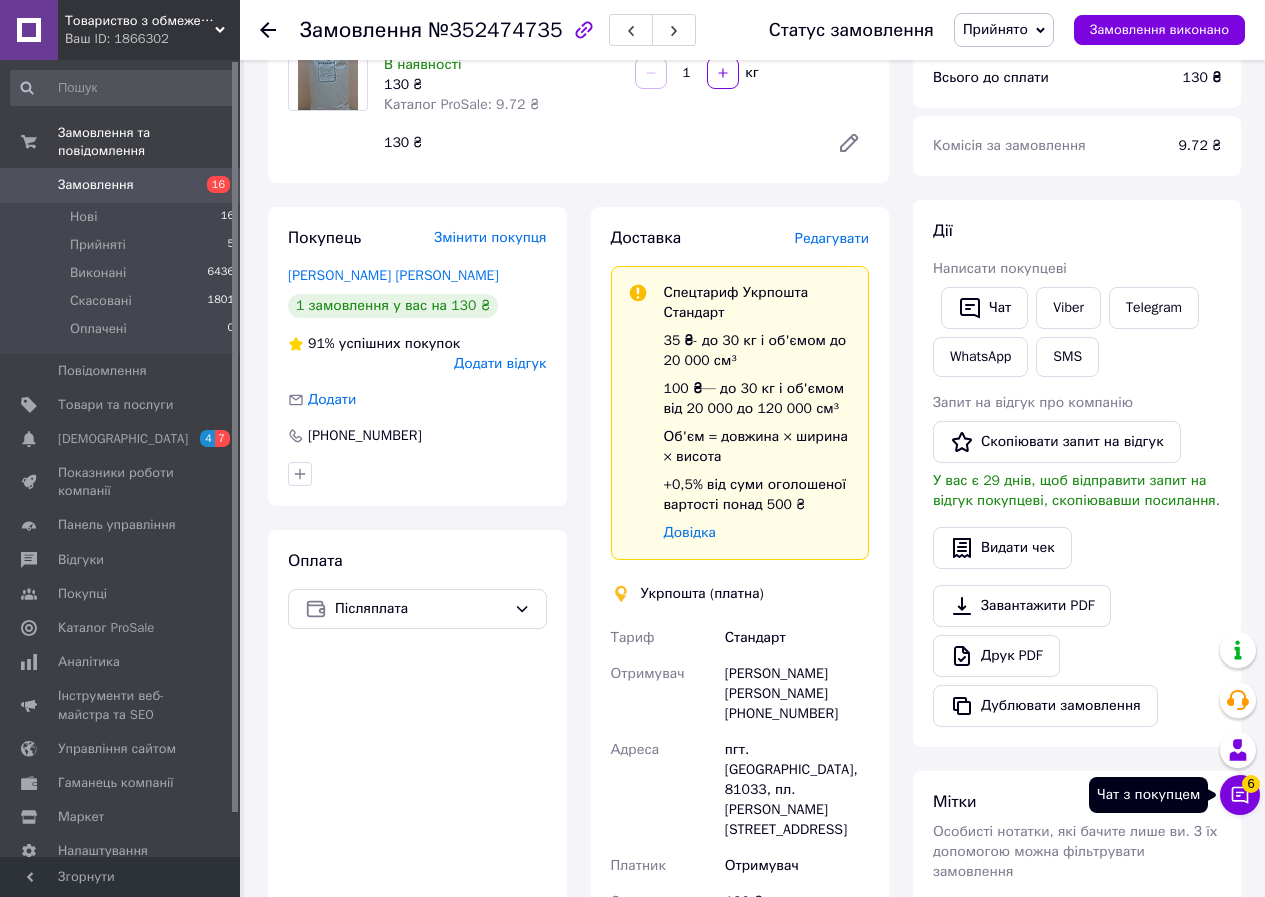 click on "Чат з покупцем 6" at bounding box center (1240, 795) 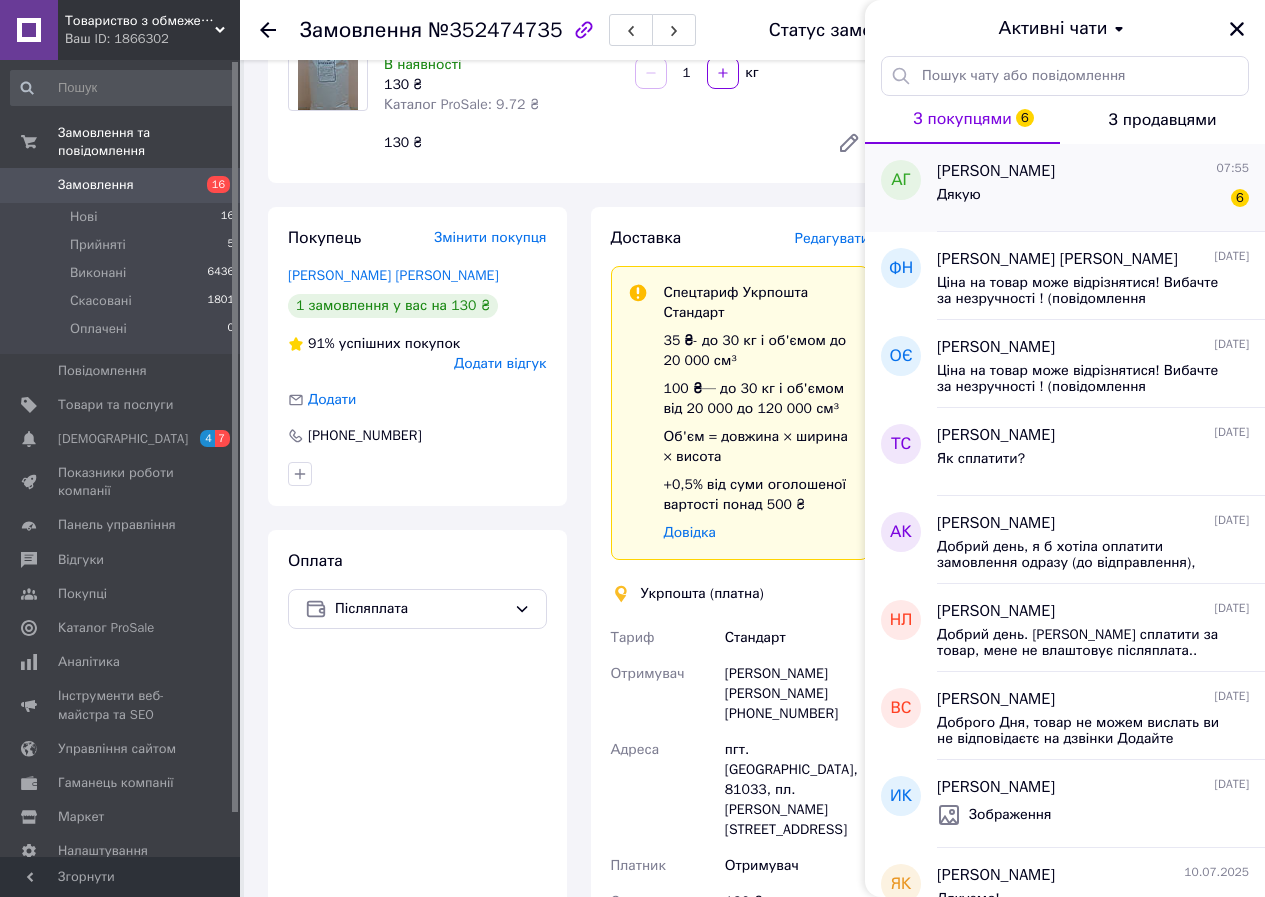 click on "Дякую 6" at bounding box center (1093, 199) 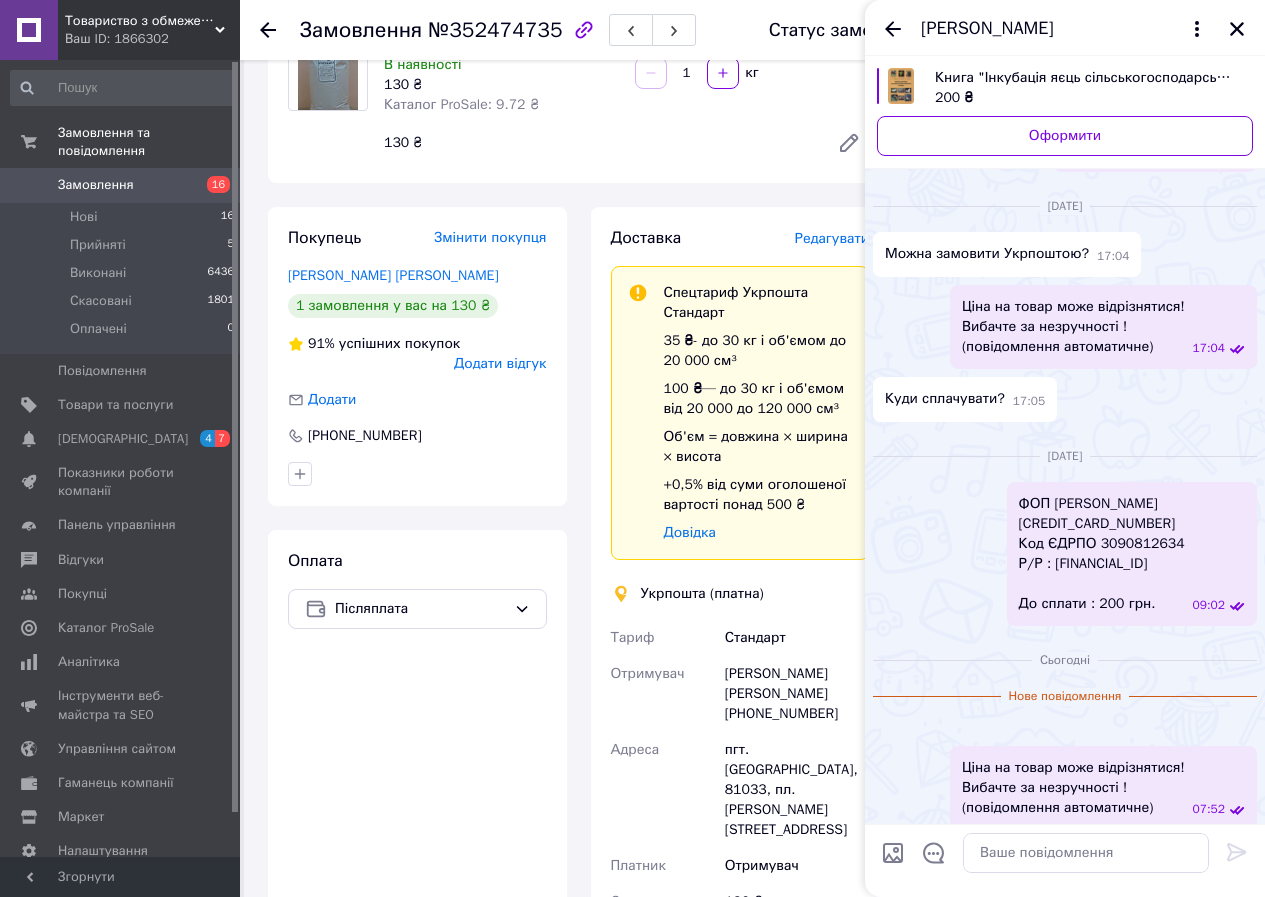 scroll, scrollTop: 200, scrollLeft: 0, axis: vertical 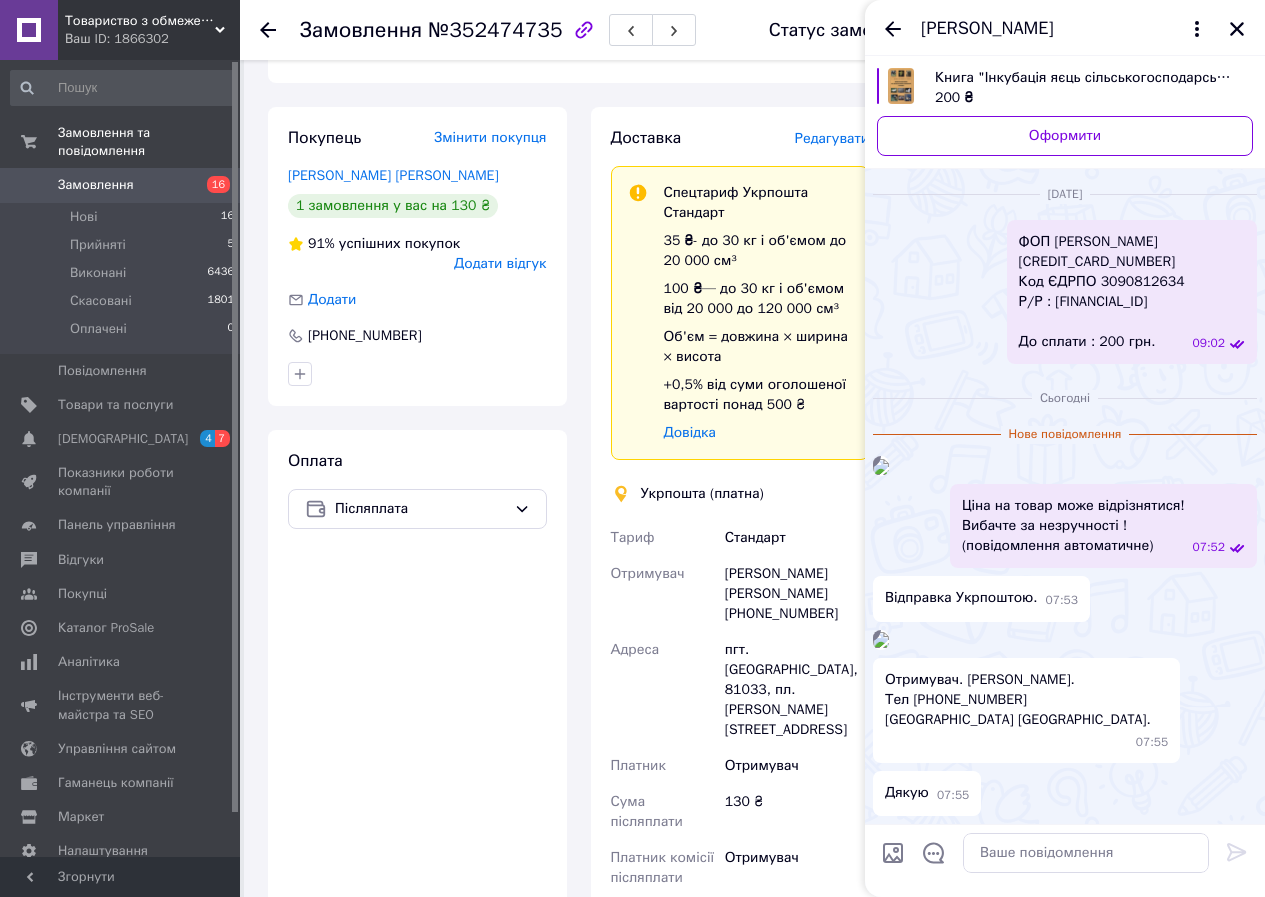 click at bounding box center (881, 467) 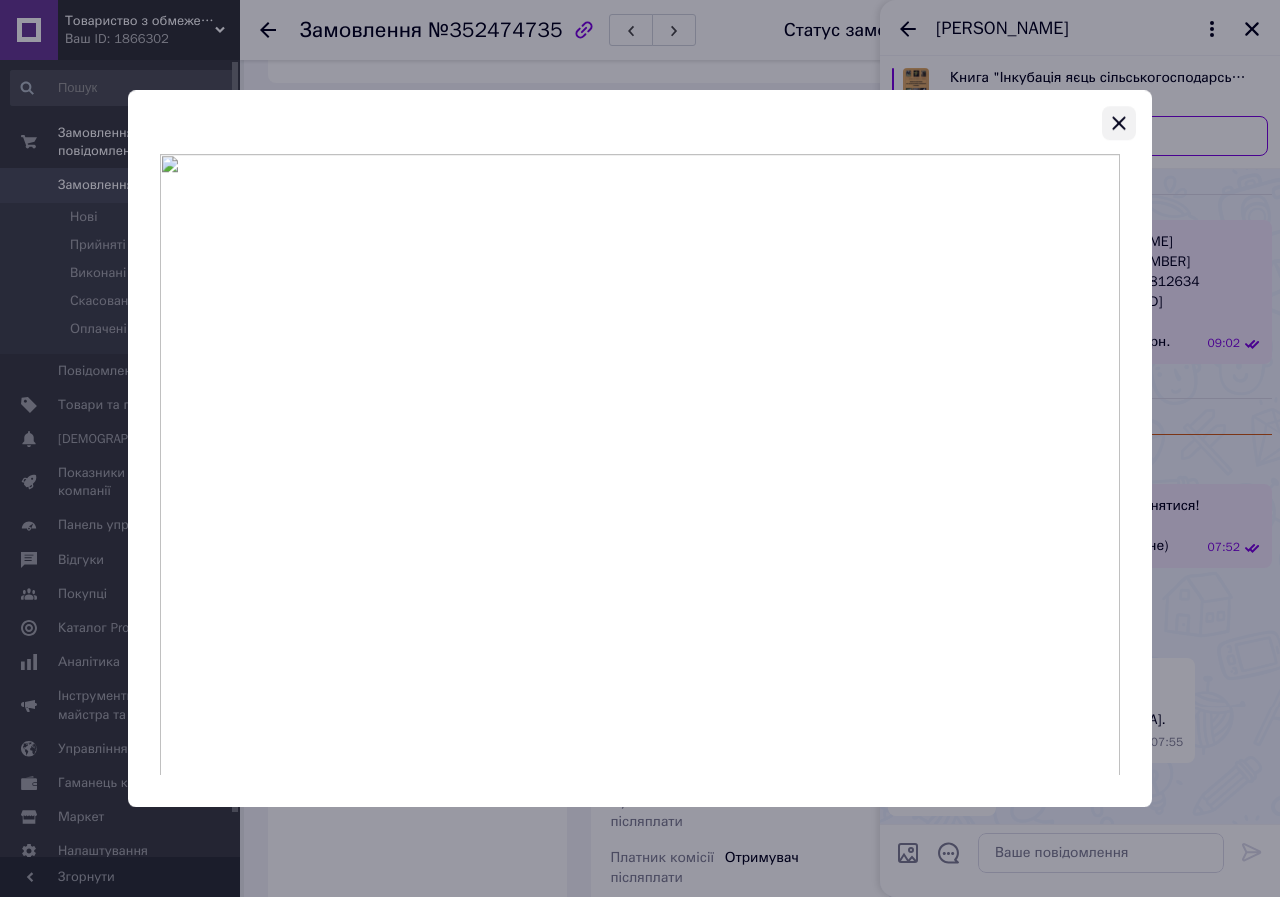 click 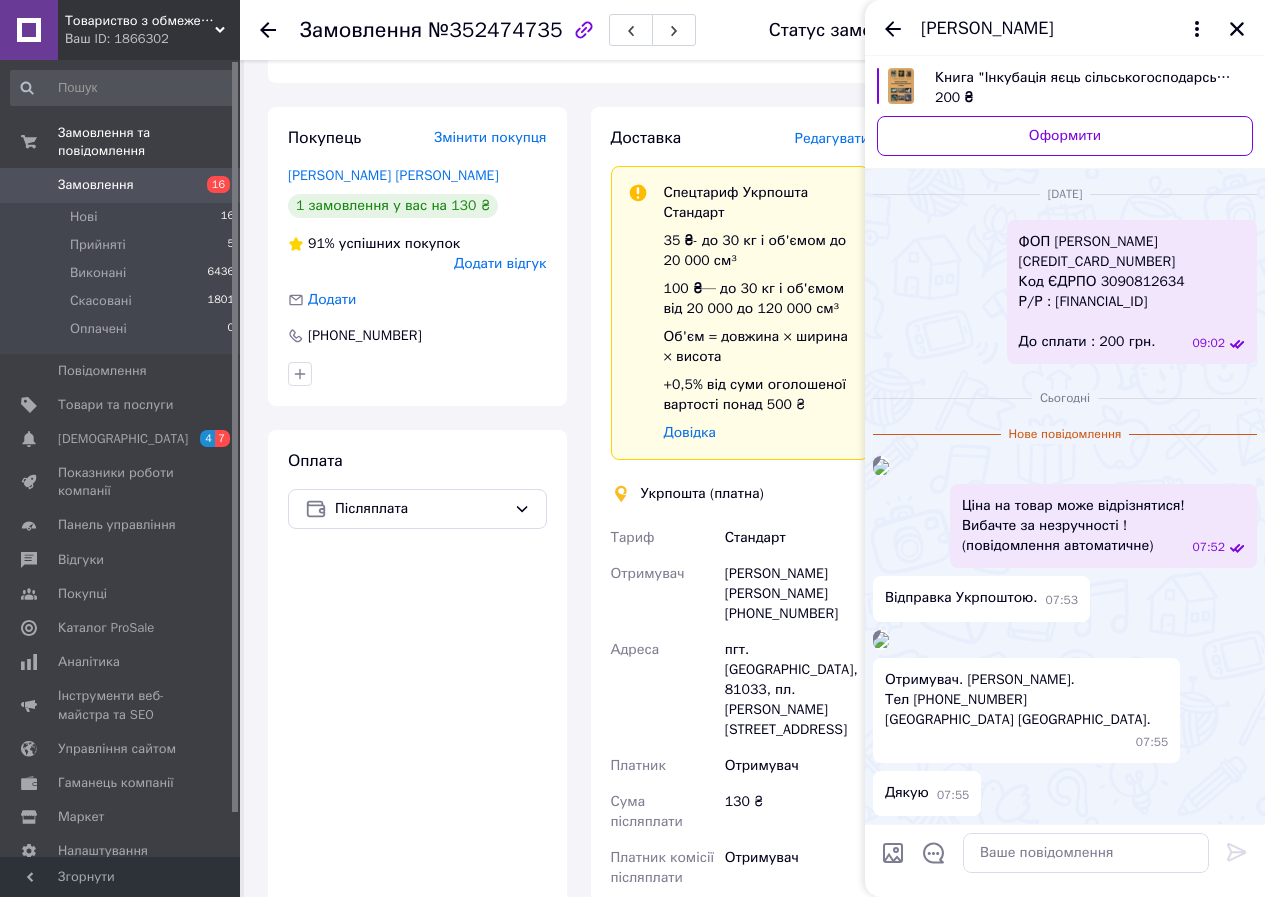 scroll, scrollTop: 1037, scrollLeft: 0, axis: vertical 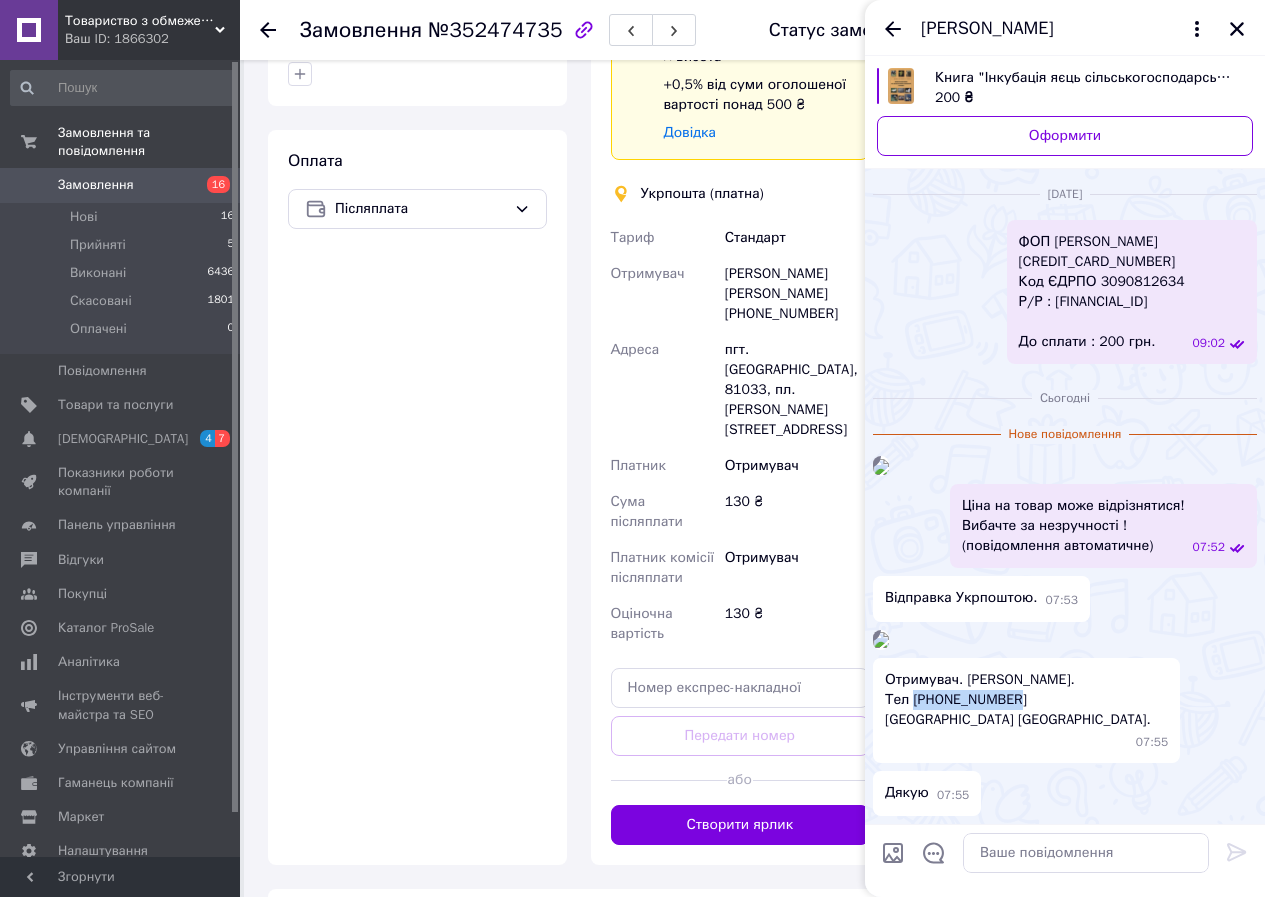 drag, startPoint x: 912, startPoint y: 696, endPoint x: 998, endPoint y: 700, distance: 86.09297 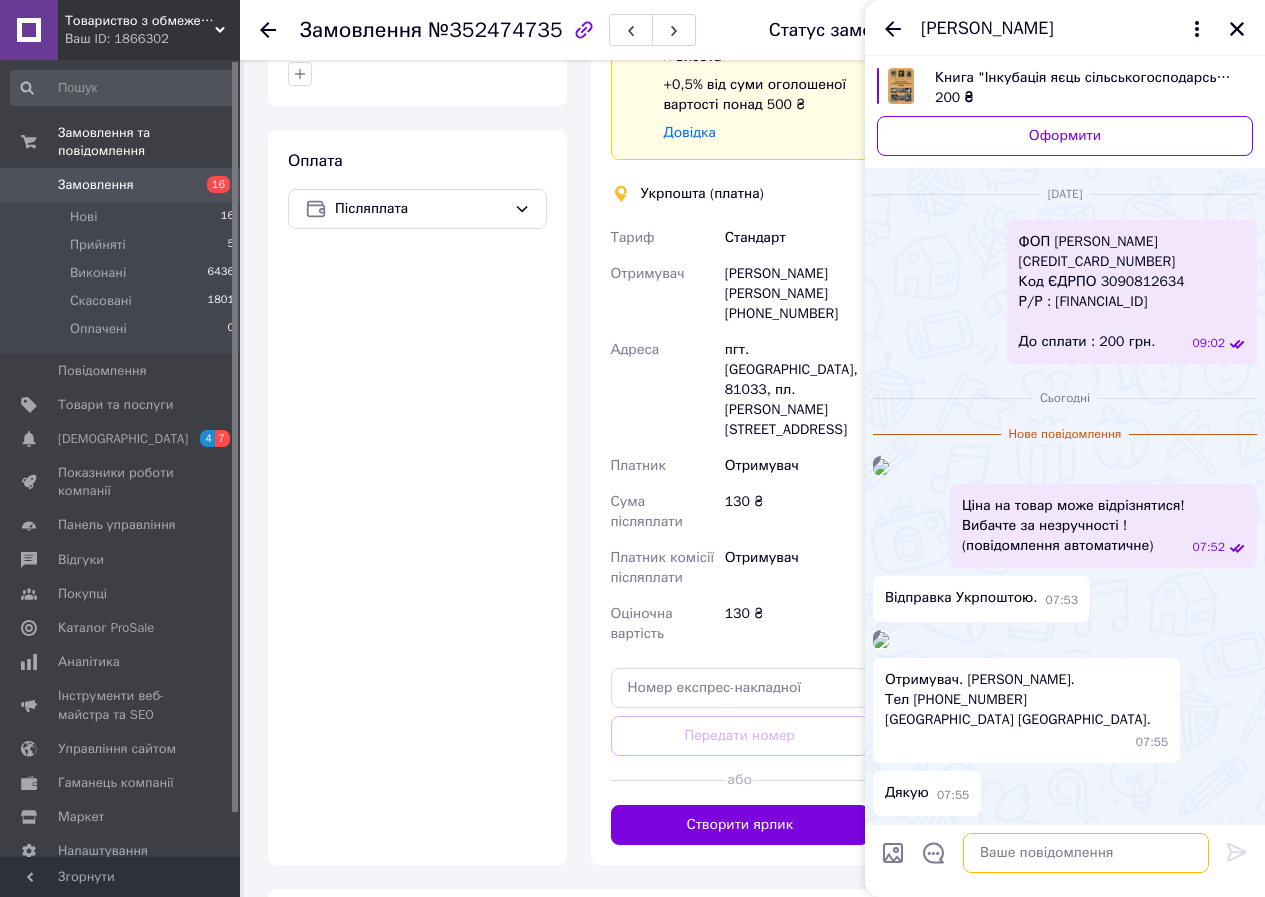 click at bounding box center [1086, 853] 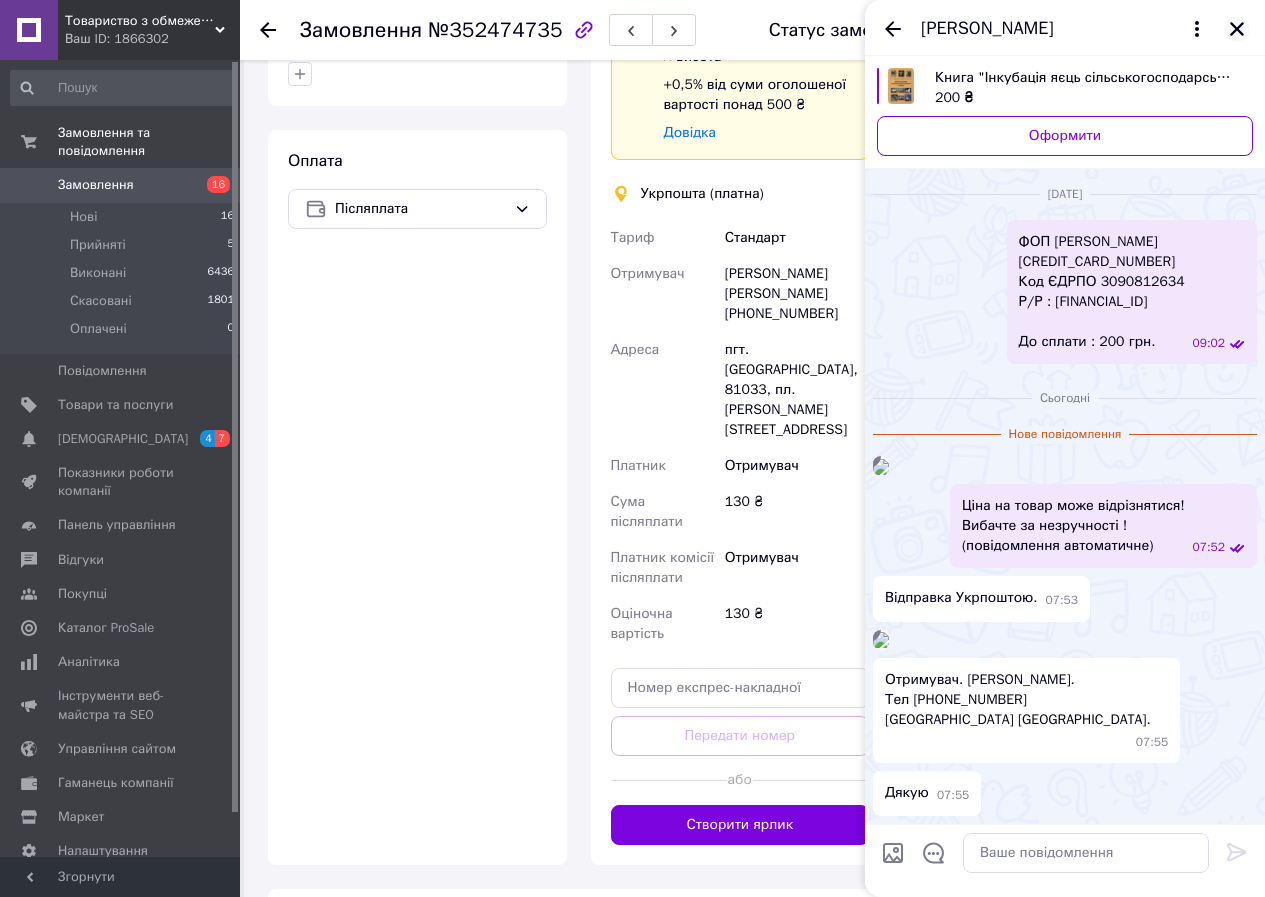 click 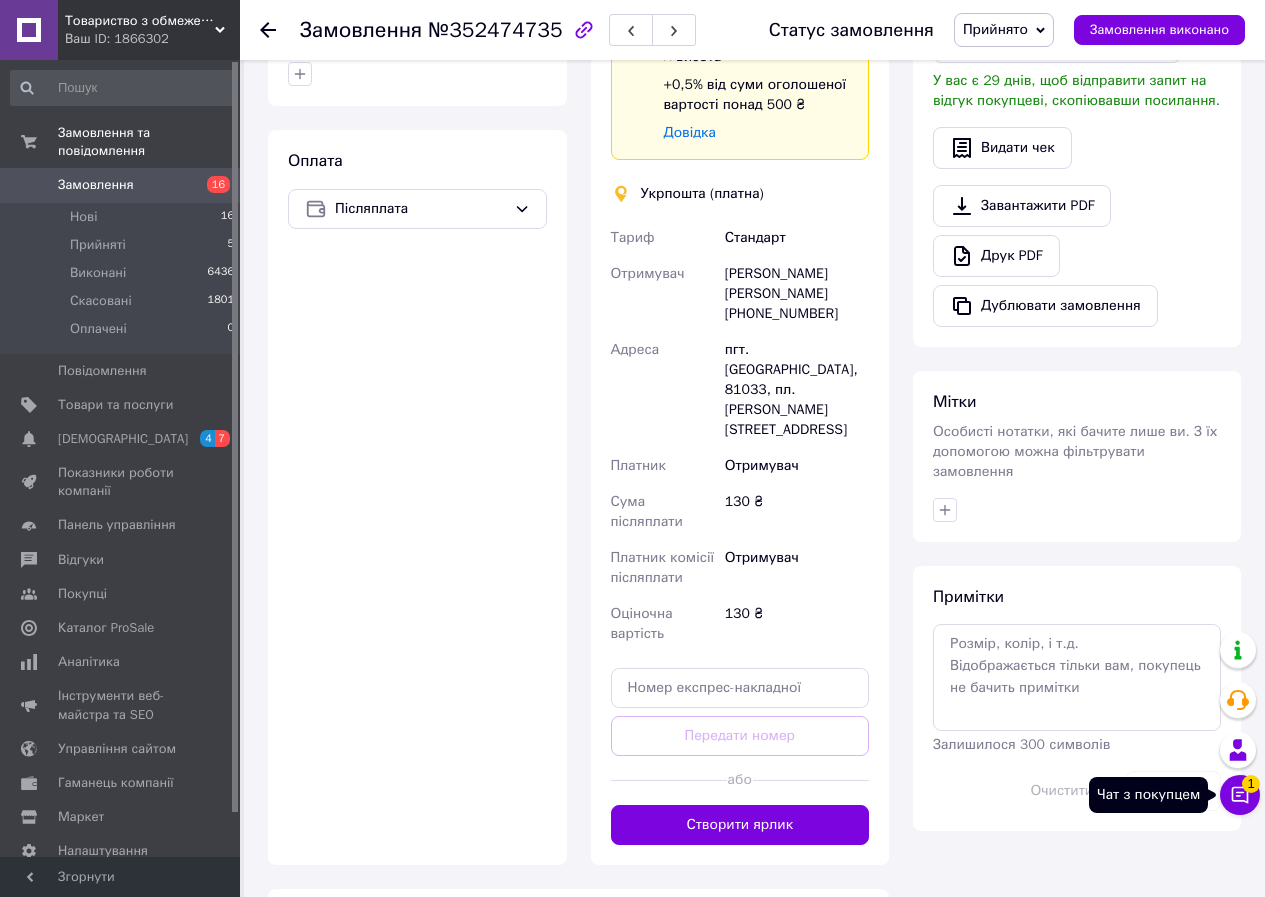 click on "Чат з покупцем 1" at bounding box center (1240, 795) 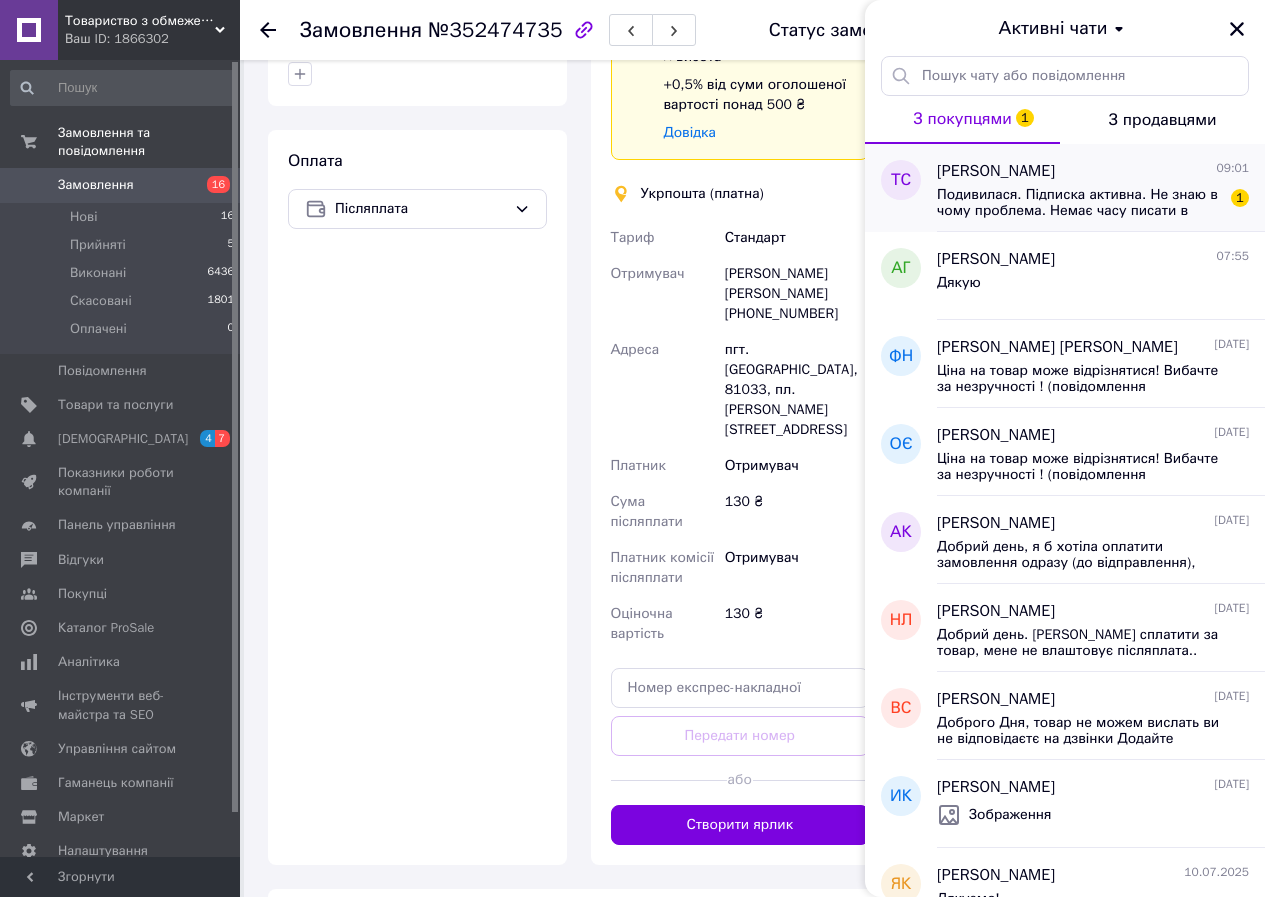 click on "Подивилася.  Підписка активна.  Не знаю в чому проблема.  Немає часу писати  в підтримку" at bounding box center [1079, 203] 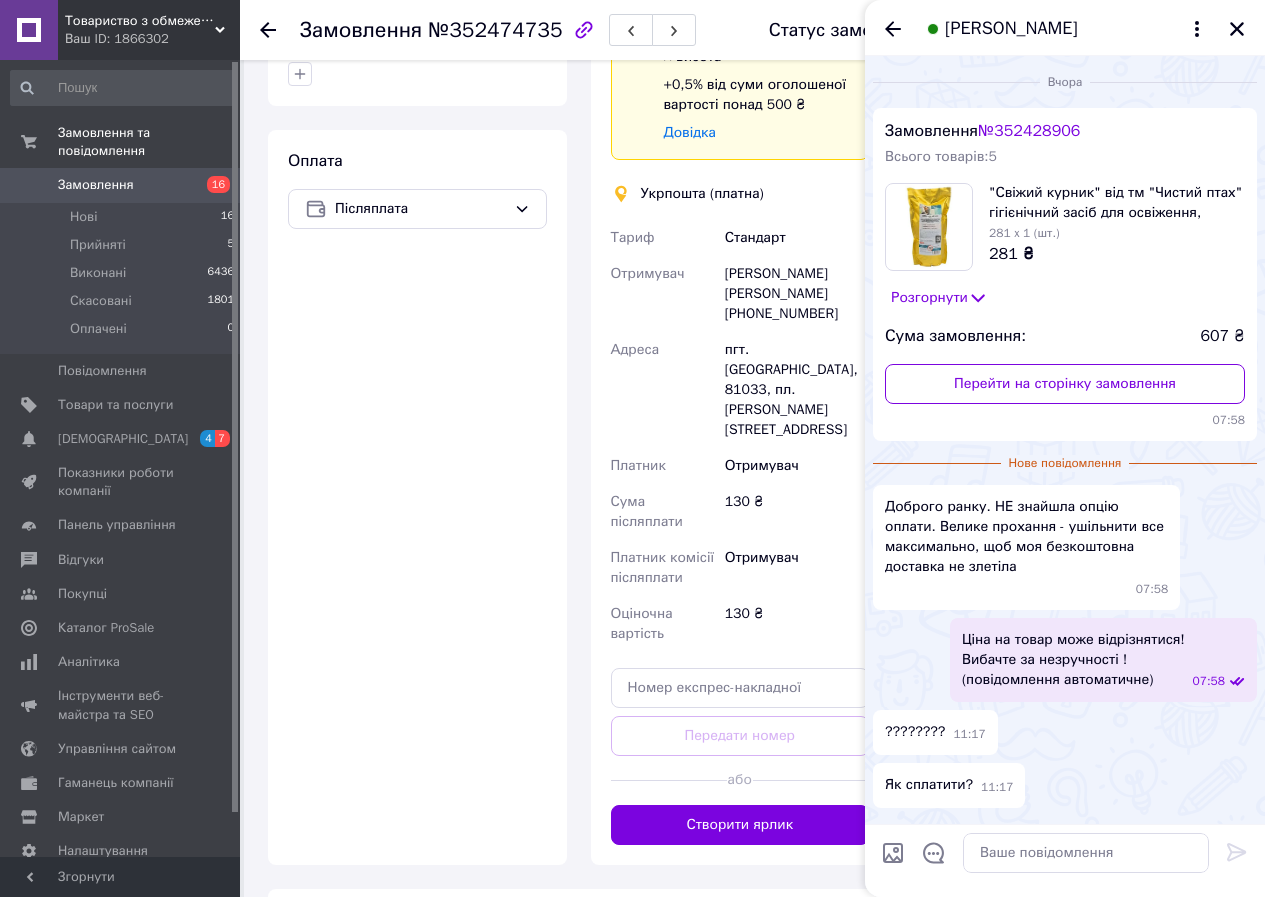 scroll, scrollTop: 230, scrollLeft: 0, axis: vertical 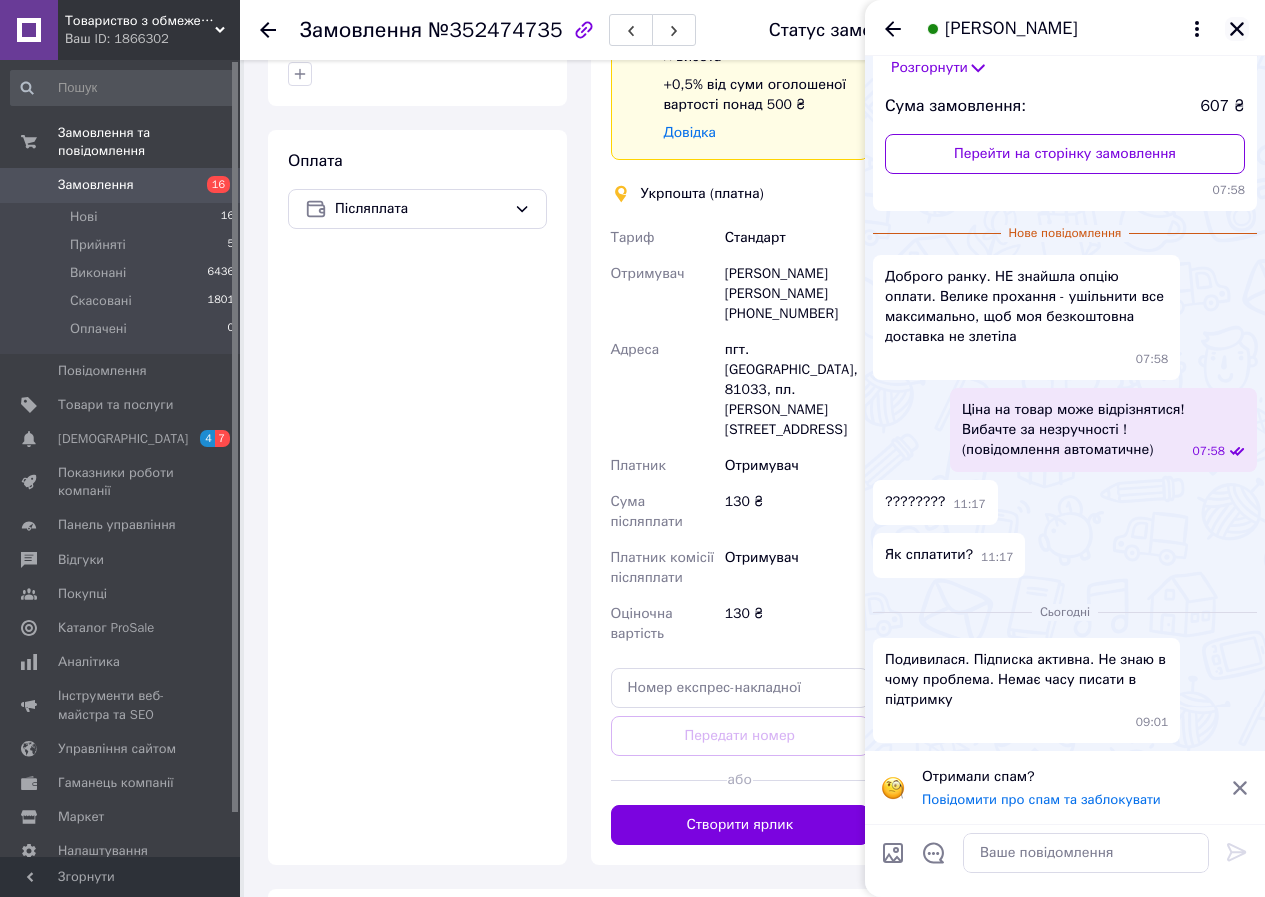 click 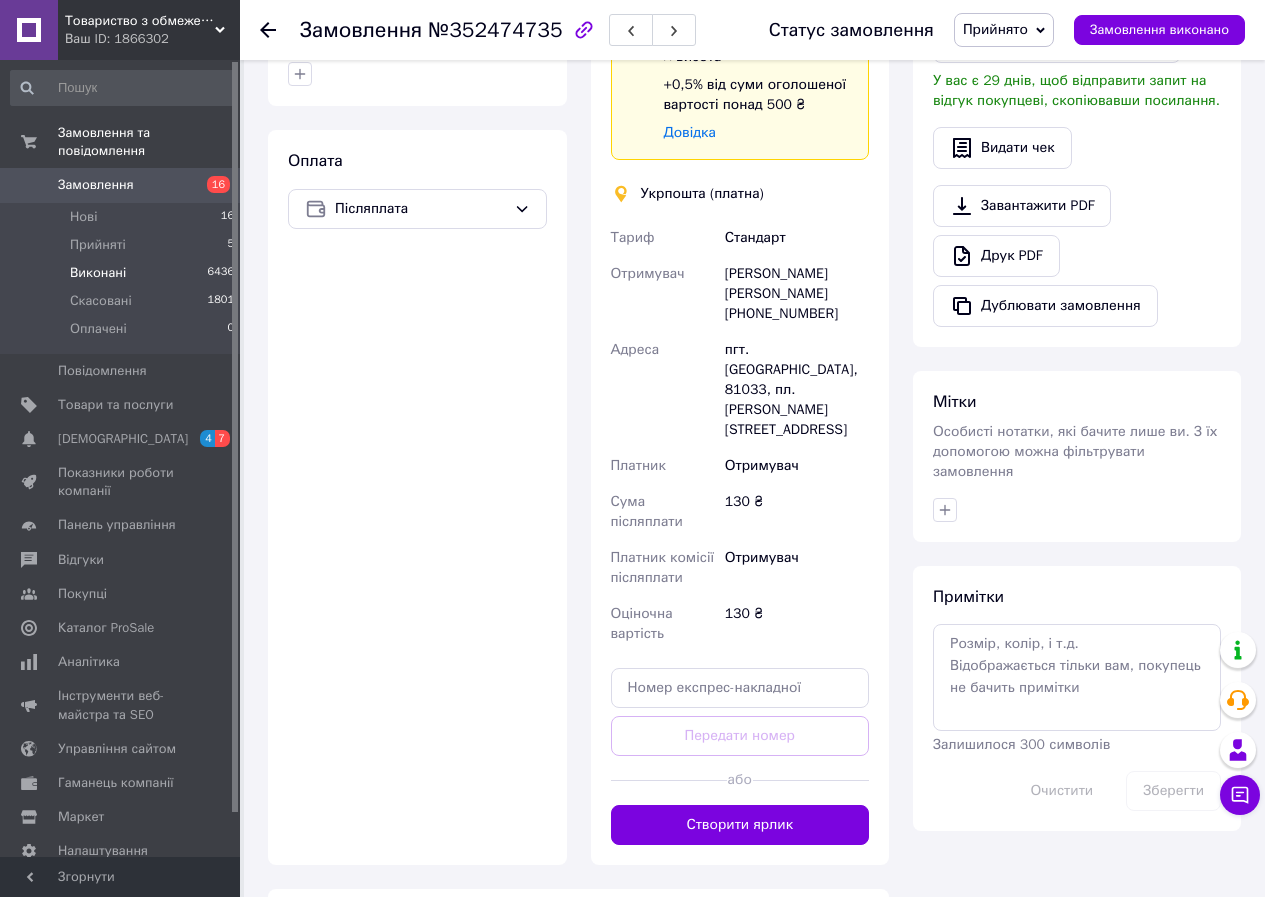 click on "Виконані" at bounding box center (98, 273) 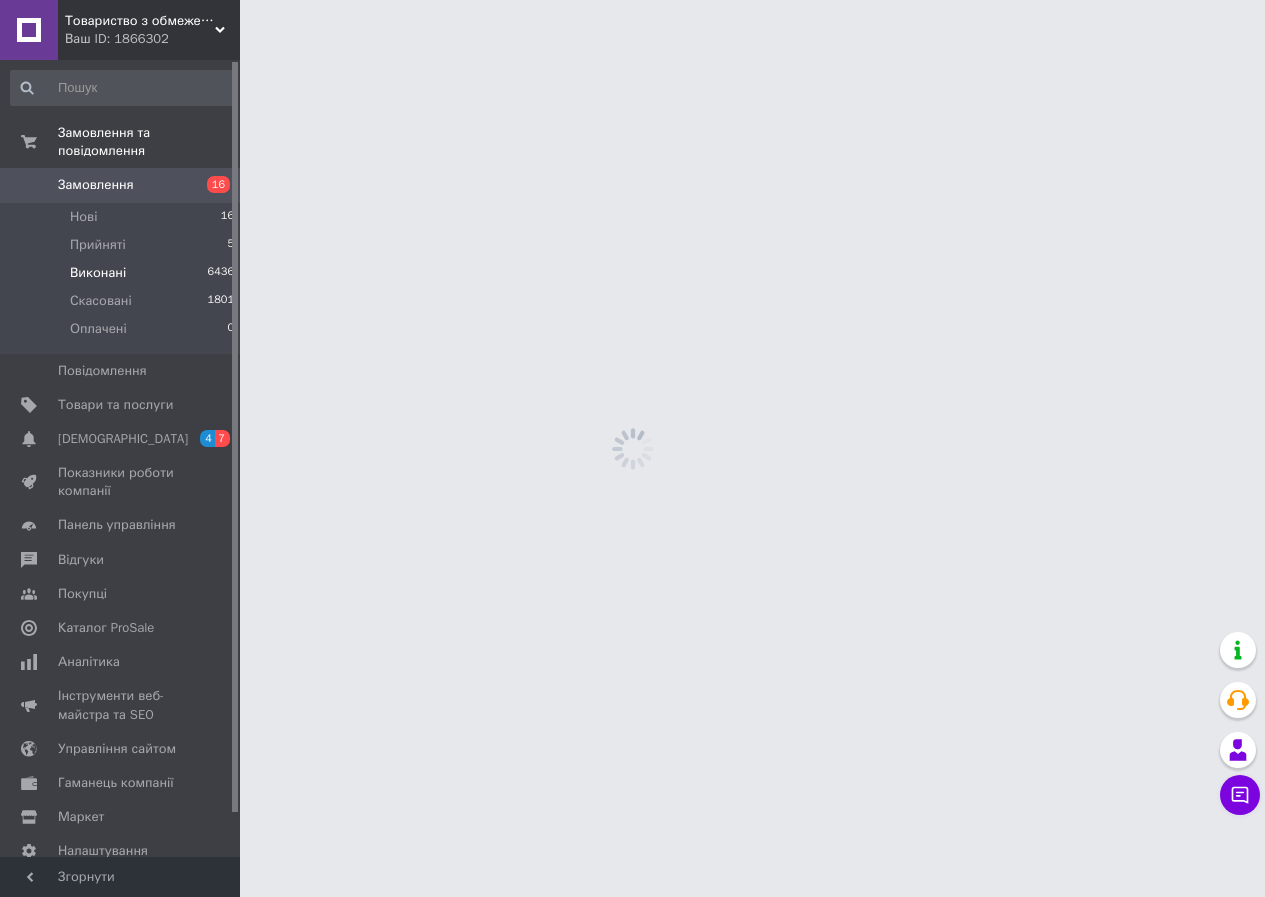 scroll, scrollTop: 0, scrollLeft: 0, axis: both 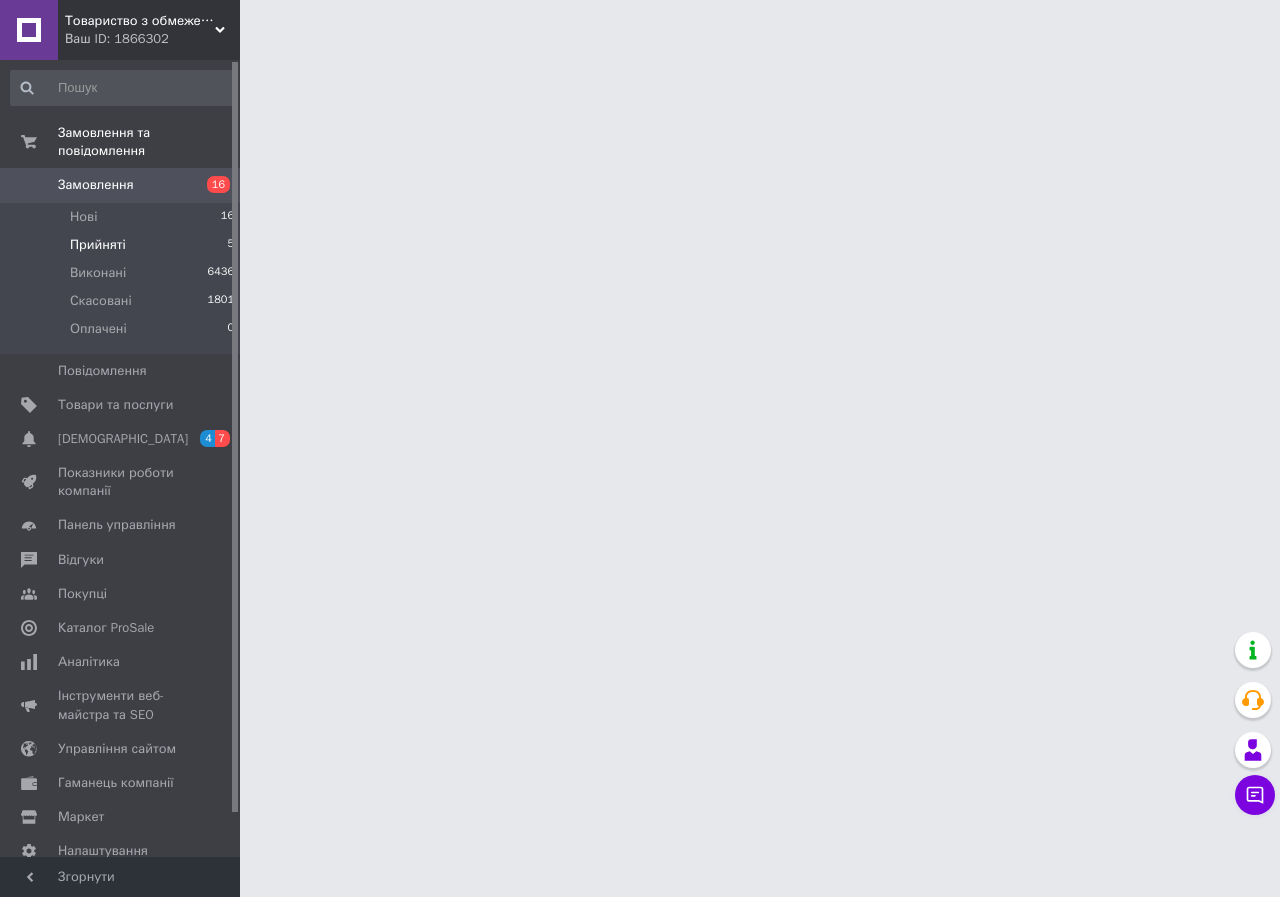 click on "Прийняті" at bounding box center (98, 245) 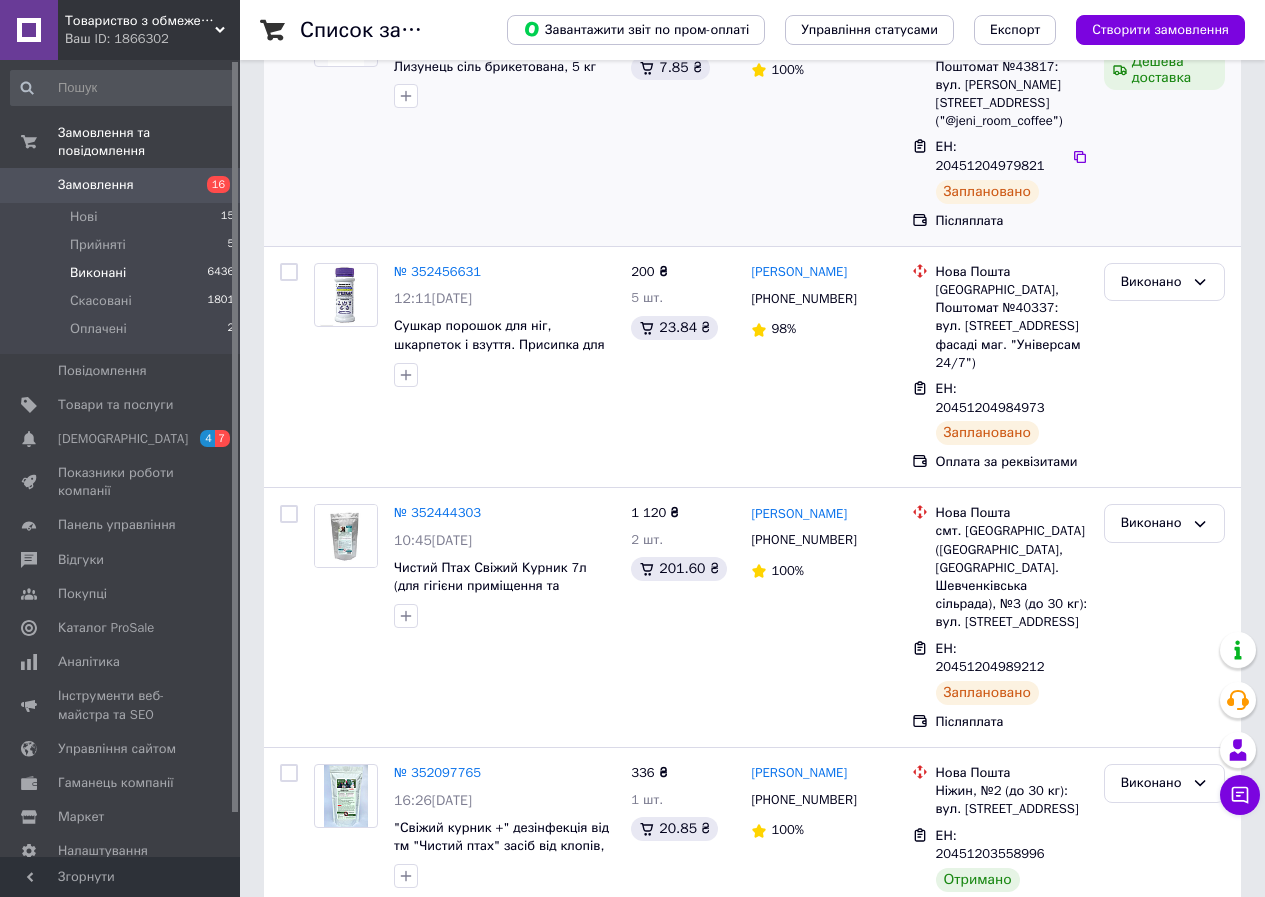 scroll, scrollTop: 600, scrollLeft: 0, axis: vertical 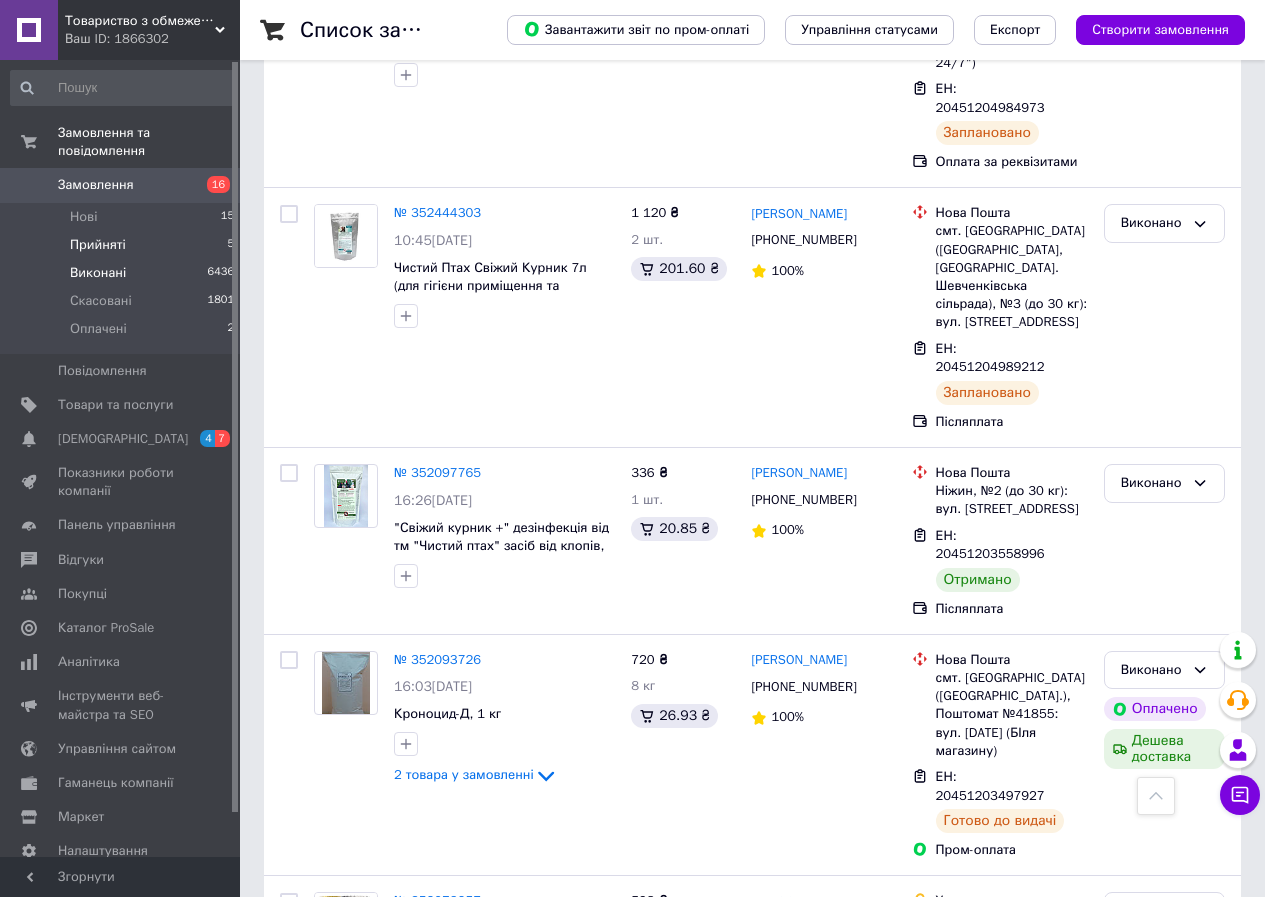 click on "Прийняті" at bounding box center [98, 245] 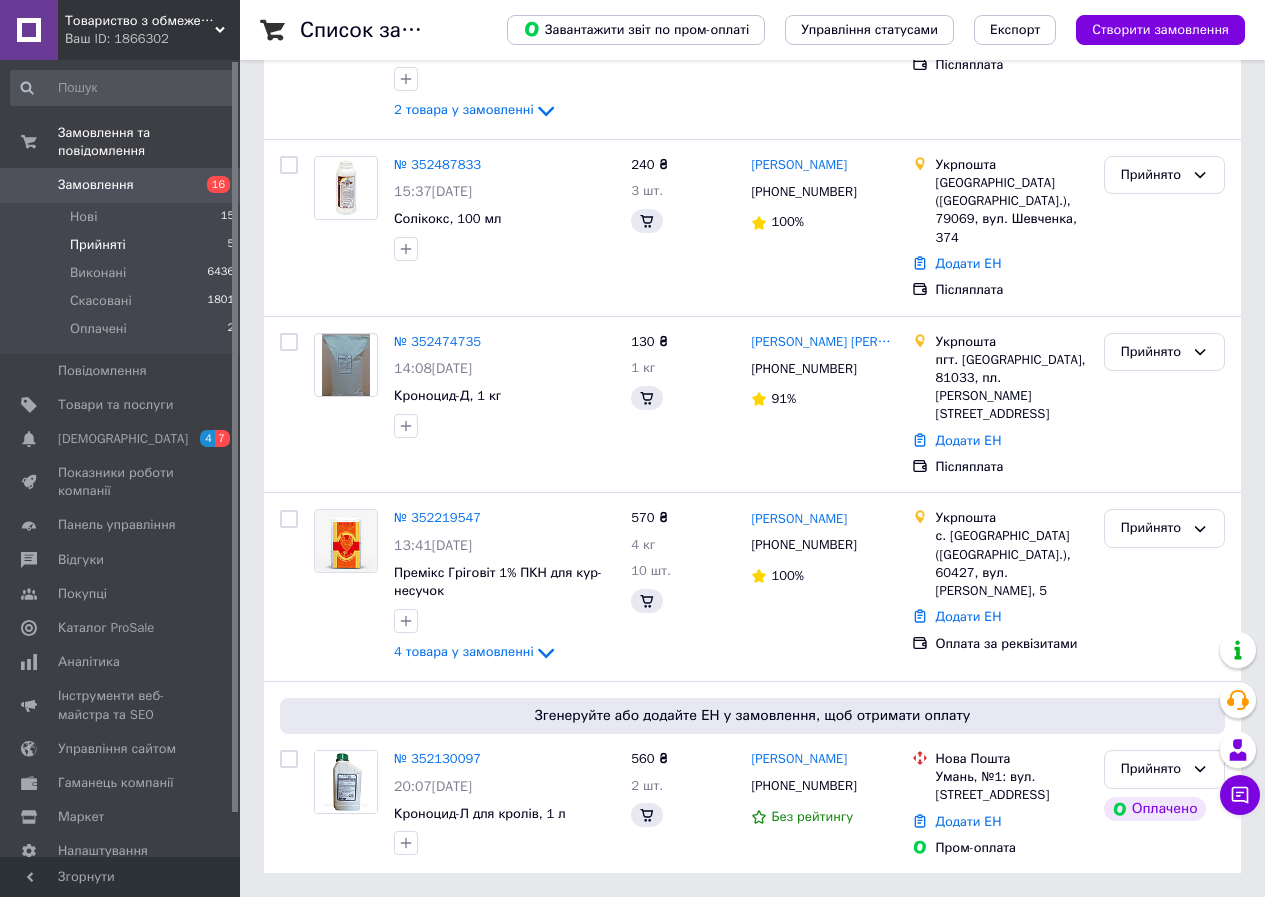 scroll, scrollTop: 0, scrollLeft: 0, axis: both 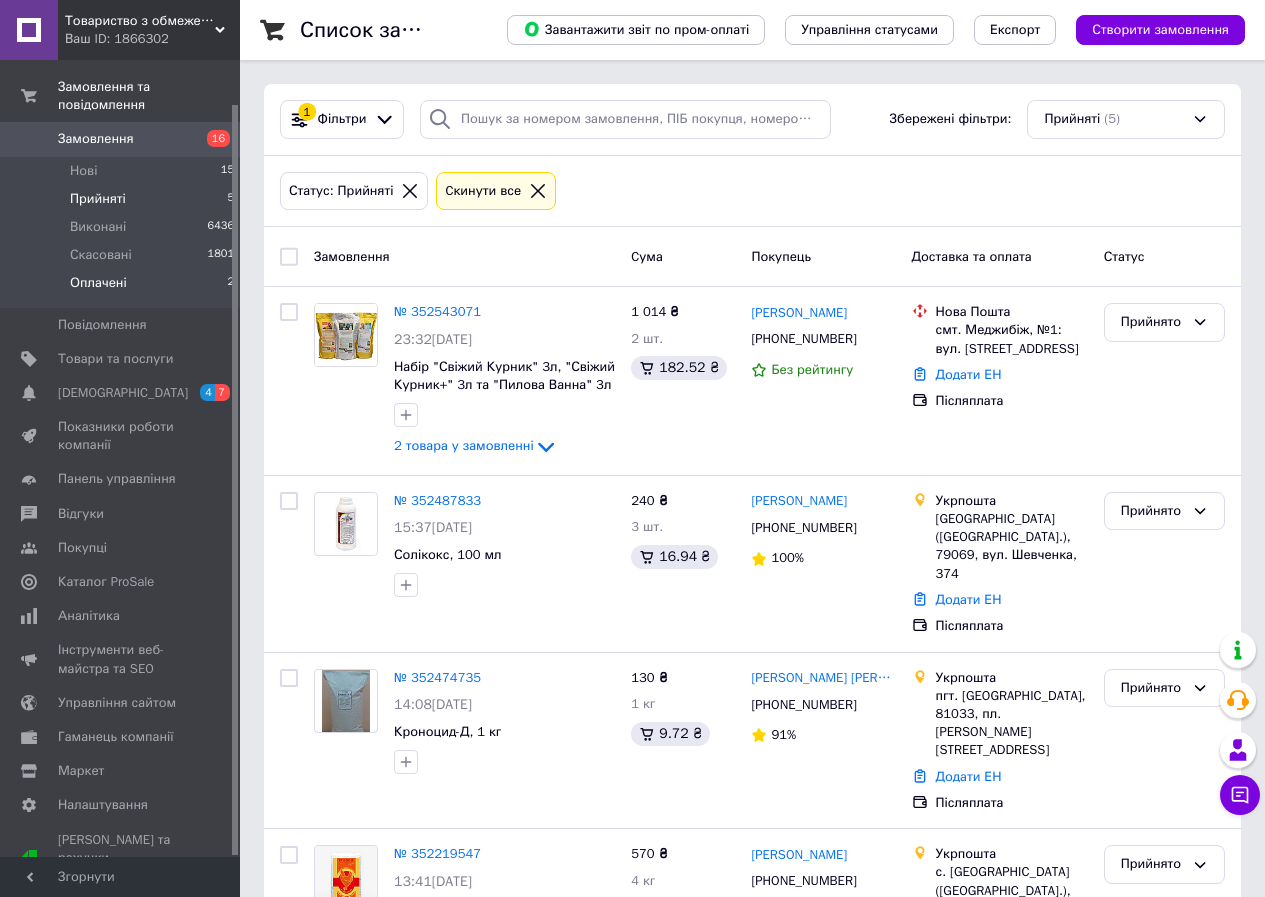 click on "Оплачені 2" at bounding box center [123, 288] 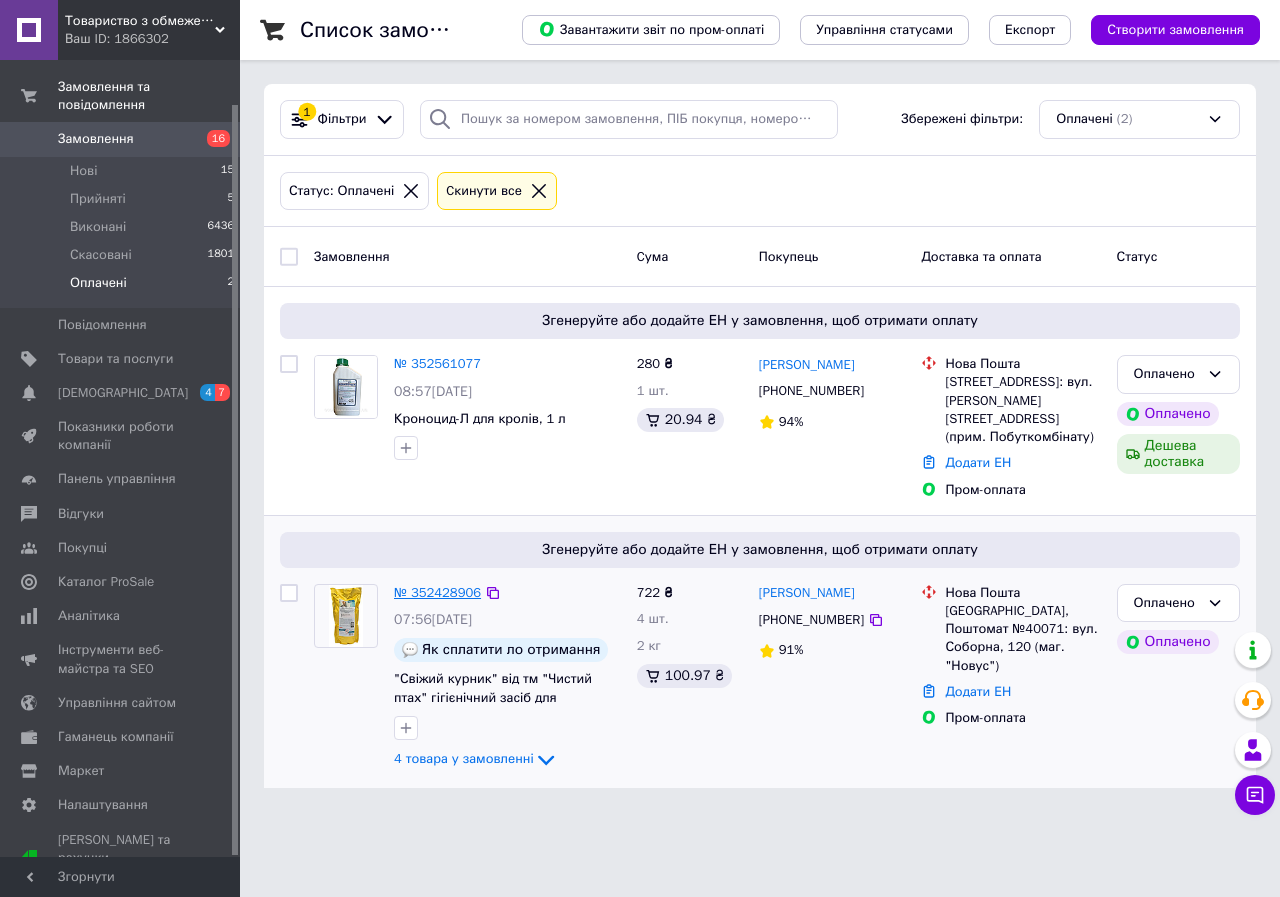 click on "№ 352428906" at bounding box center (437, 592) 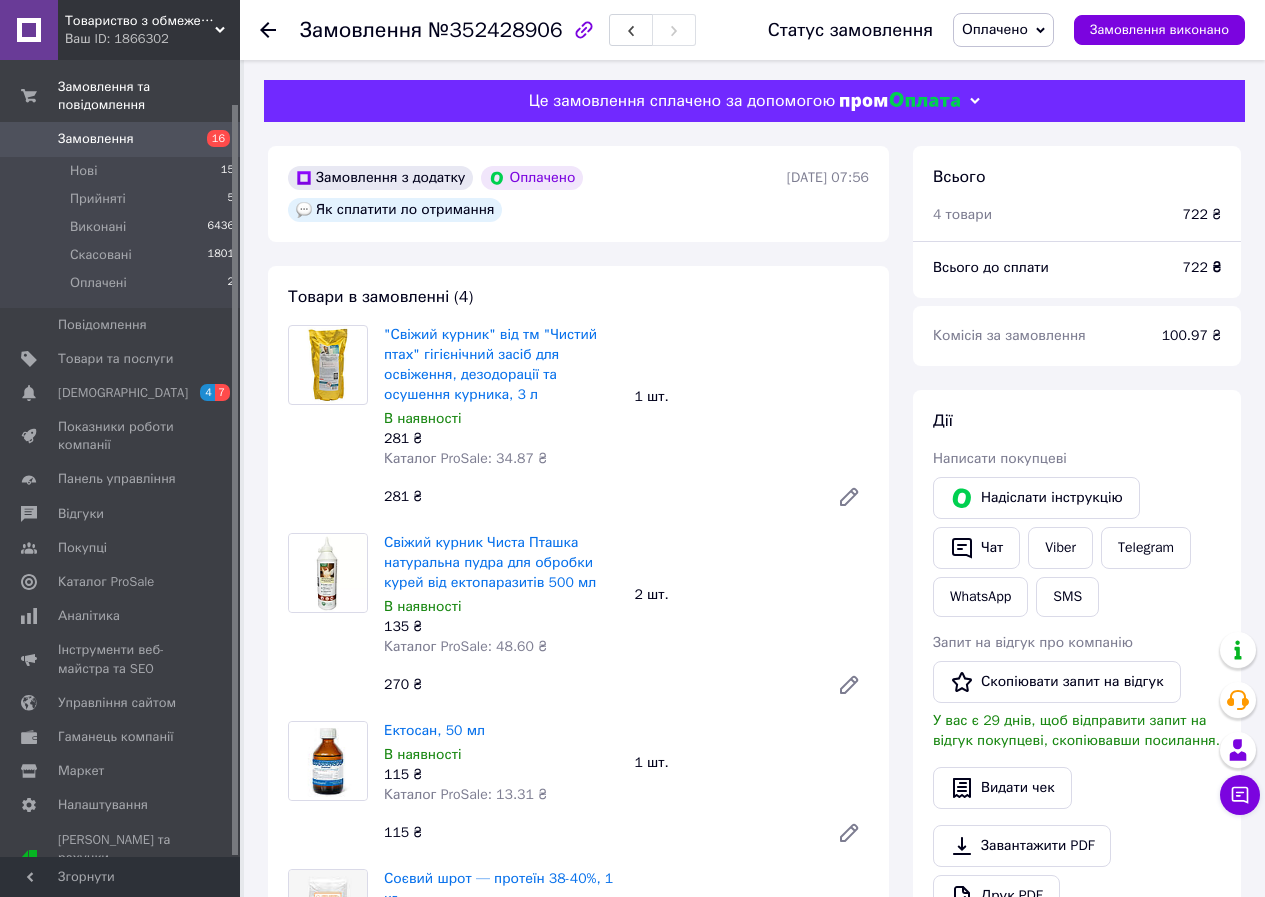 scroll, scrollTop: 12, scrollLeft: 0, axis: vertical 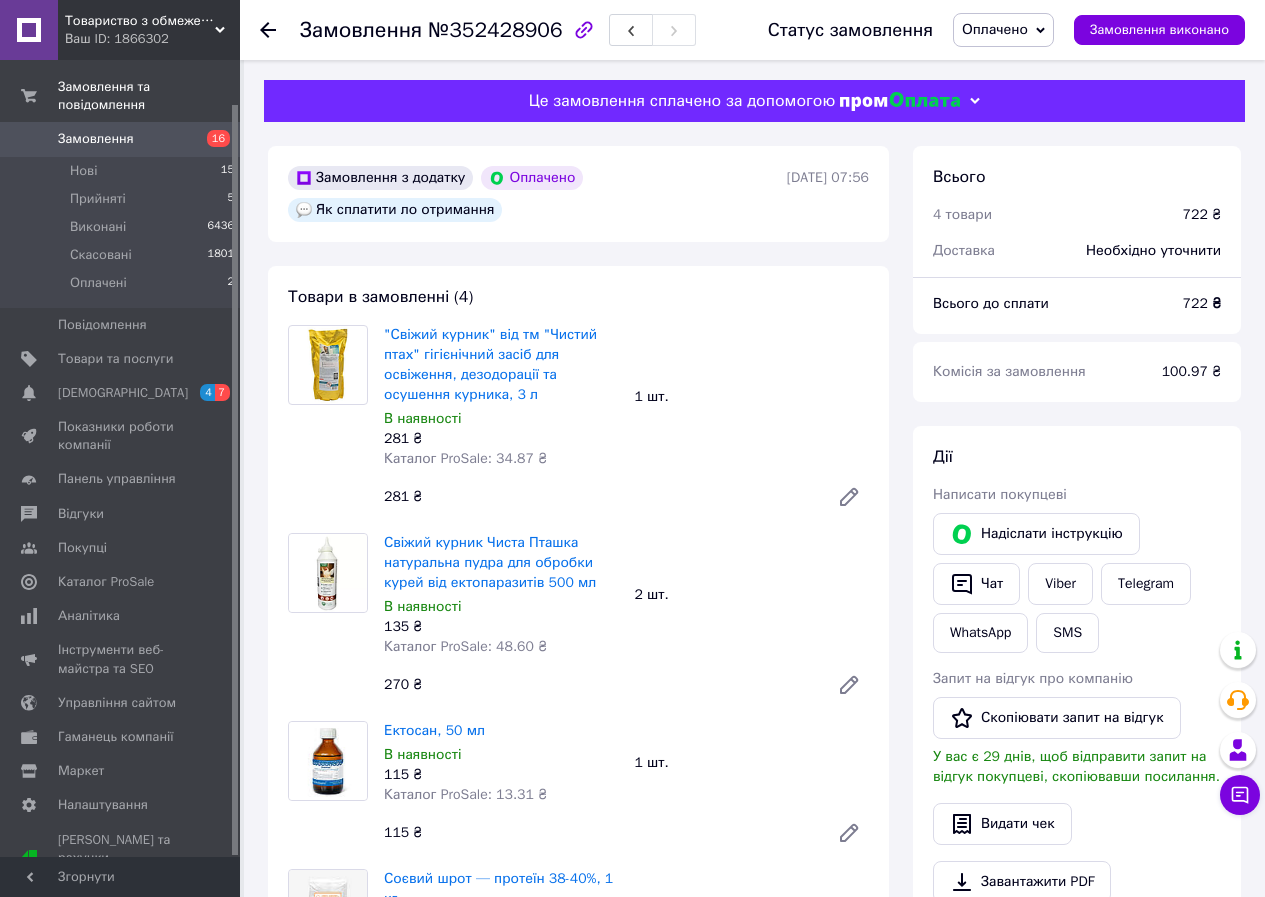 click 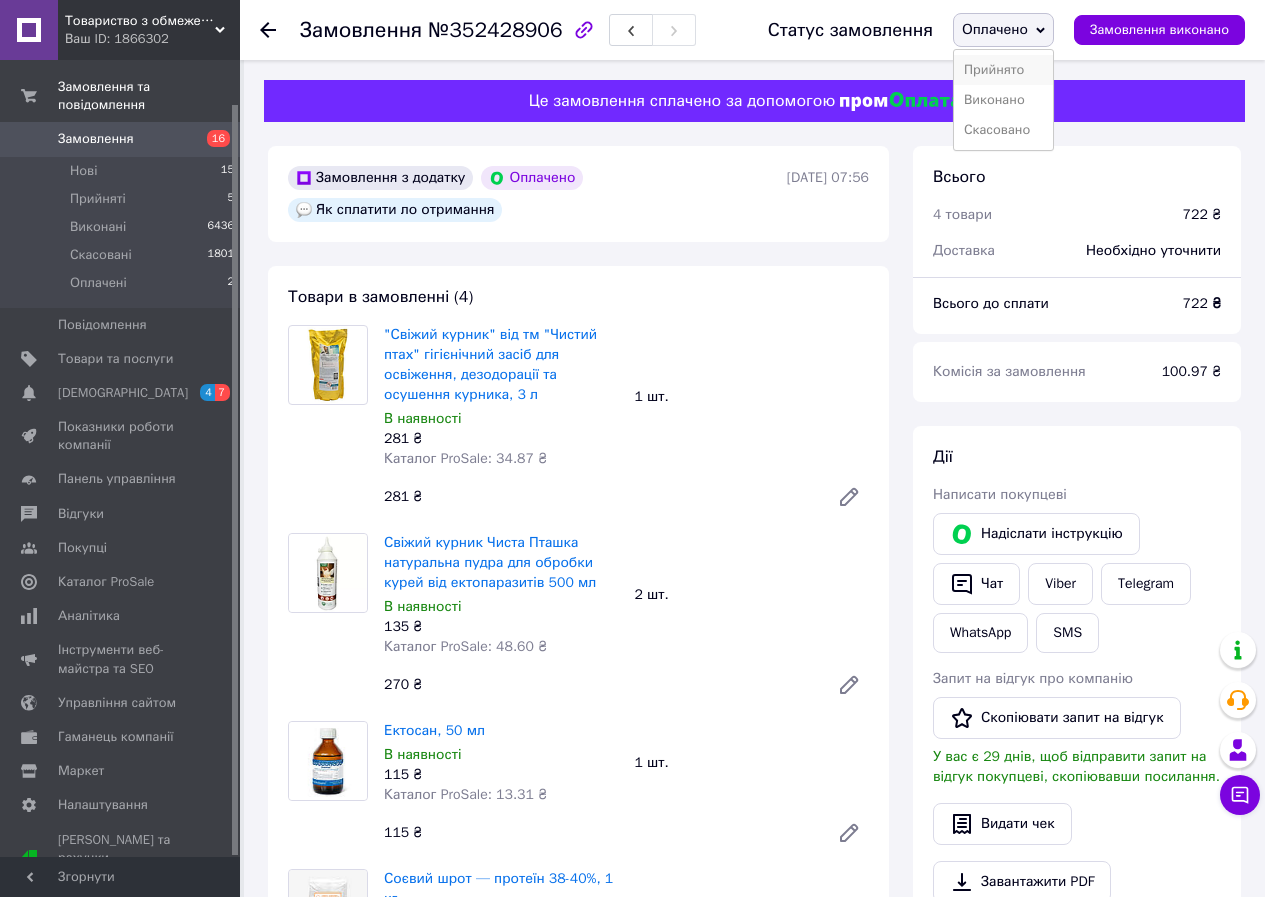 click on "Прийнято" at bounding box center (1003, 70) 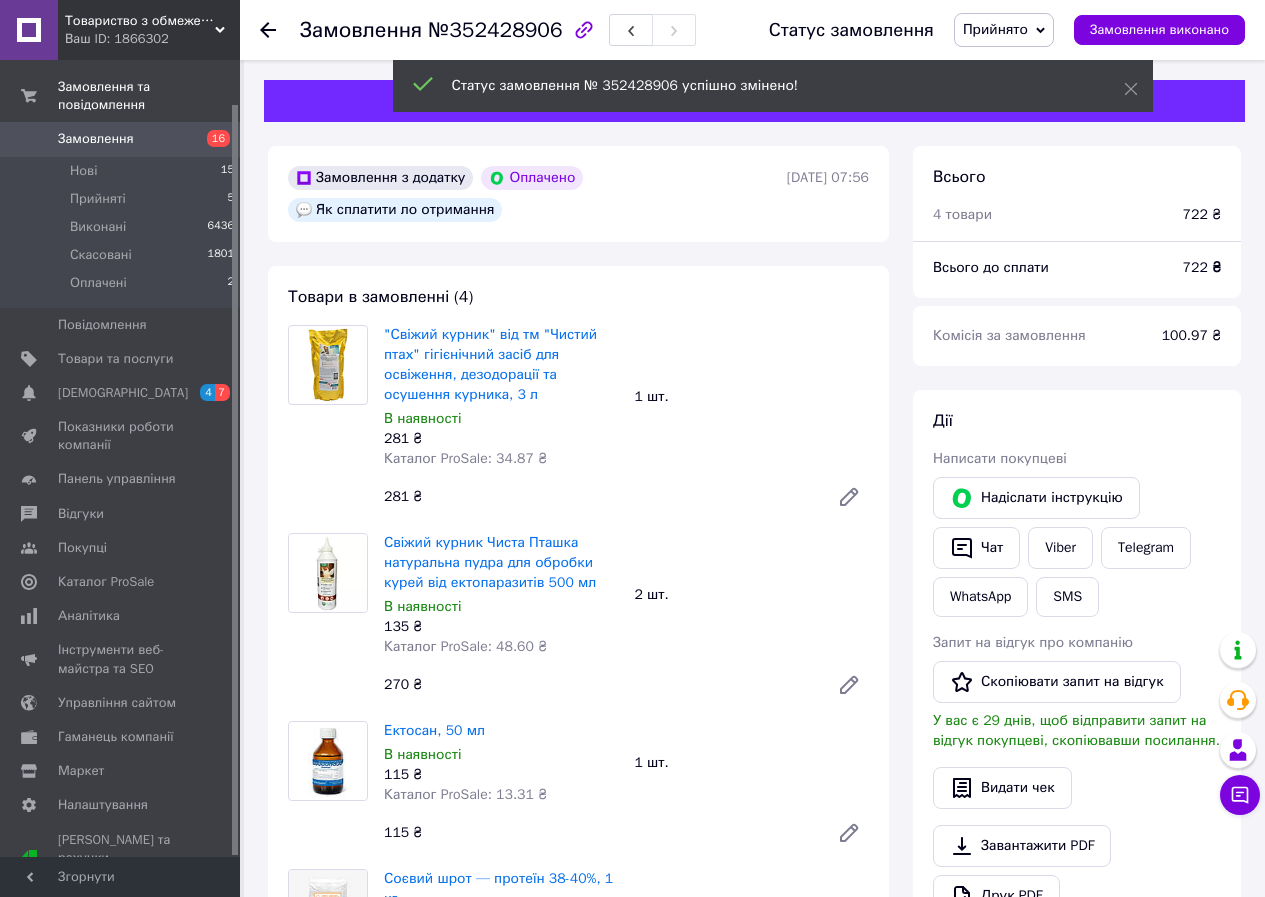 scroll, scrollTop: 60, scrollLeft: 0, axis: vertical 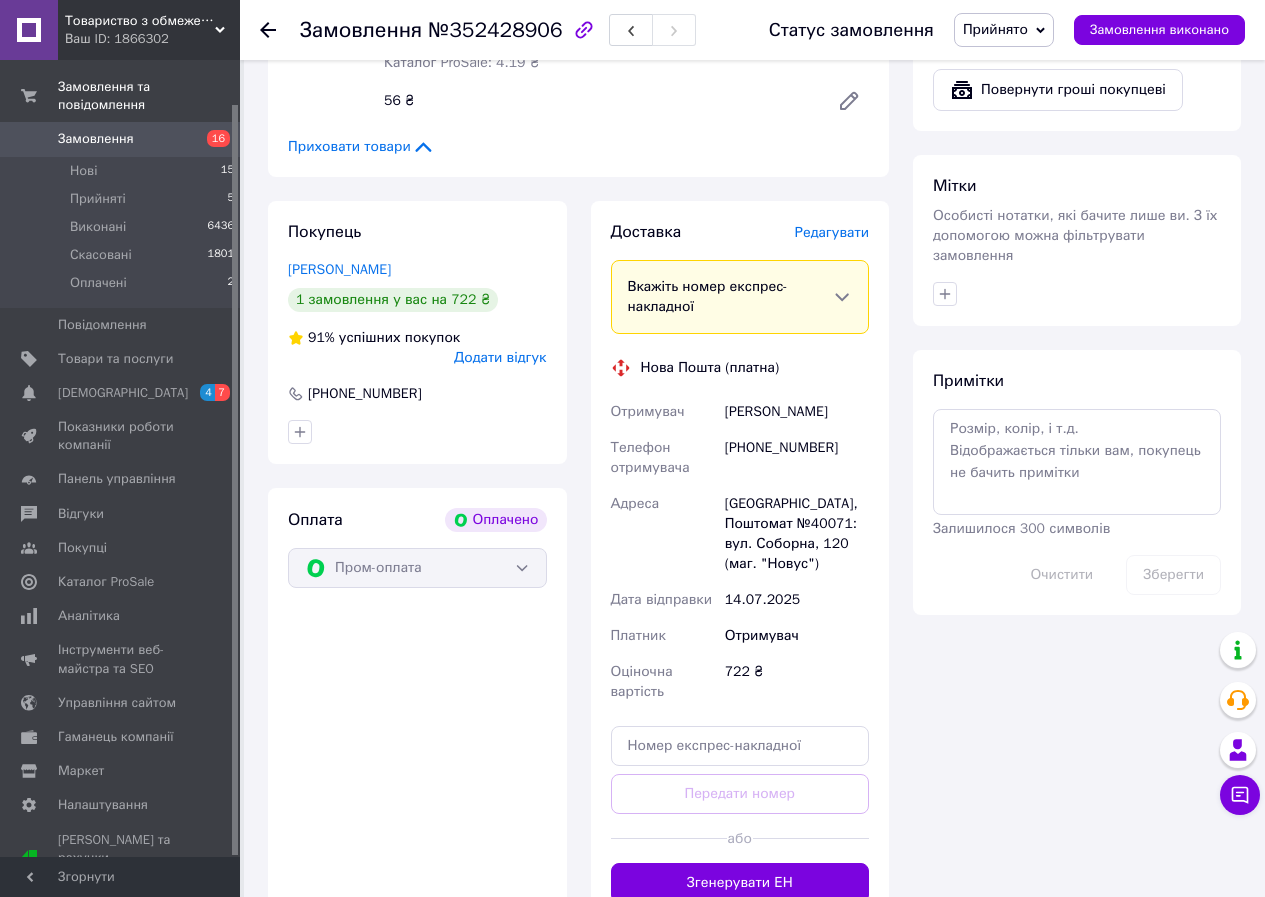 click on "Редагувати" at bounding box center [832, 232] 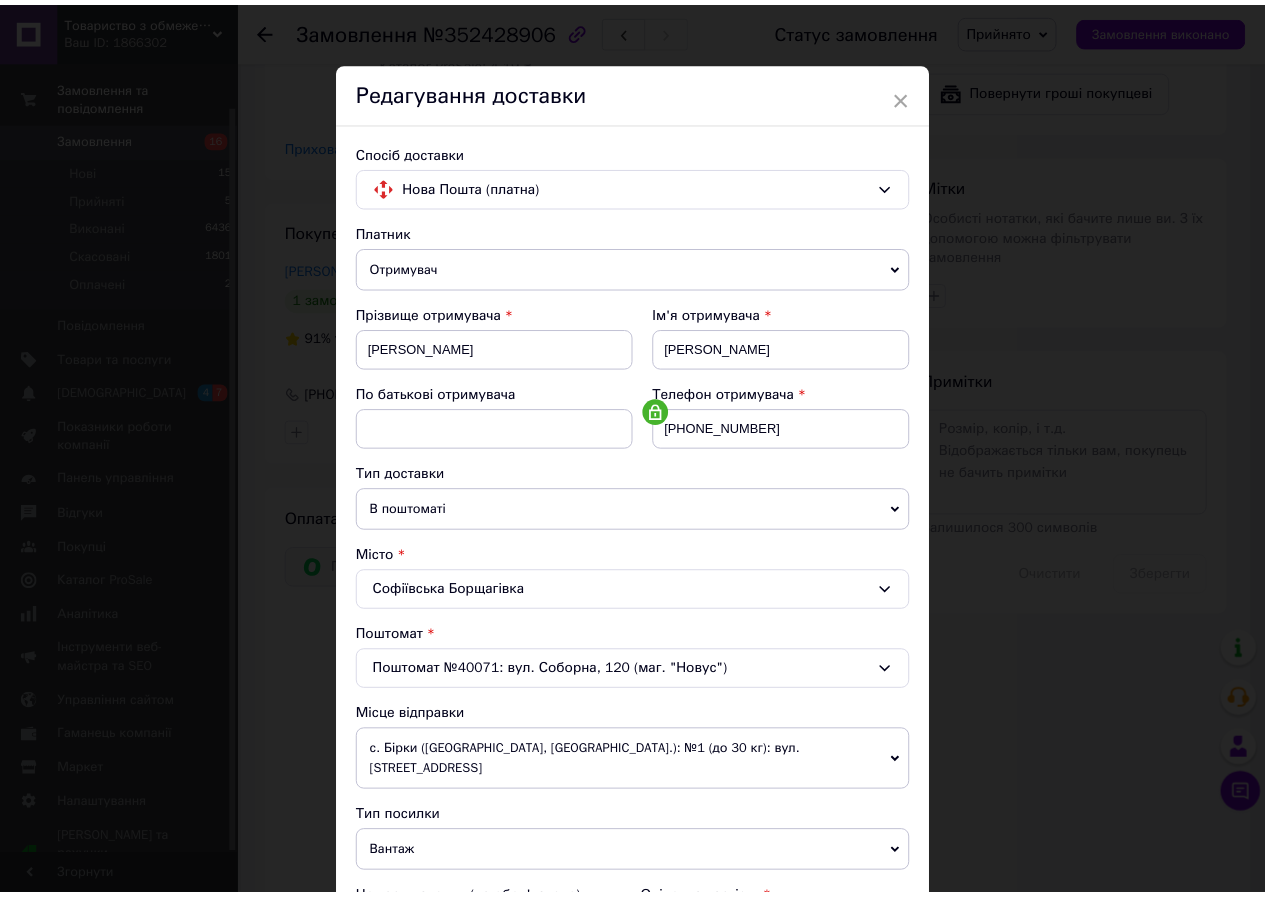 scroll, scrollTop: 0, scrollLeft: 0, axis: both 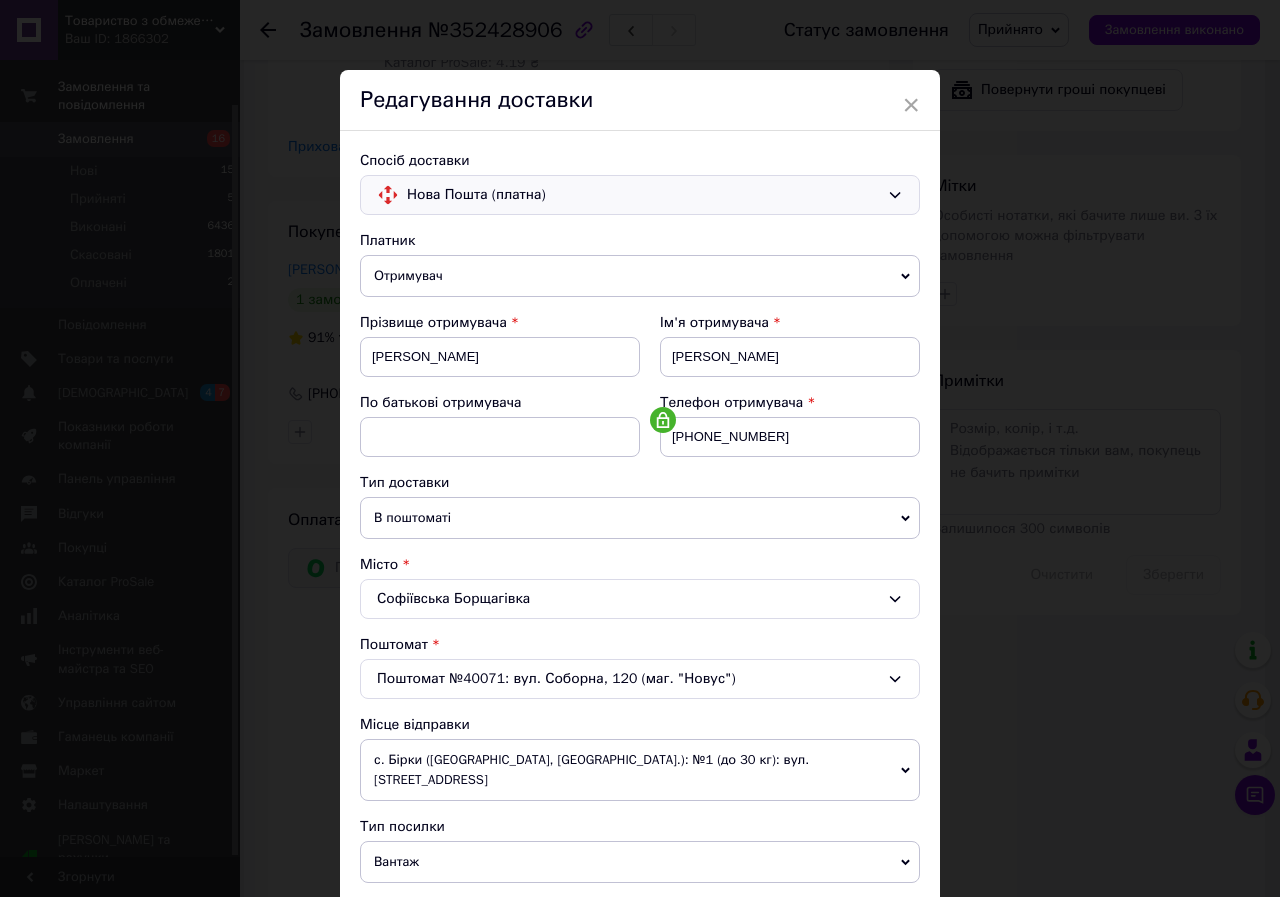click 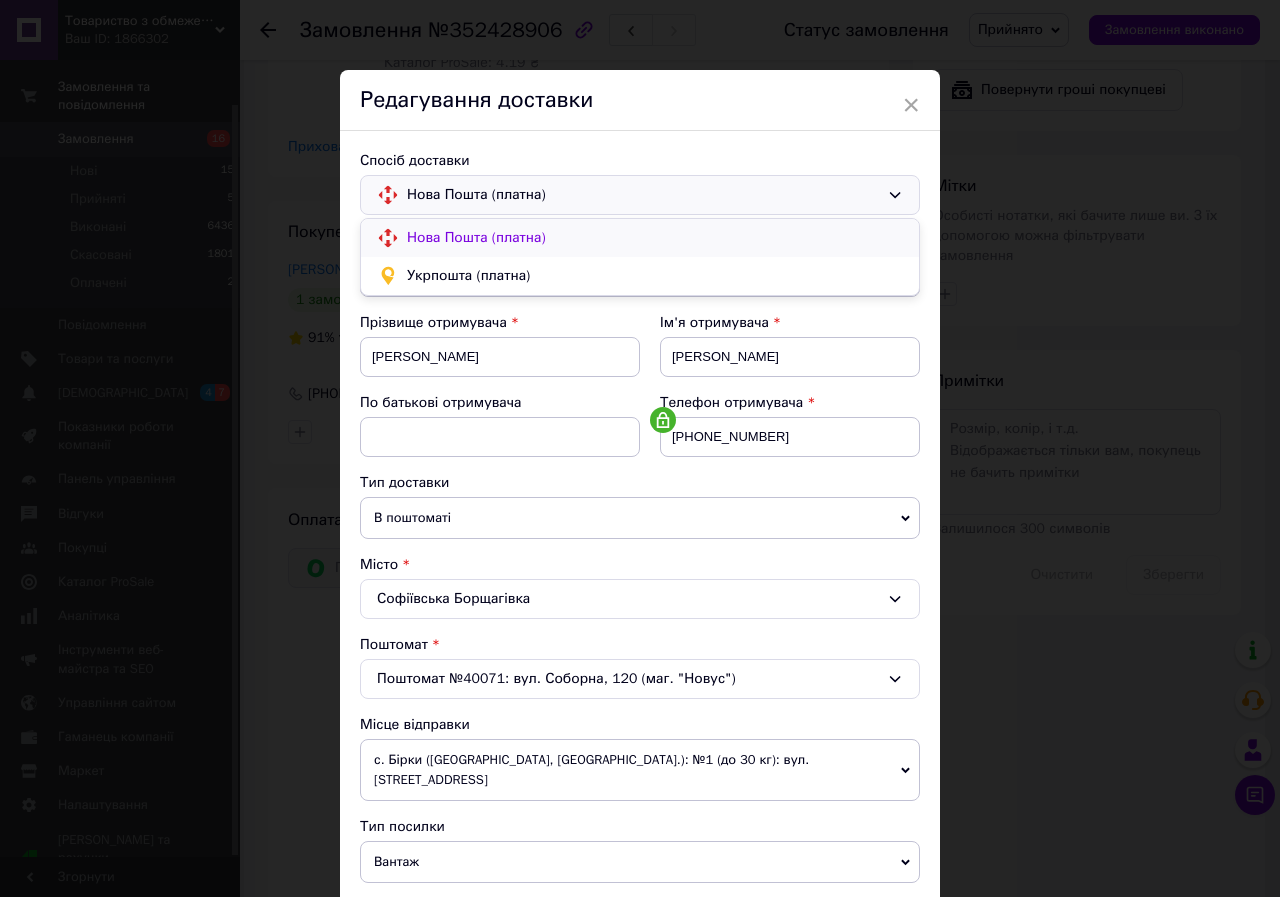 click on "Нова Пошта (платна)" at bounding box center (655, 238) 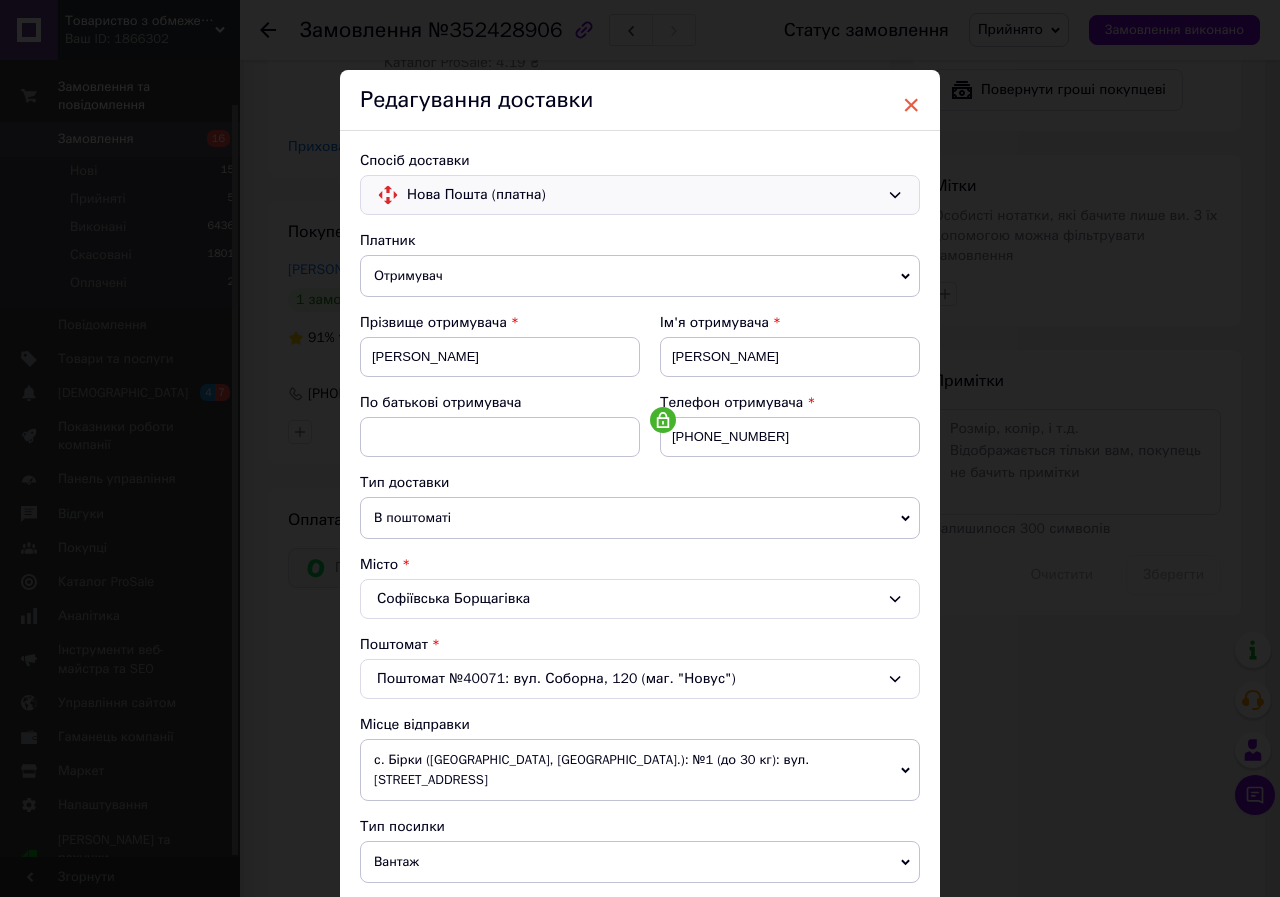 click on "×" at bounding box center (911, 105) 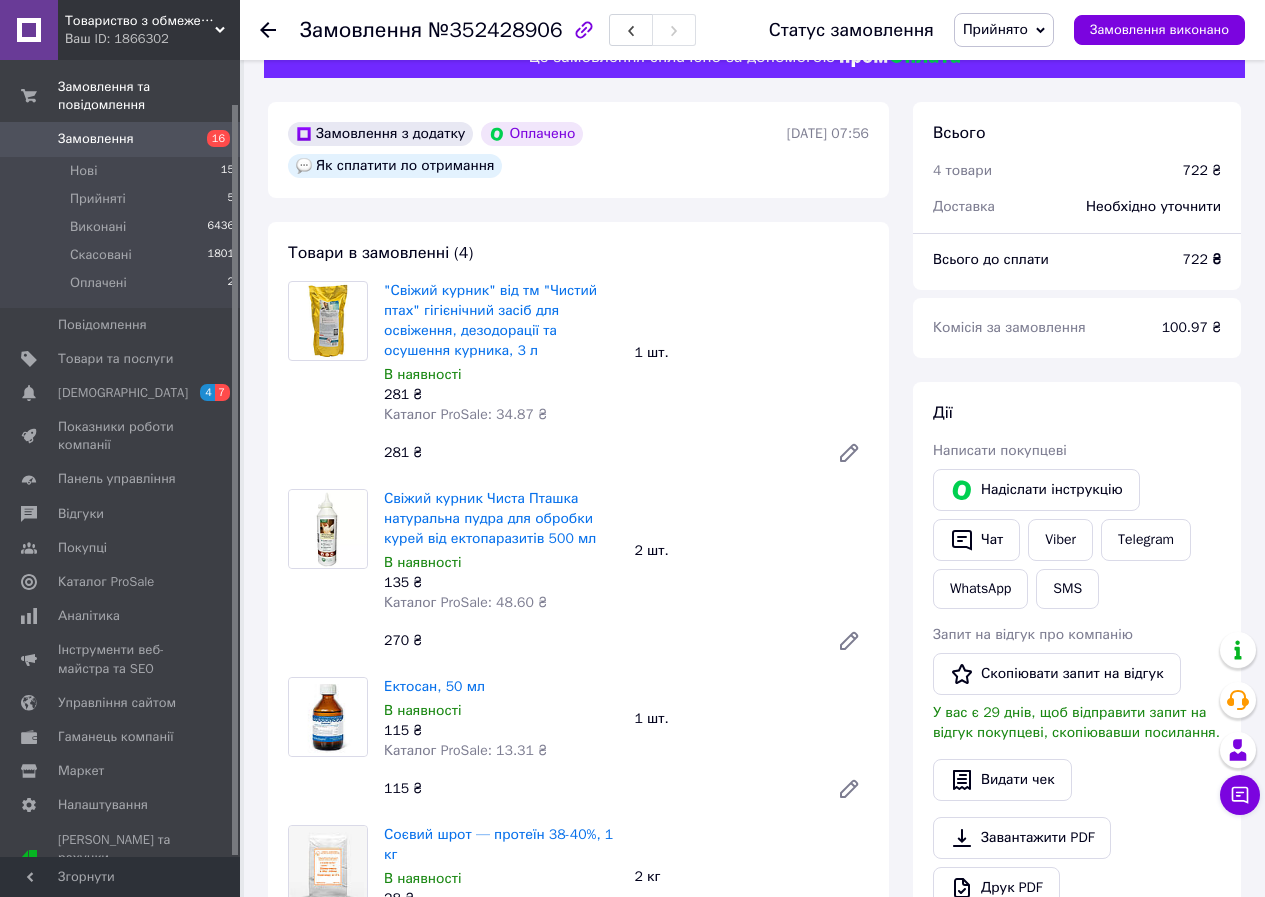 scroll, scrollTop: 0, scrollLeft: 0, axis: both 